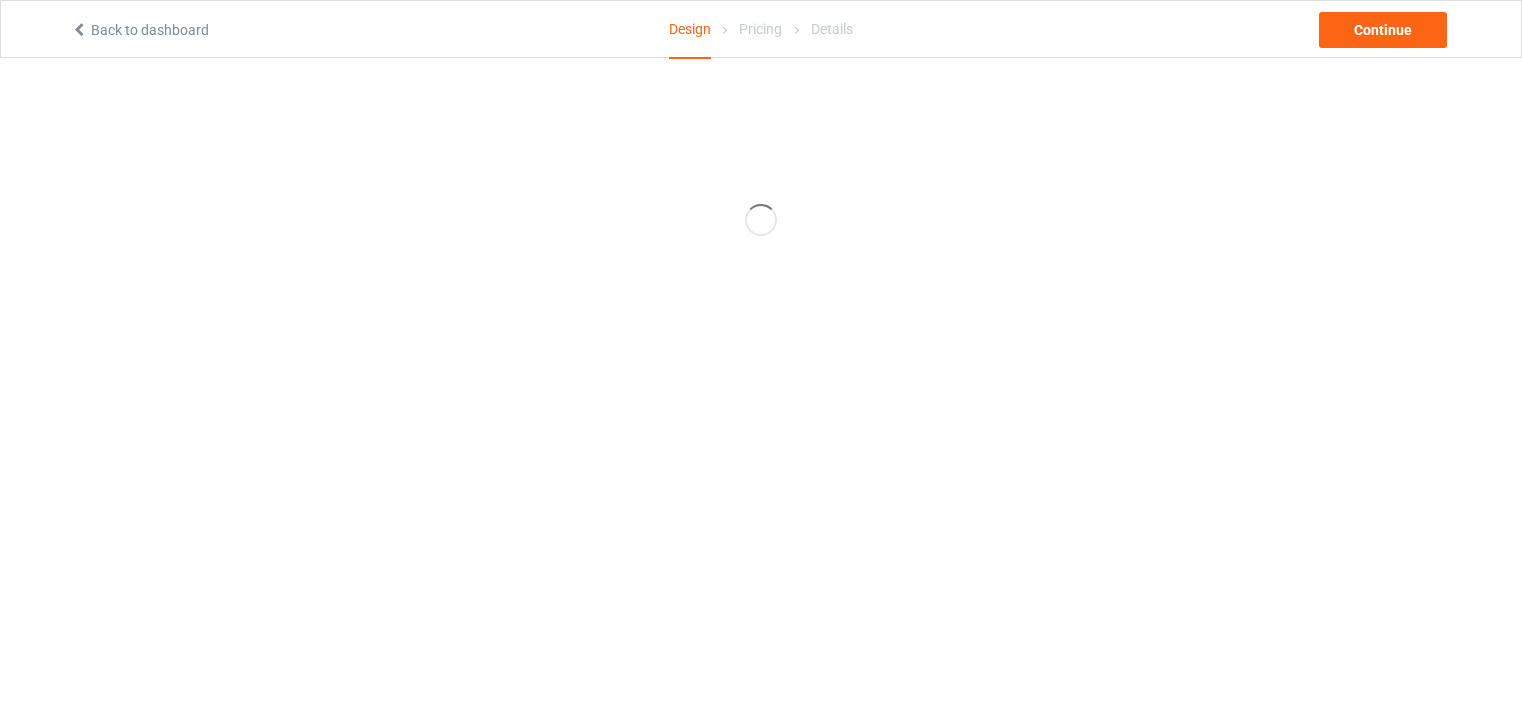 scroll, scrollTop: 0, scrollLeft: 0, axis: both 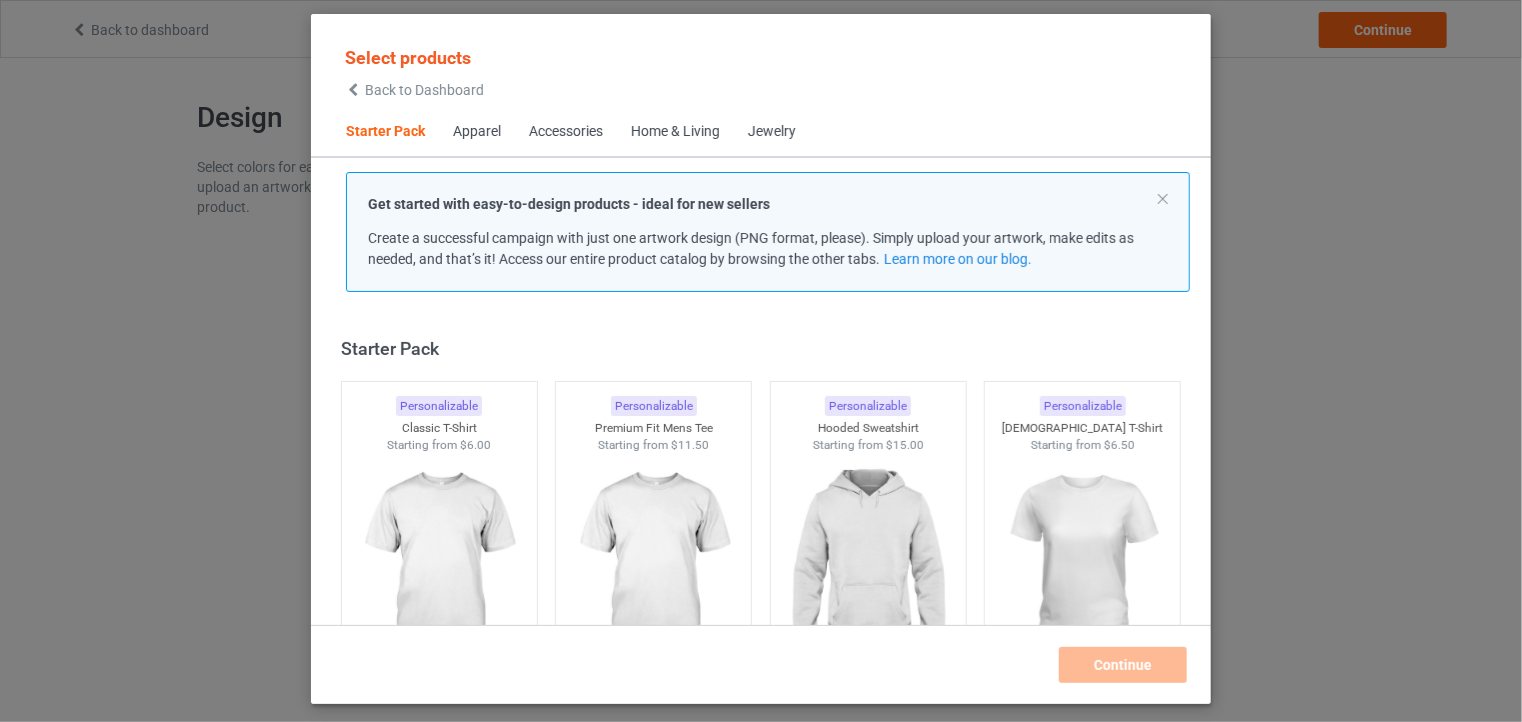 click on "Apparel" at bounding box center (477, 132) 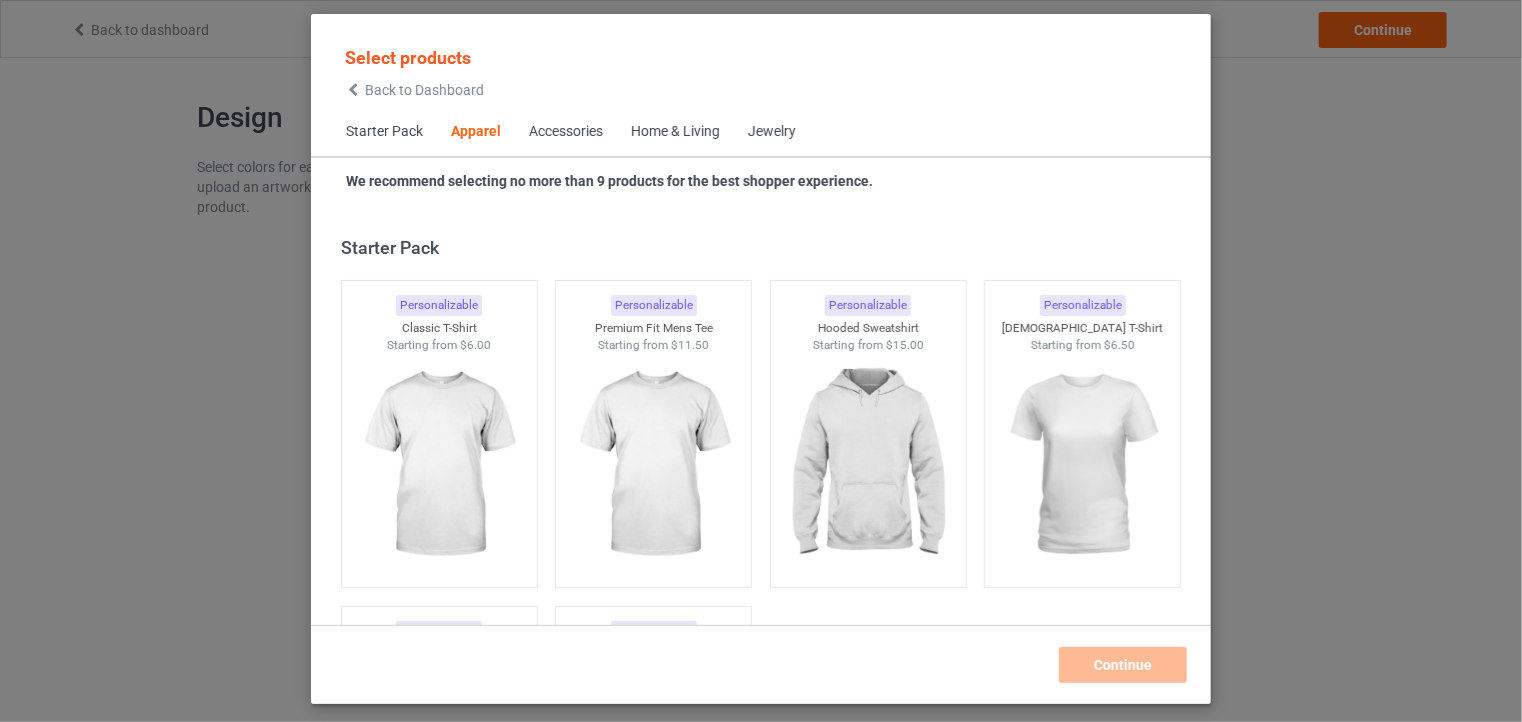 scroll, scrollTop: 744, scrollLeft: 0, axis: vertical 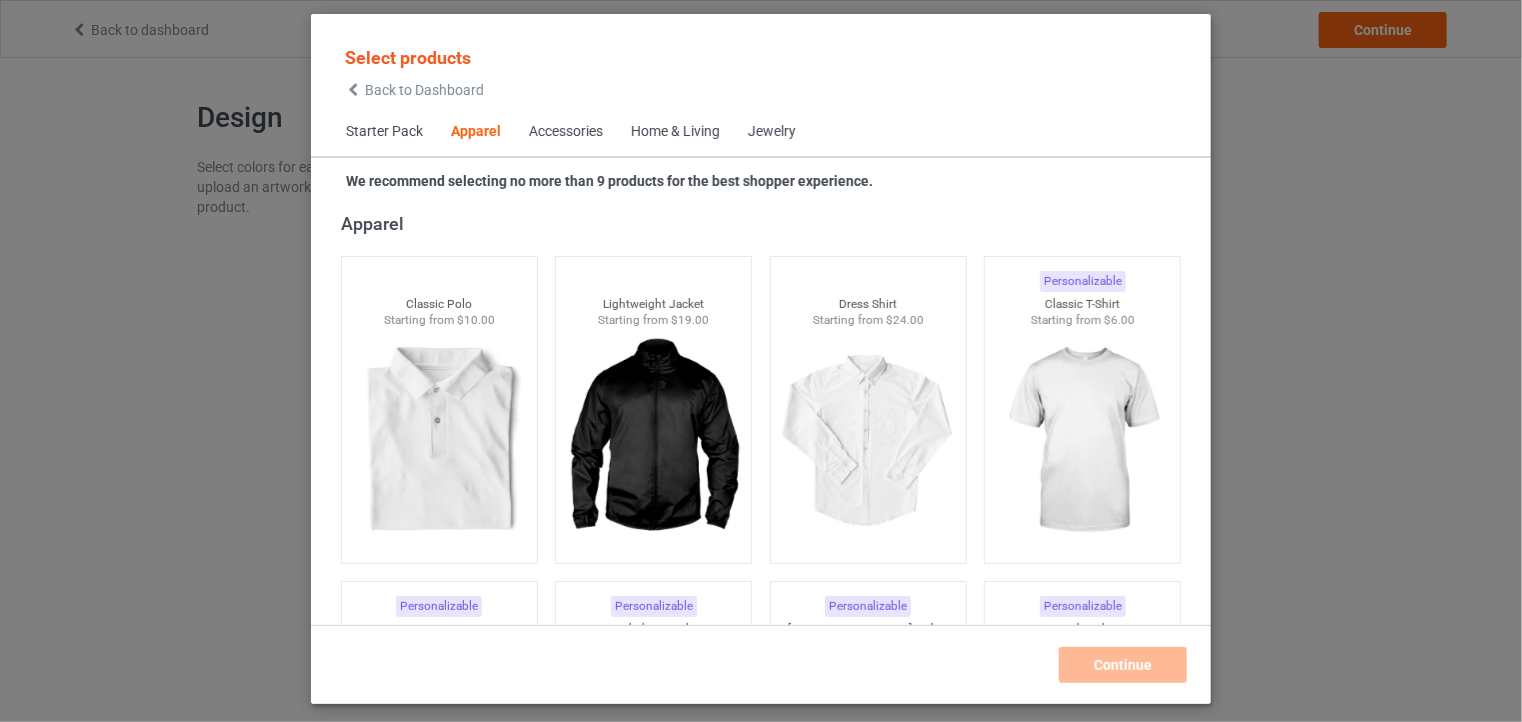 click on "Starter Pack" at bounding box center [384, 132] 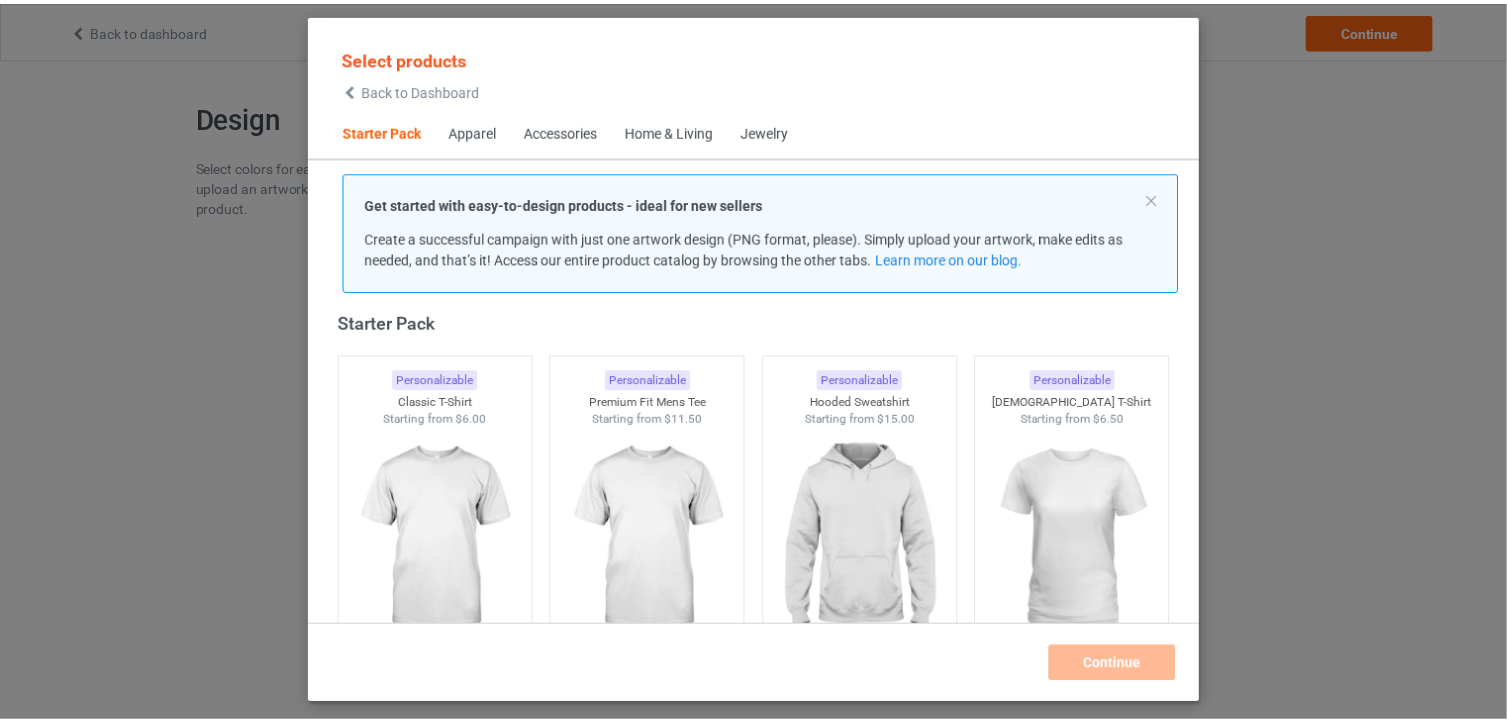 scroll, scrollTop: 126, scrollLeft: 0, axis: vertical 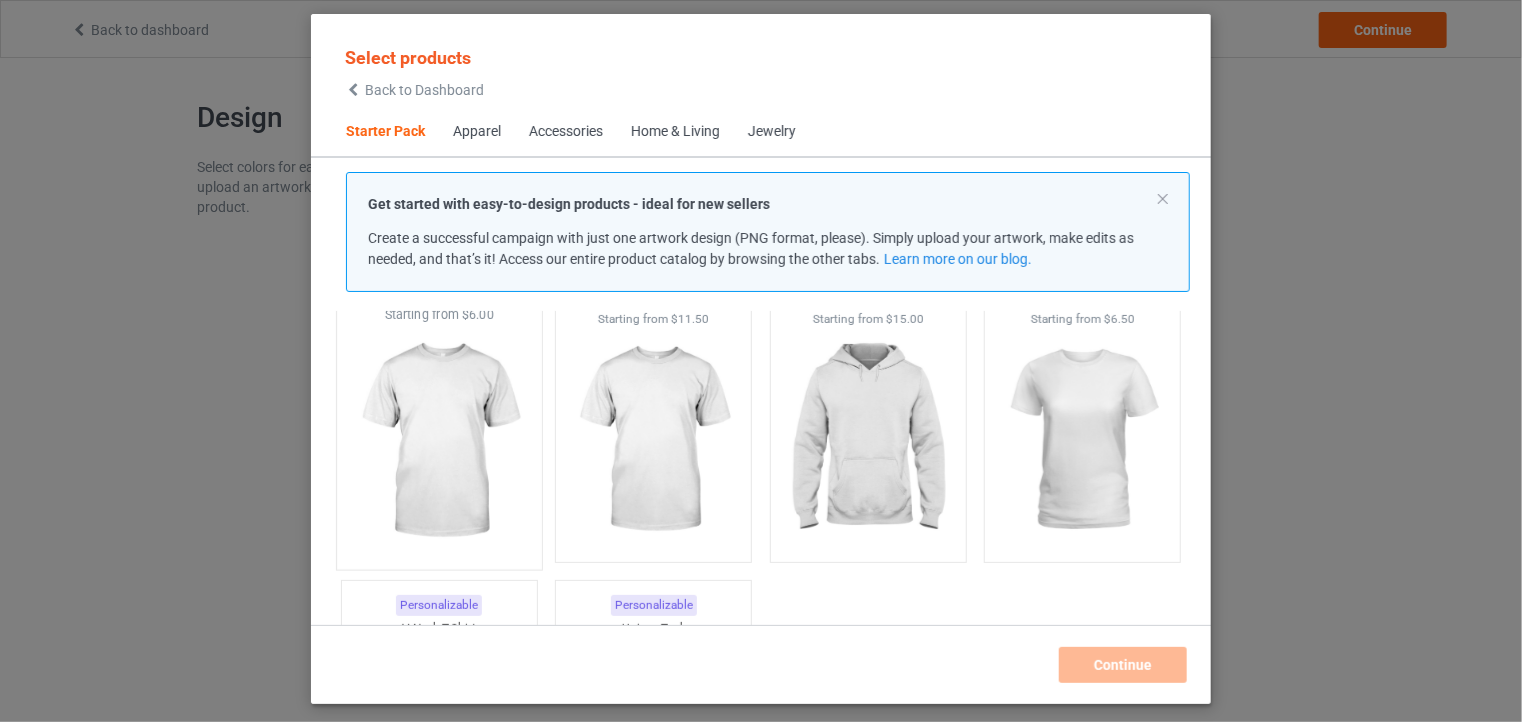 click at bounding box center [439, 441] 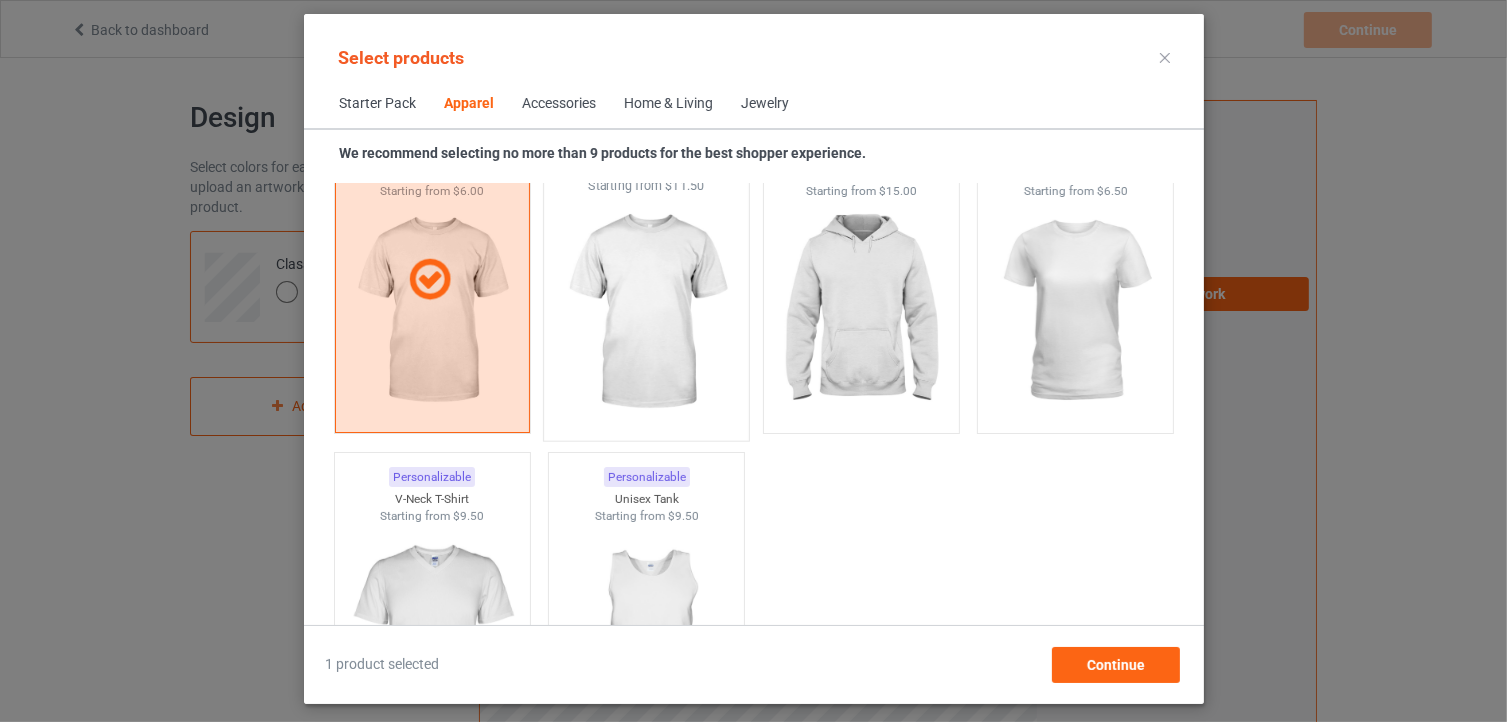 click at bounding box center (646, 312) 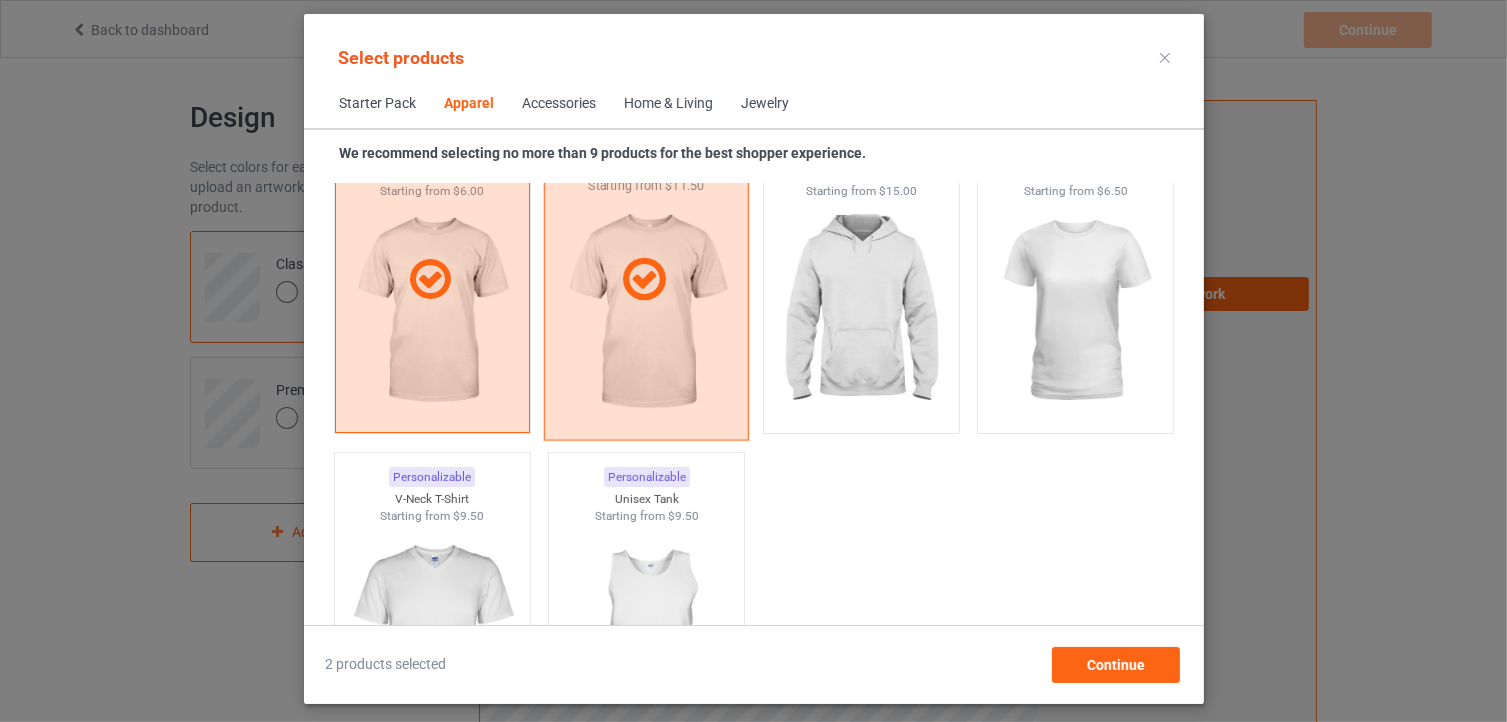 click at bounding box center [646, 280] 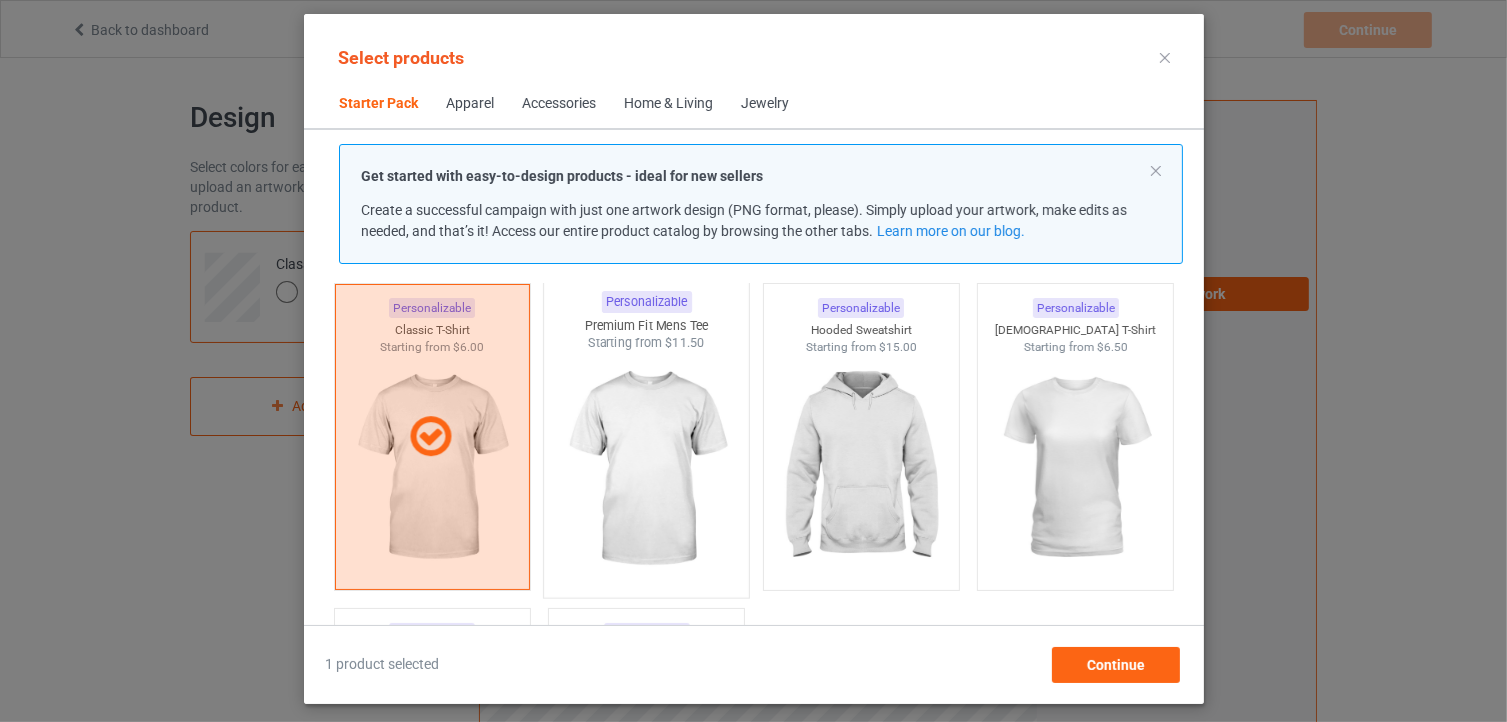 scroll, scrollTop: 100, scrollLeft: 0, axis: vertical 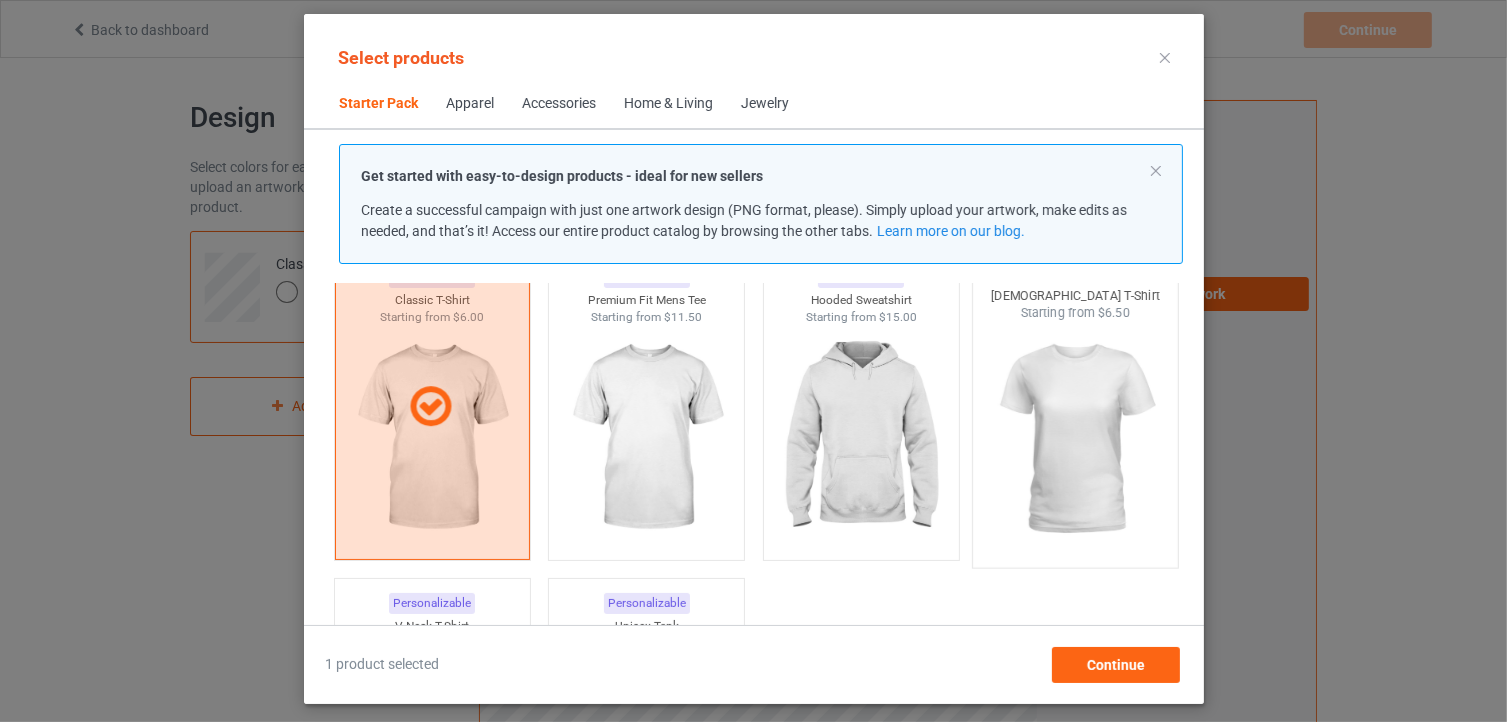 click at bounding box center (1075, 439) 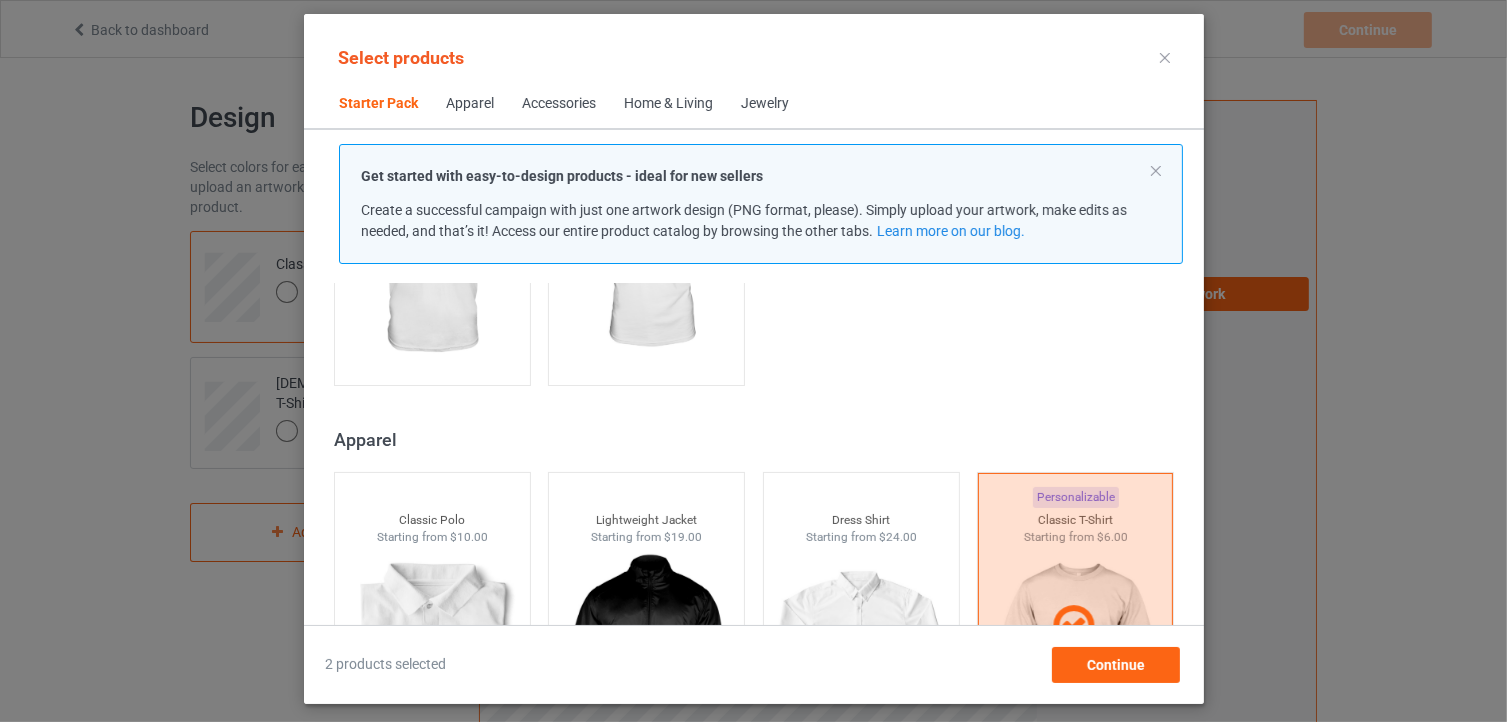 scroll, scrollTop: 700, scrollLeft: 0, axis: vertical 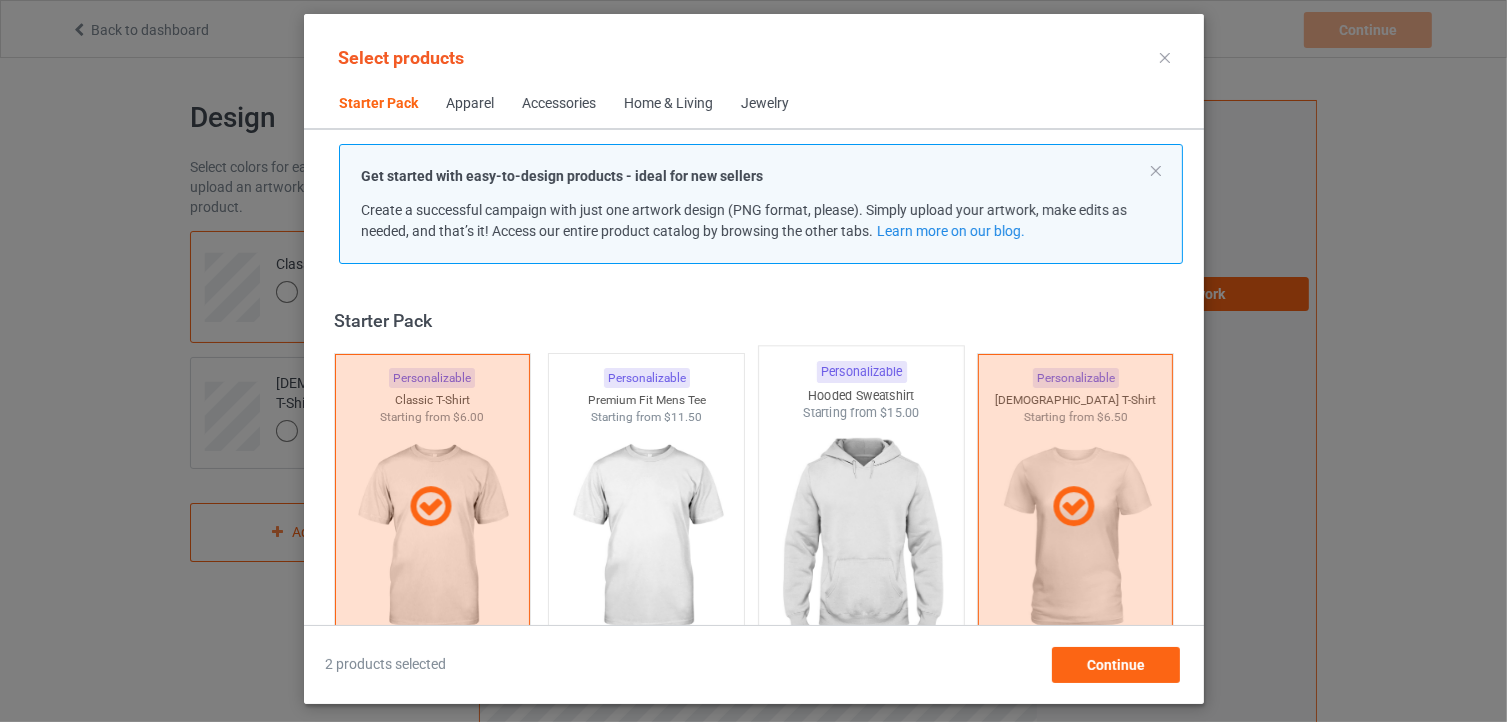 click at bounding box center [861, 539] 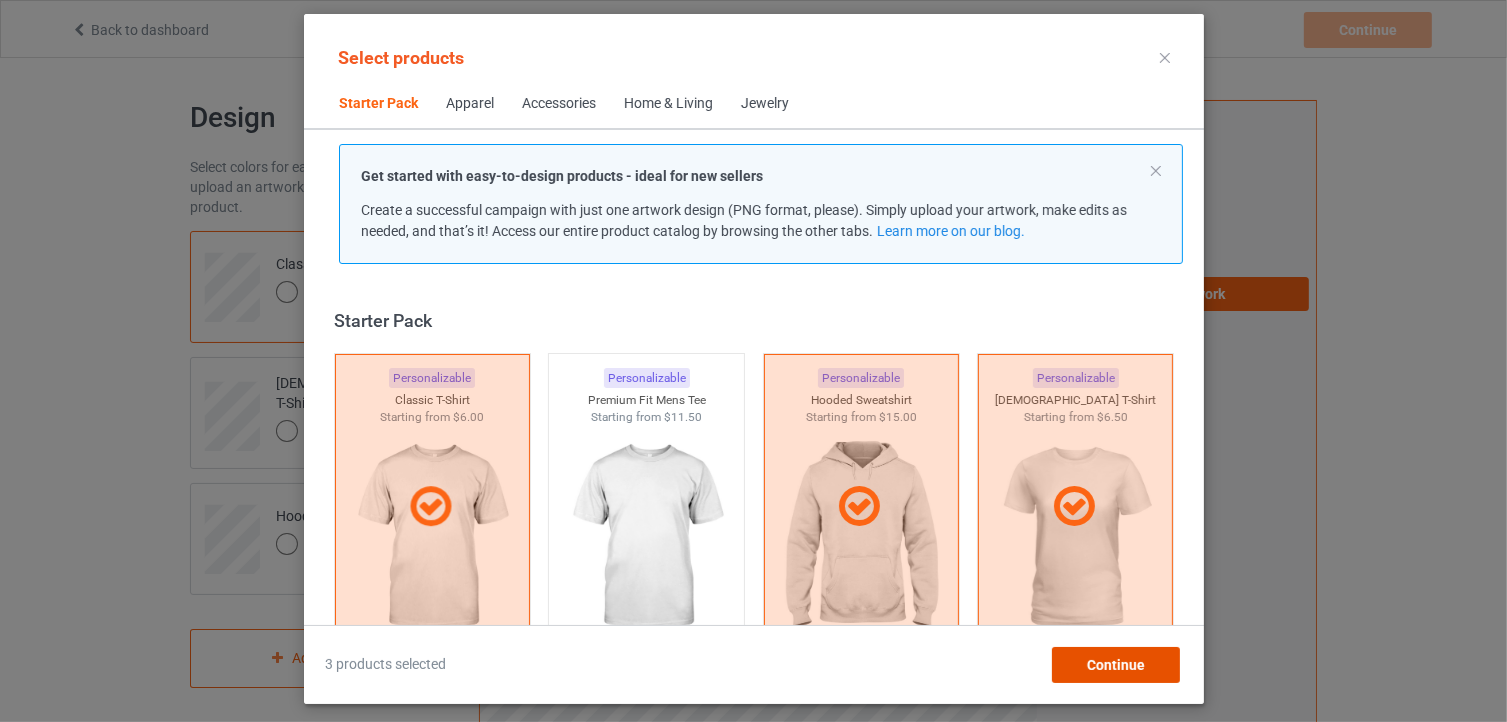 click on "Continue" at bounding box center [1115, 665] 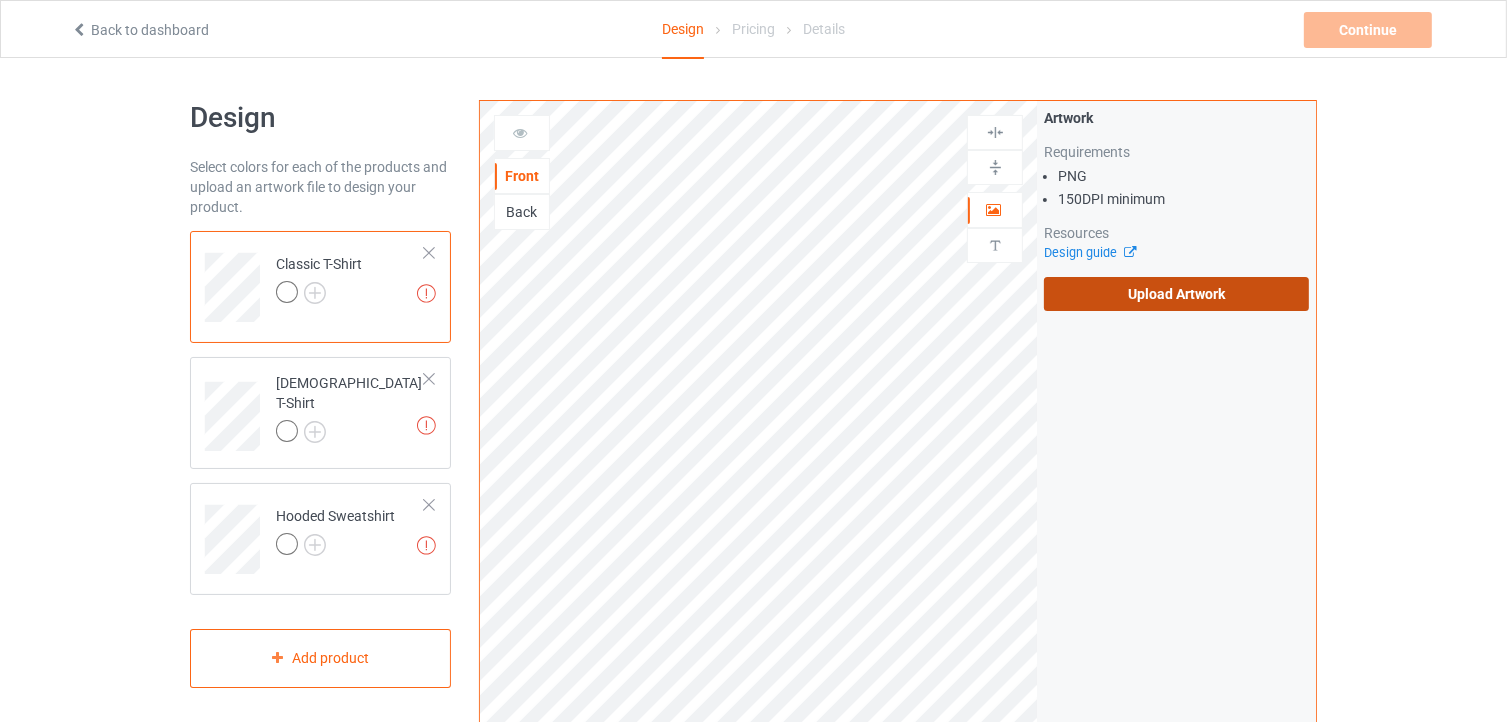 click on "Upload Artwork" at bounding box center (1176, 294) 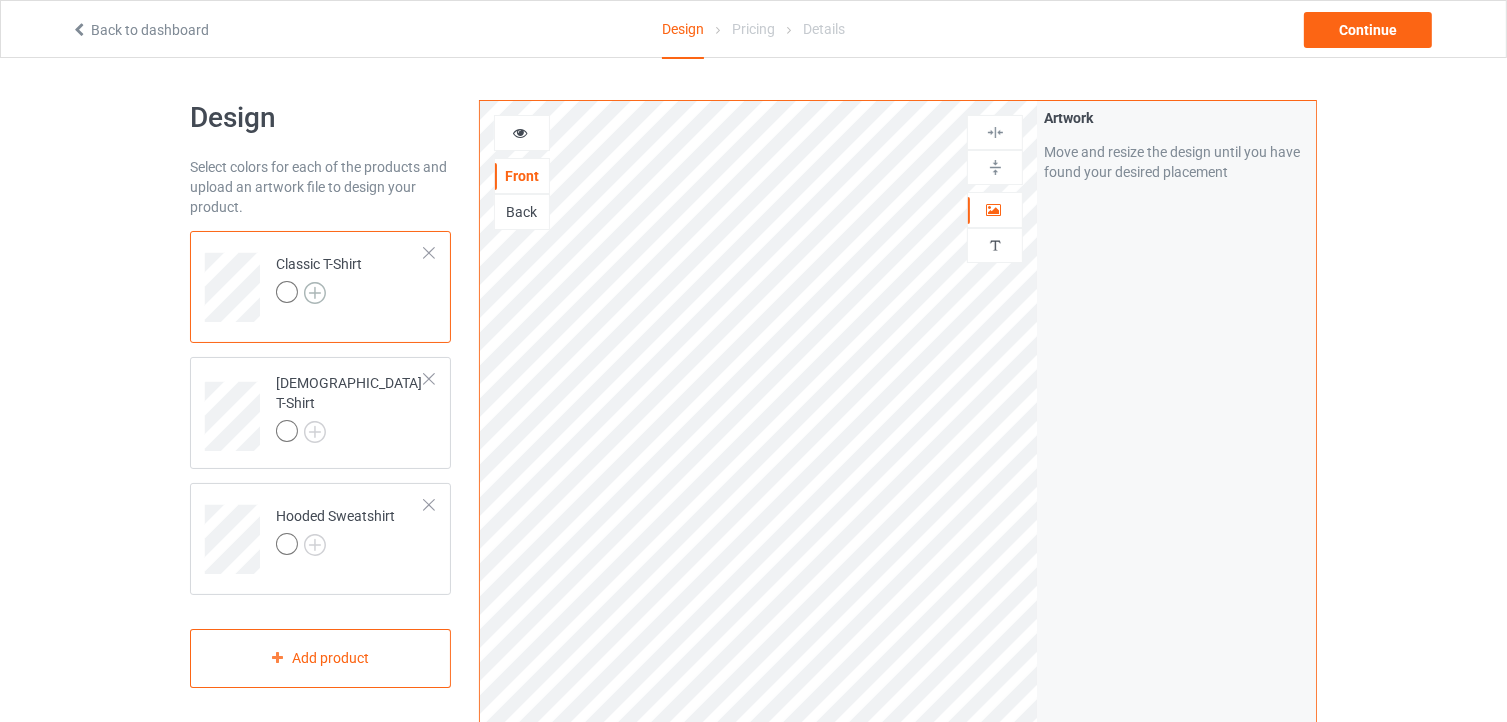 click at bounding box center (315, 293) 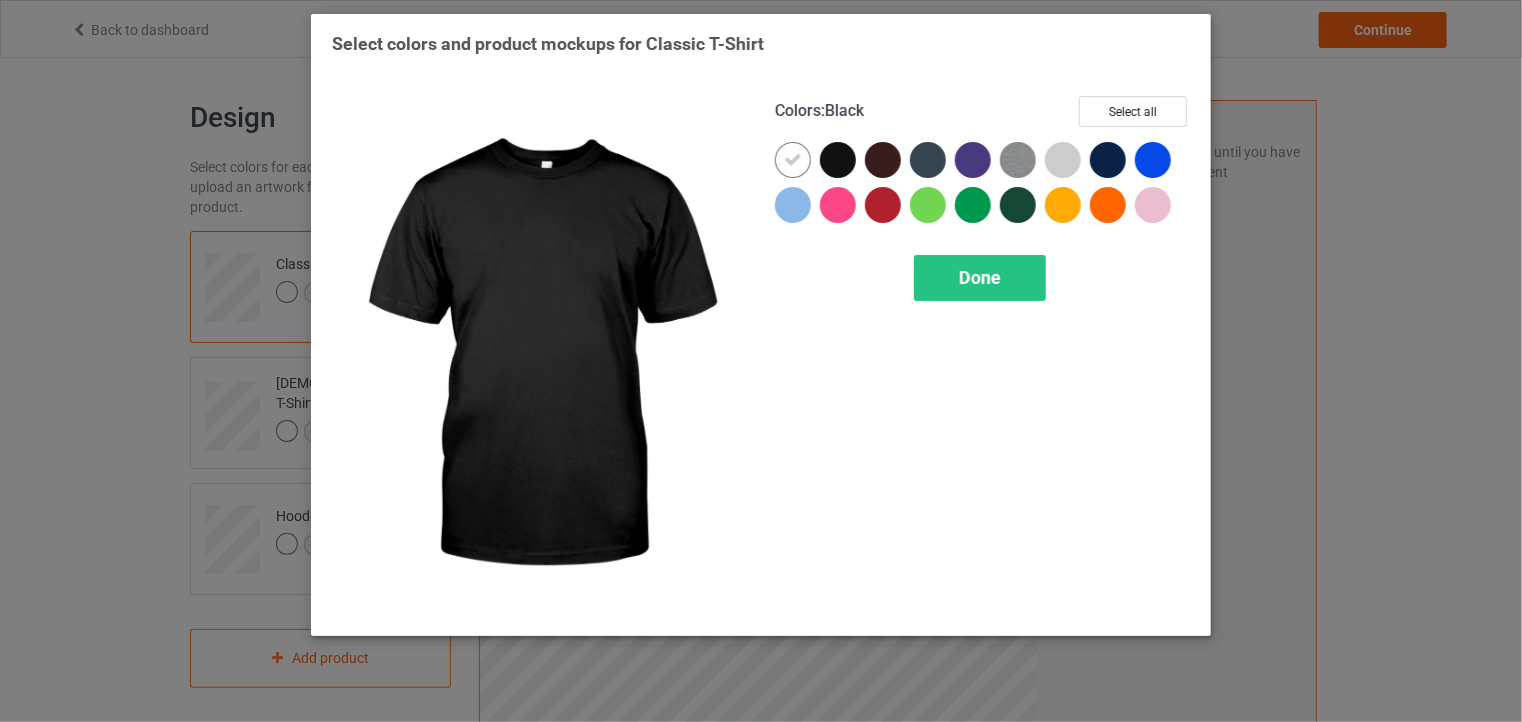 click at bounding box center [838, 160] 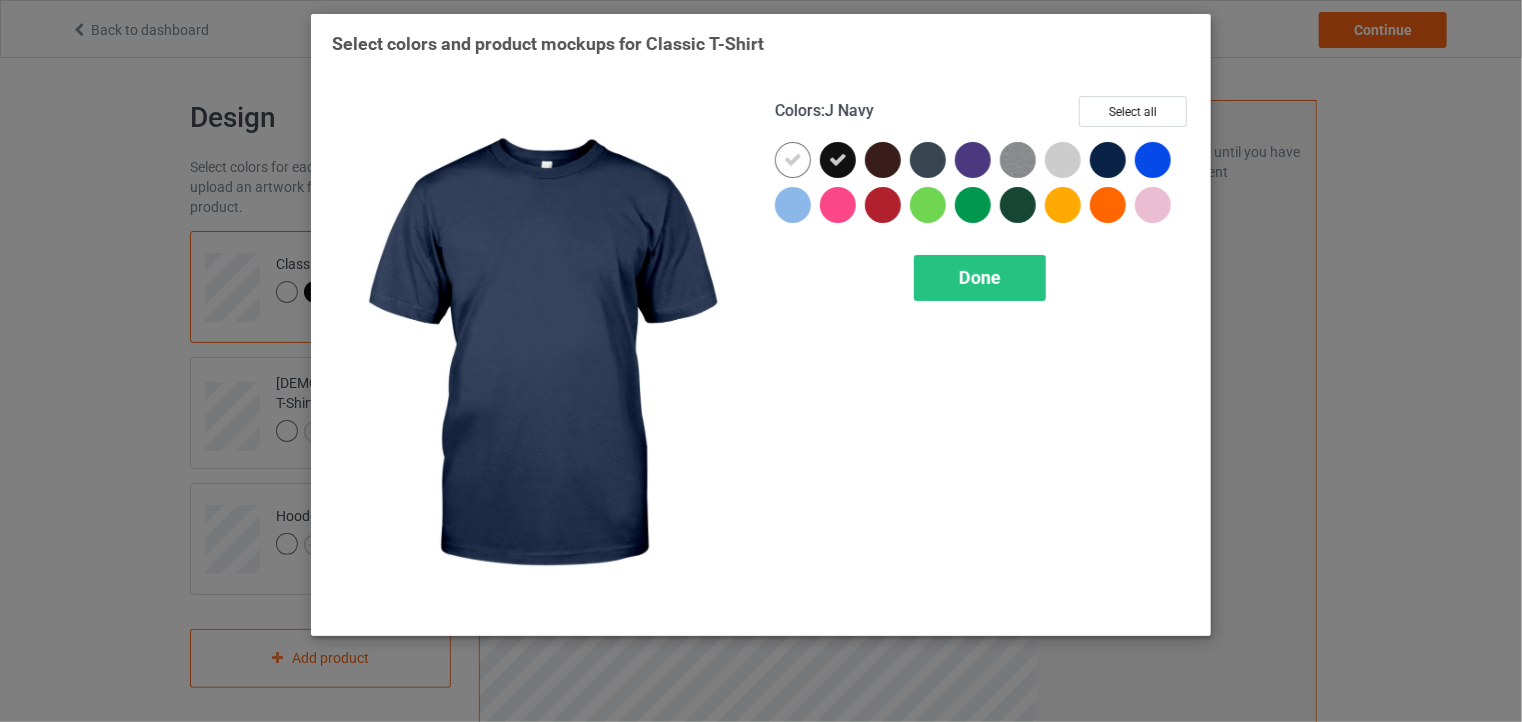 click at bounding box center (1108, 160) 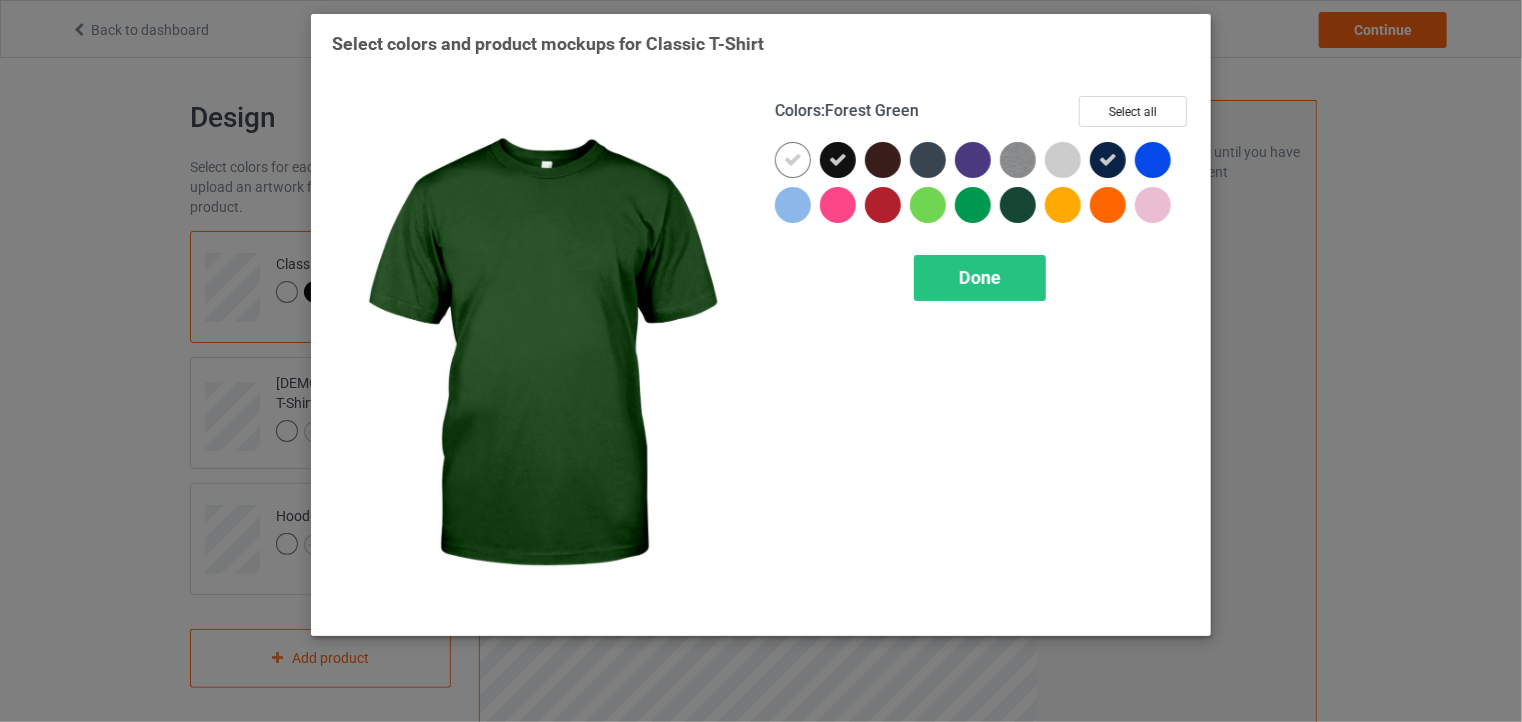 click at bounding box center (1018, 205) 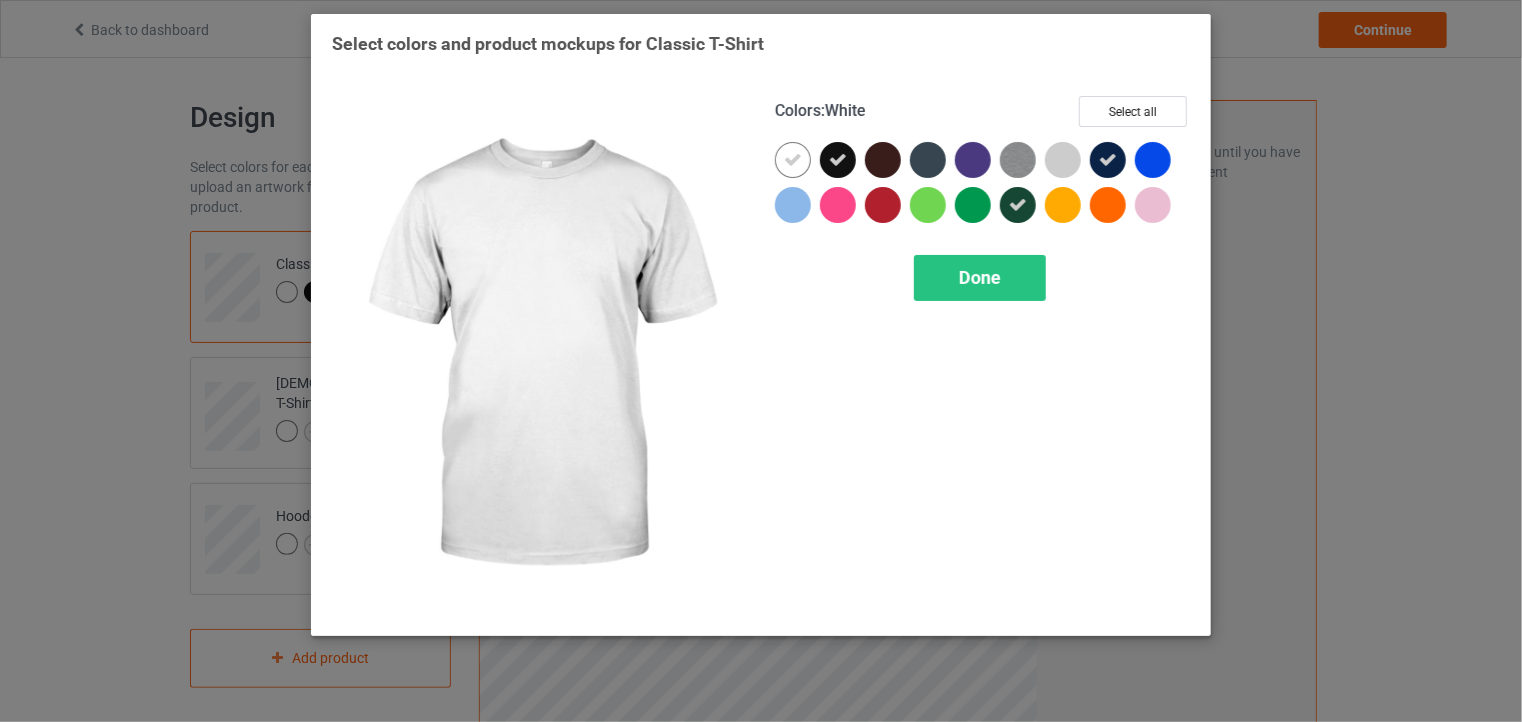 click at bounding box center [793, 160] 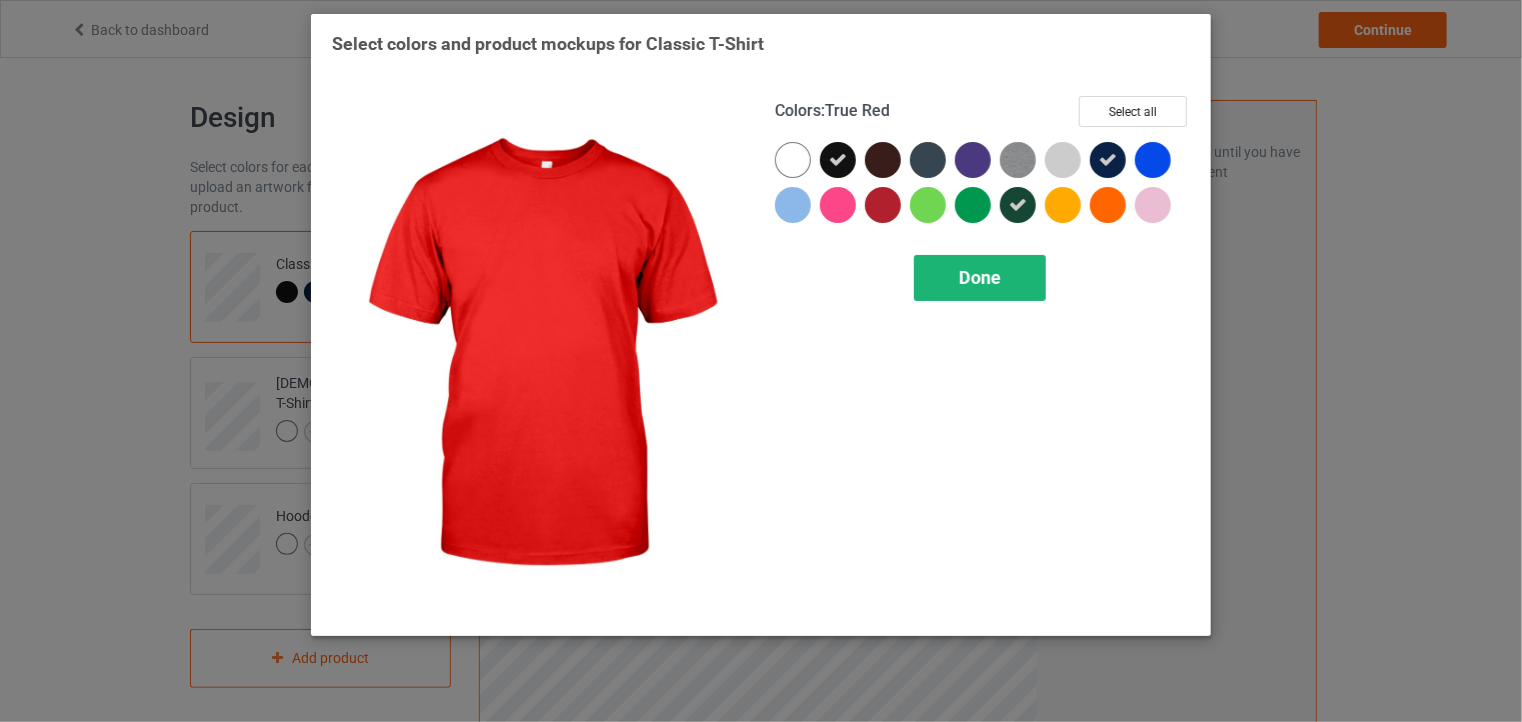 click on "Done" at bounding box center (980, 277) 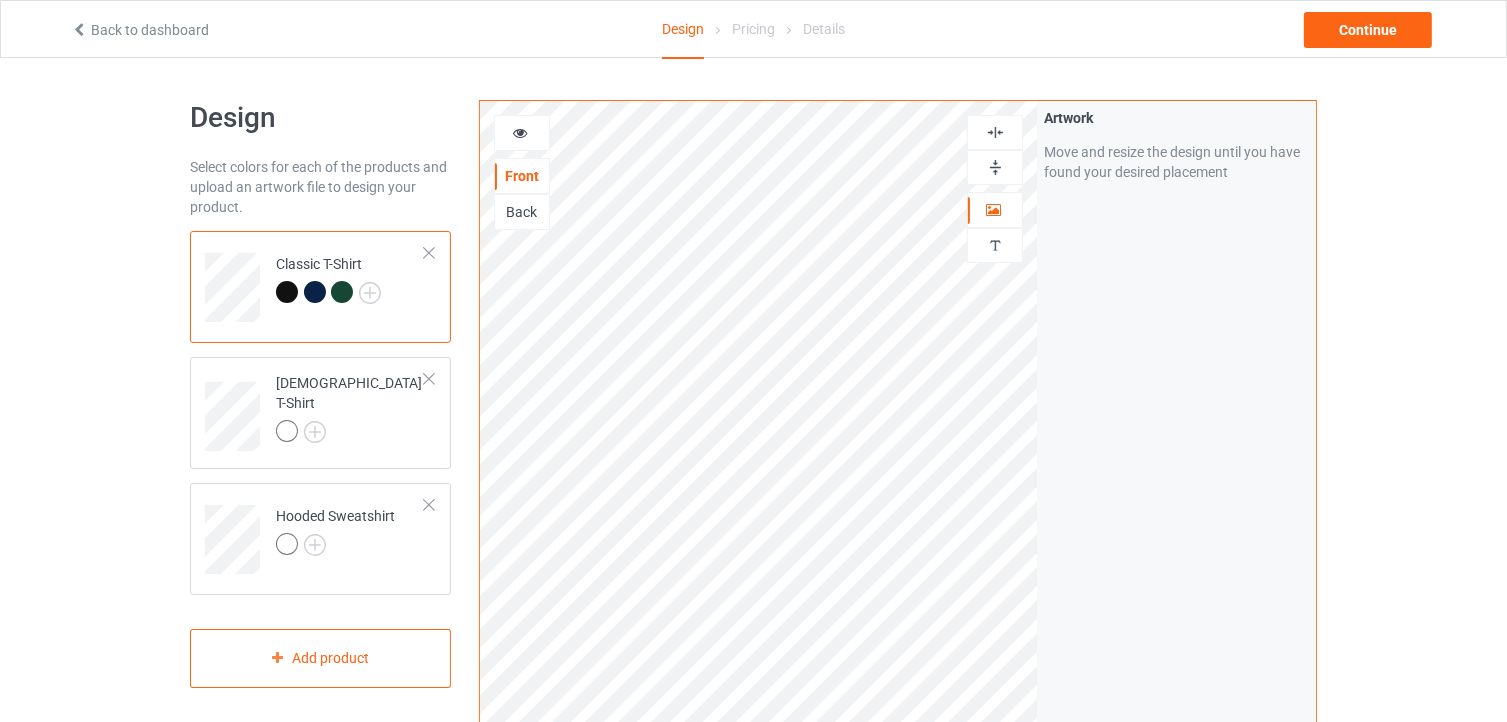 click at bounding box center (995, 132) 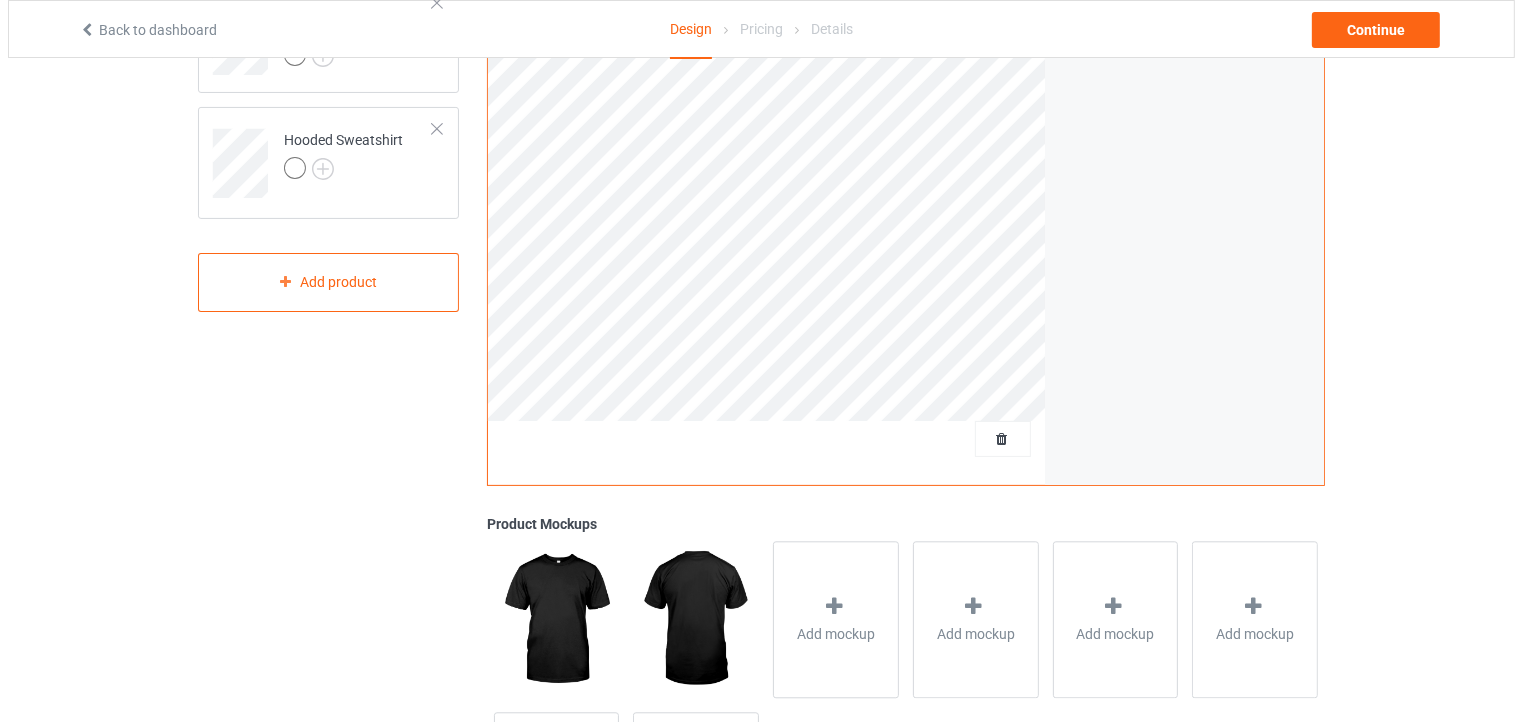 scroll, scrollTop: 571, scrollLeft: 0, axis: vertical 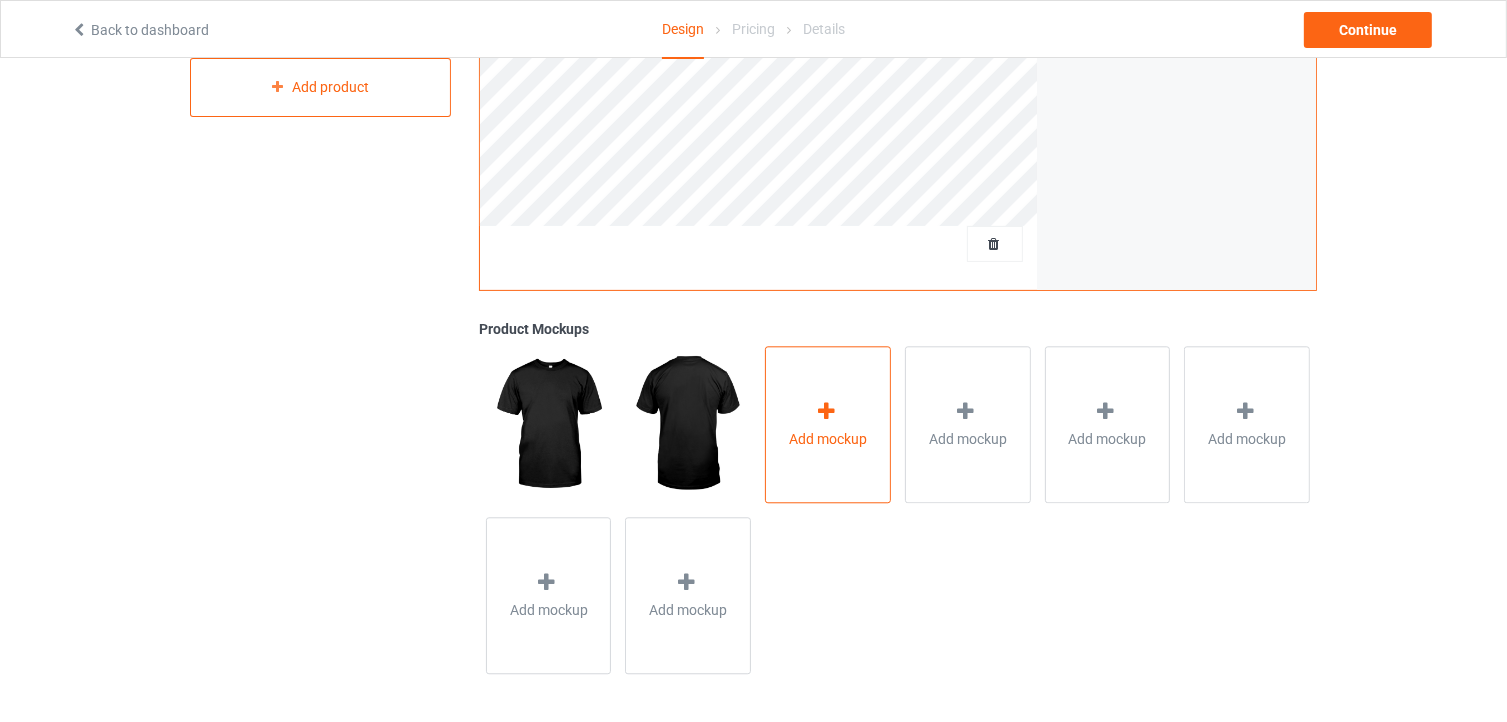 click on "Add mockup" at bounding box center [828, 439] 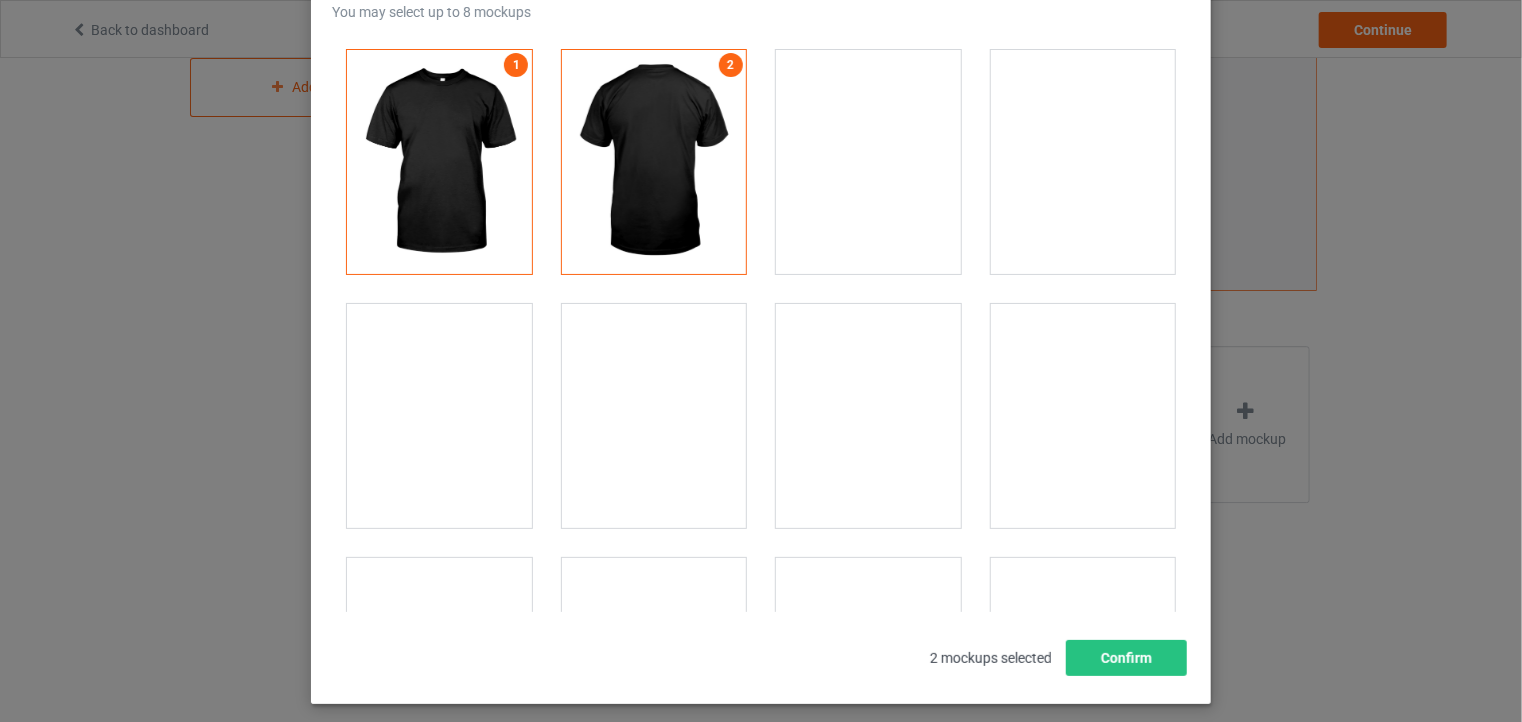 scroll, scrollTop: 200, scrollLeft: 0, axis: vertical 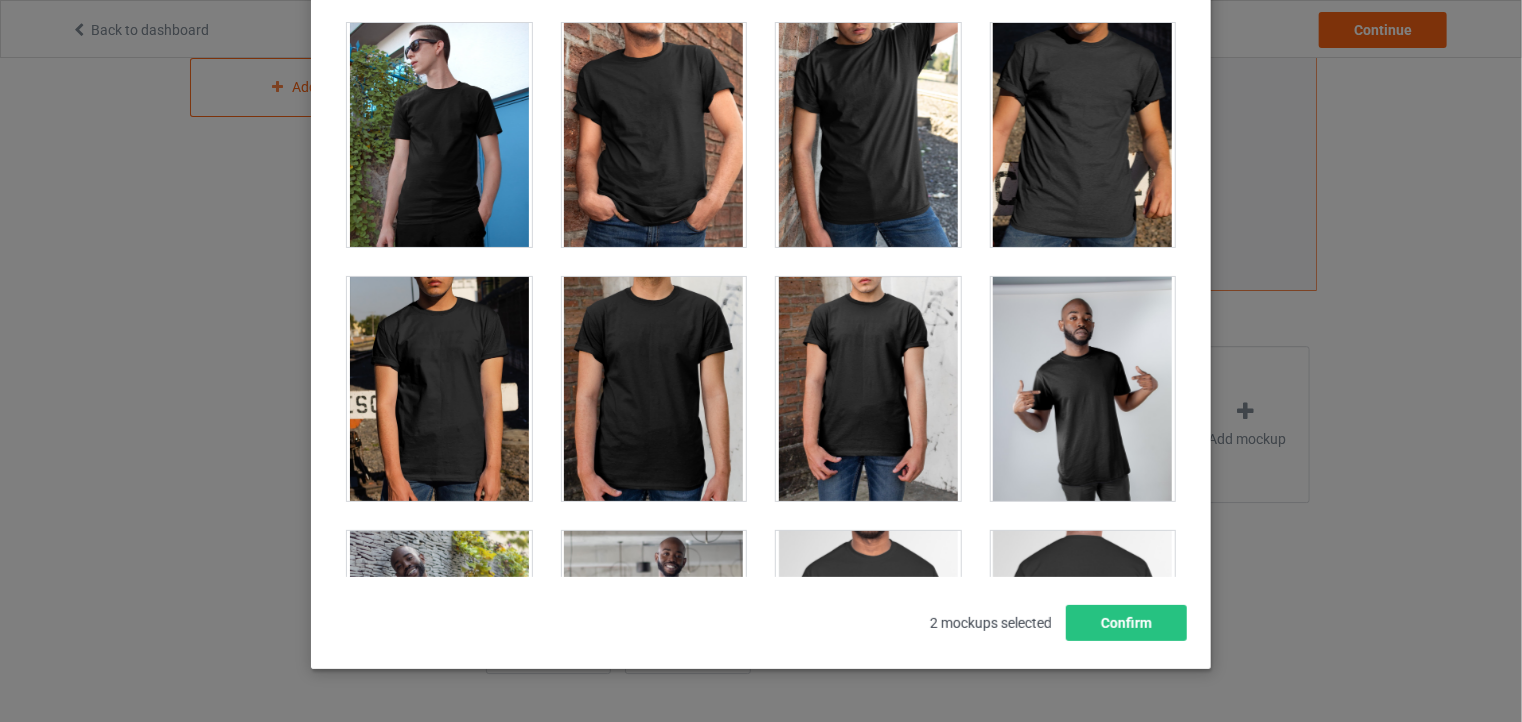 click at bounding box center [439, 135] 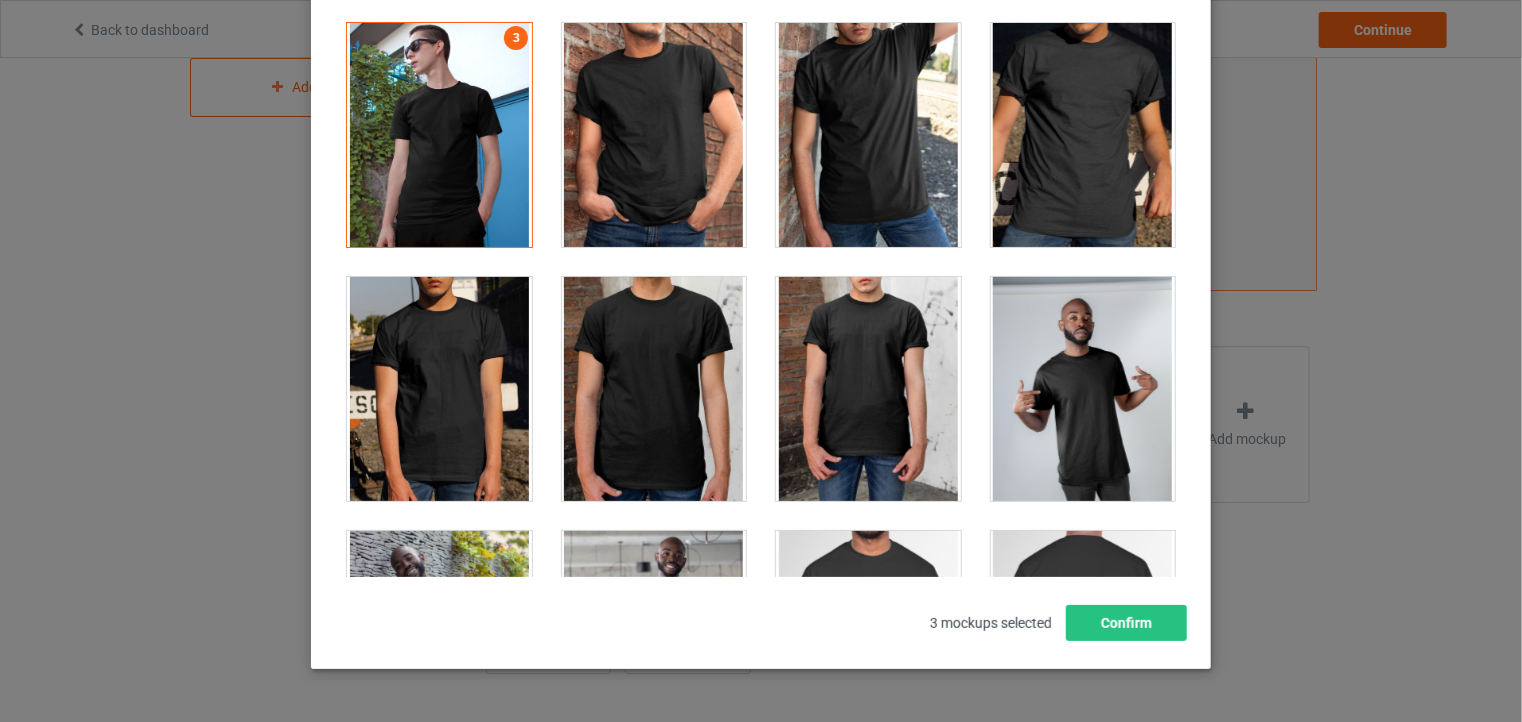 scroll, scrollTop: 200, scrollLeft: 0, axis: vertical 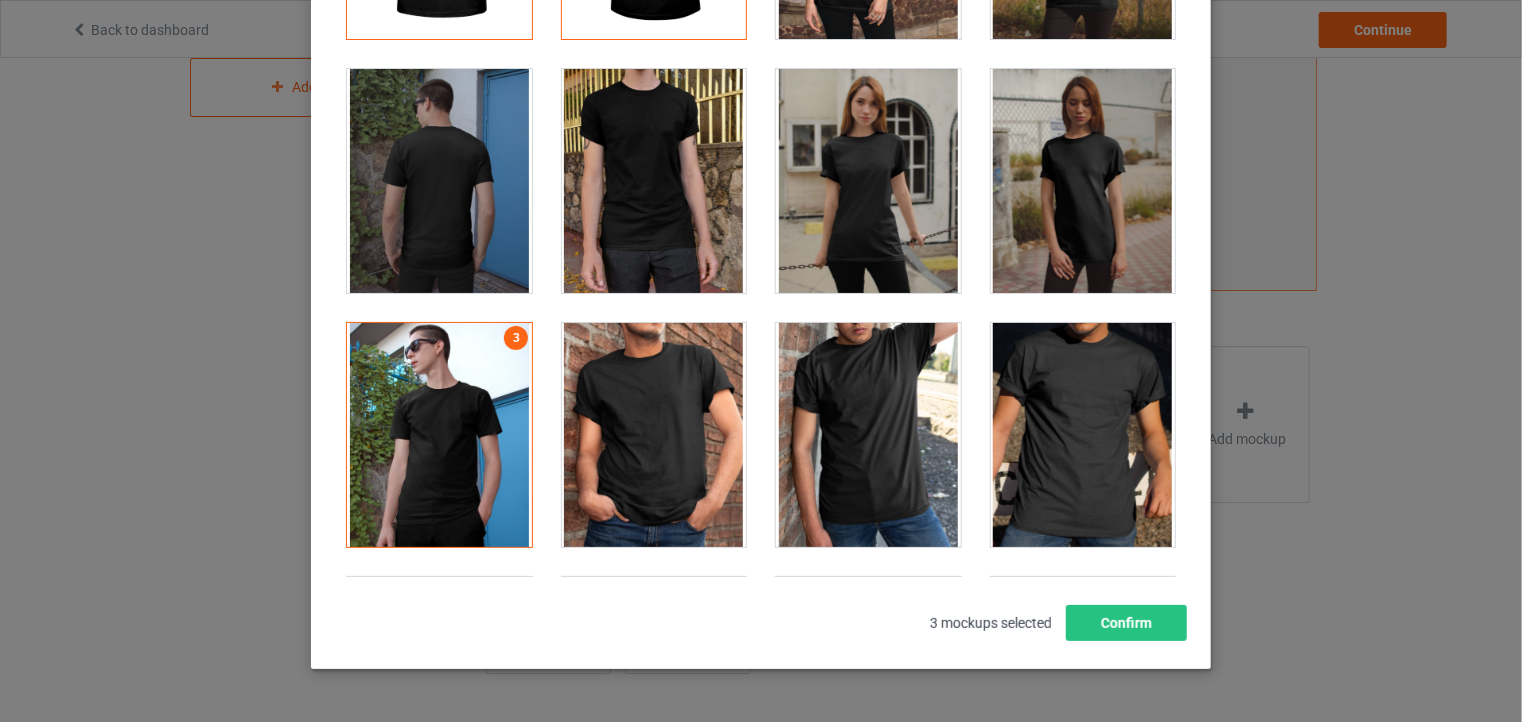 click at bounding box center (868, 181) 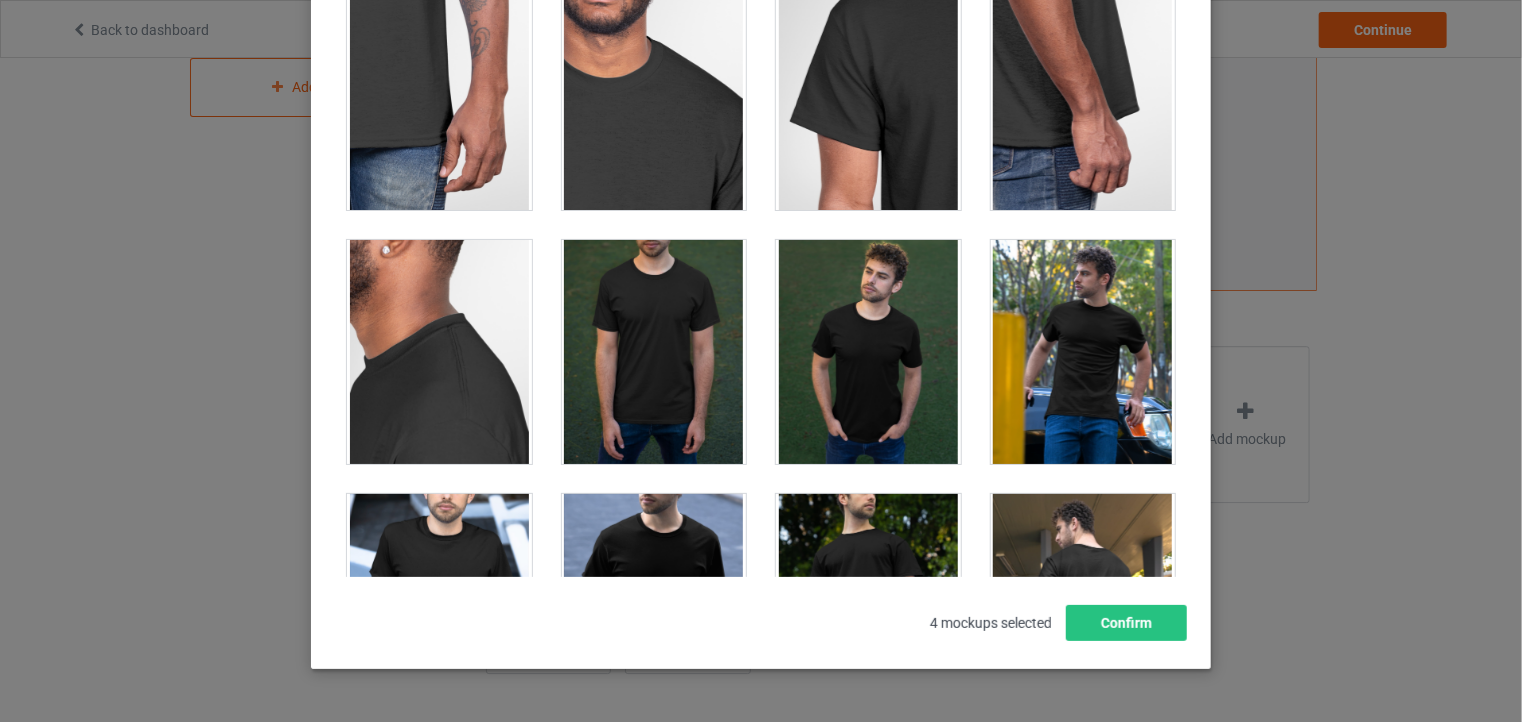scroll, scrollTop: 1300, scrollLeft: 0, axis: vertical 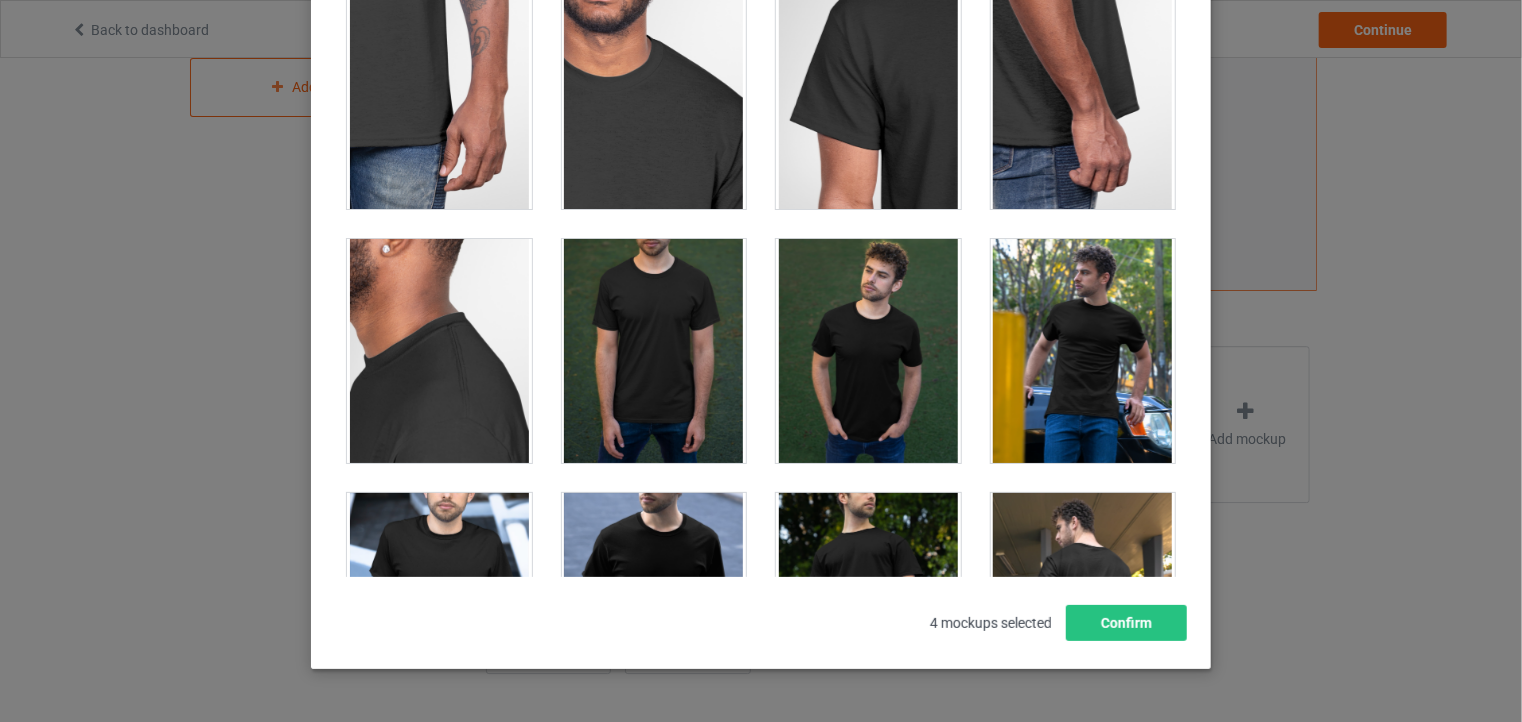 click at bounding box center [1083, 351] 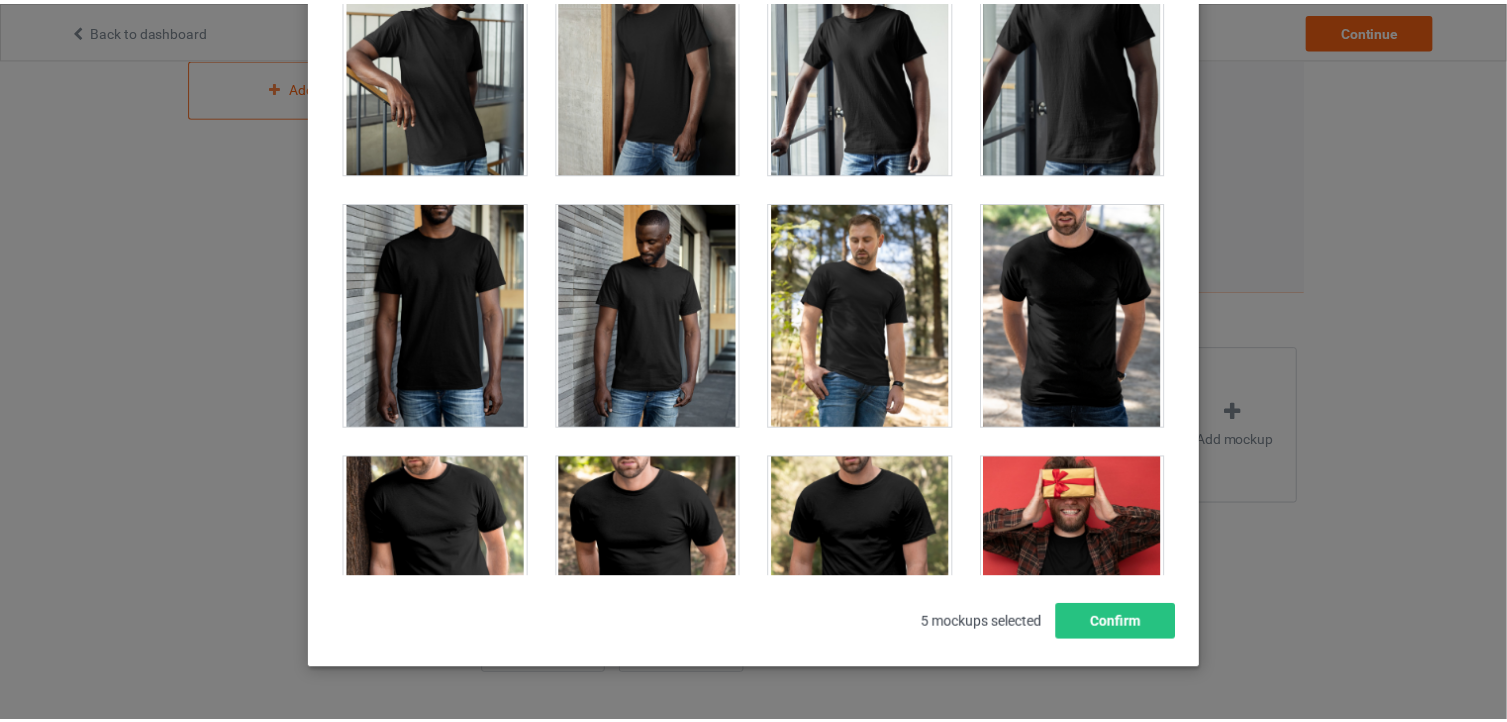 scroll, scrollTop: 2100, scrollLeft: 0, axis: vertical 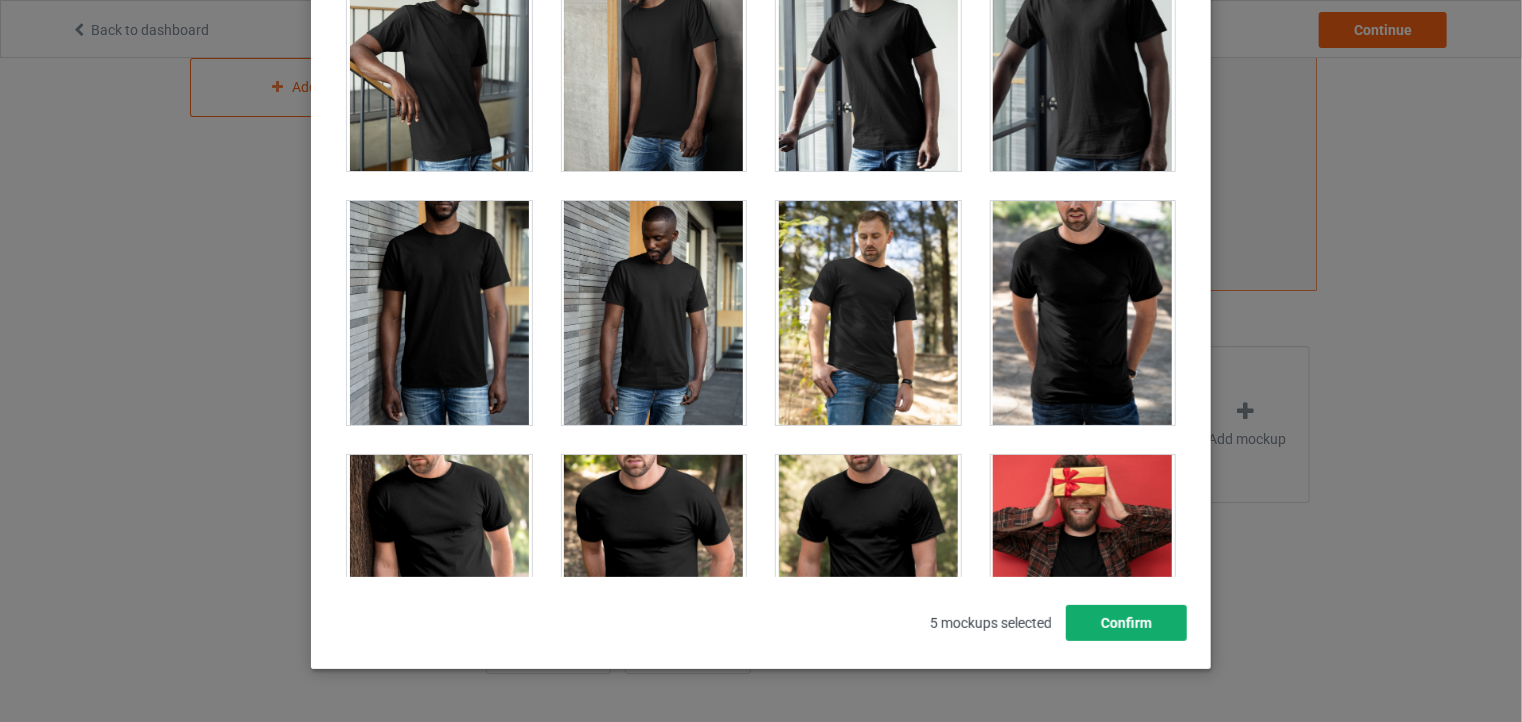 click on "Confirm" at bounding box center (1126, 623) 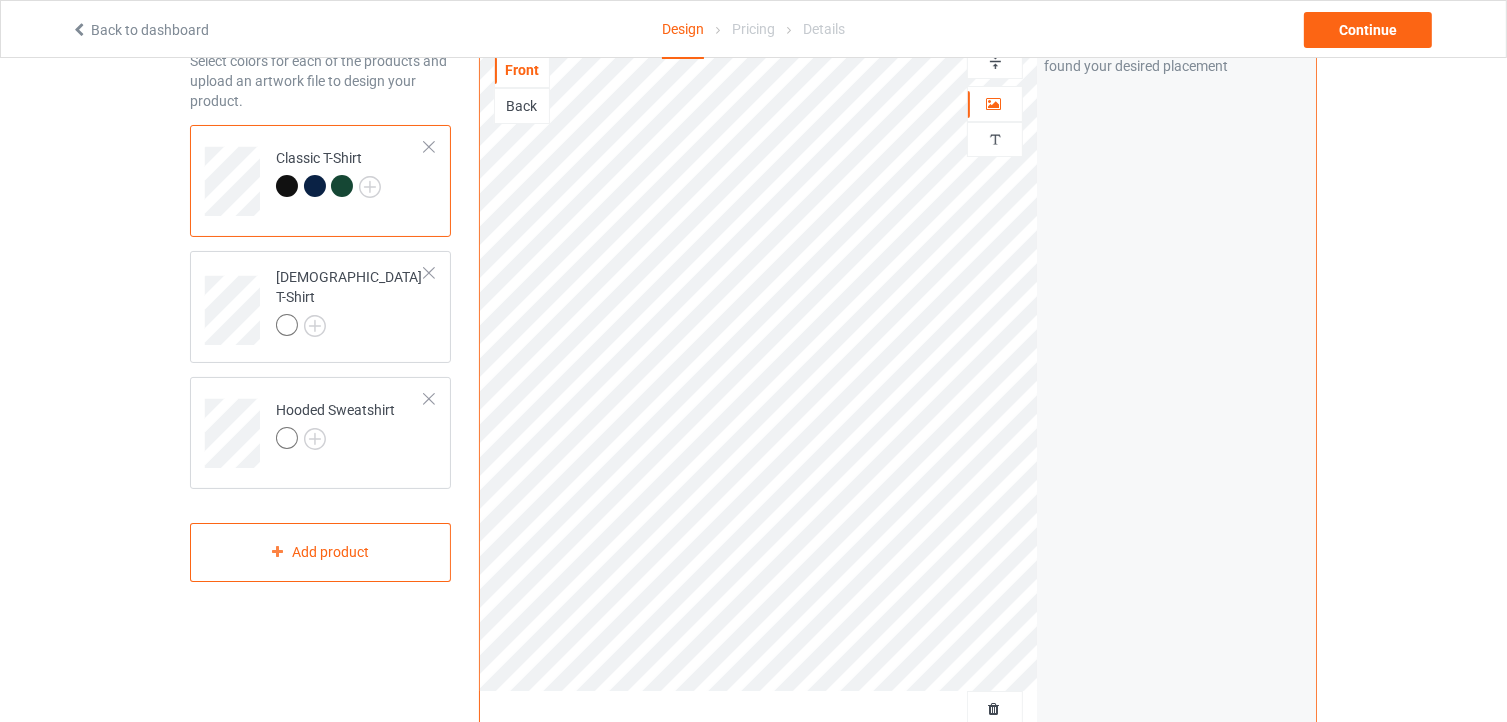 scroll, scrollTop: 0, scrollLeft: 0, axis: both 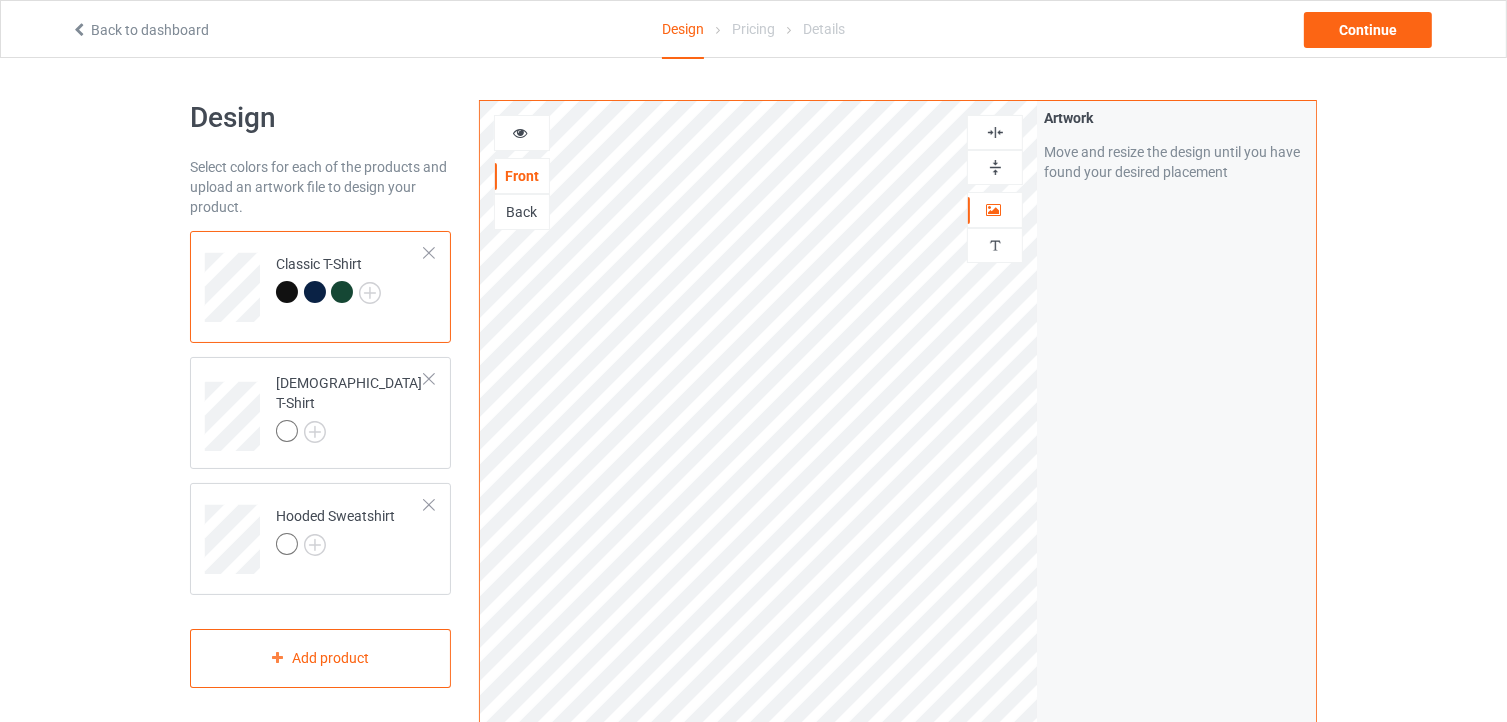 click on "Design Select colors for each of the products and upload an artwork file to design your product. Classic T-Shirt [DEMOGRAPHIC_DATA] T-Shirt Hooded Sweatshirt Add product Front Back Artwork Personalized text Artwork Move and resize the design until you have found your desired placement Product Mockups Add mockup Add mockup Add mockup" at bounding box center [753, 676] 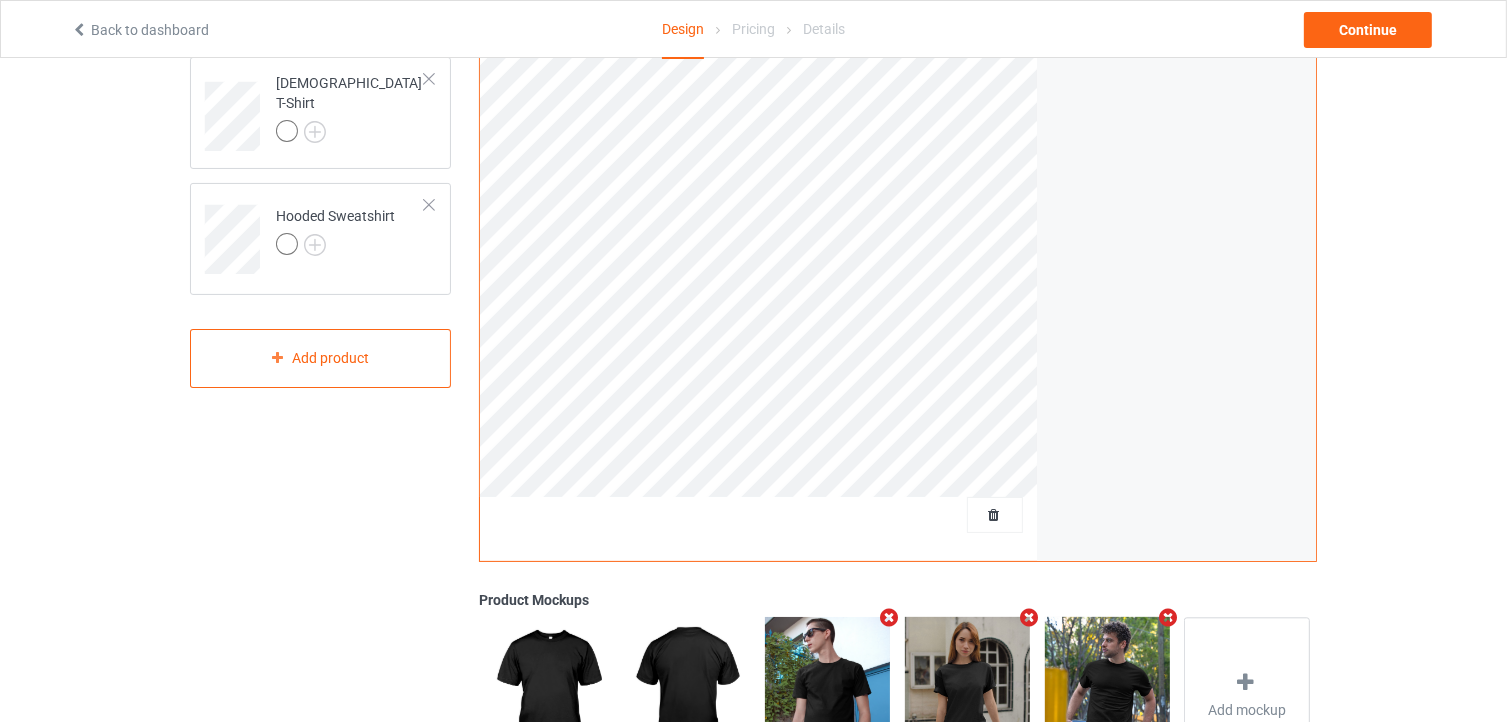 scroll, scrollTop: 0, scrollLeft: 0, axis: both 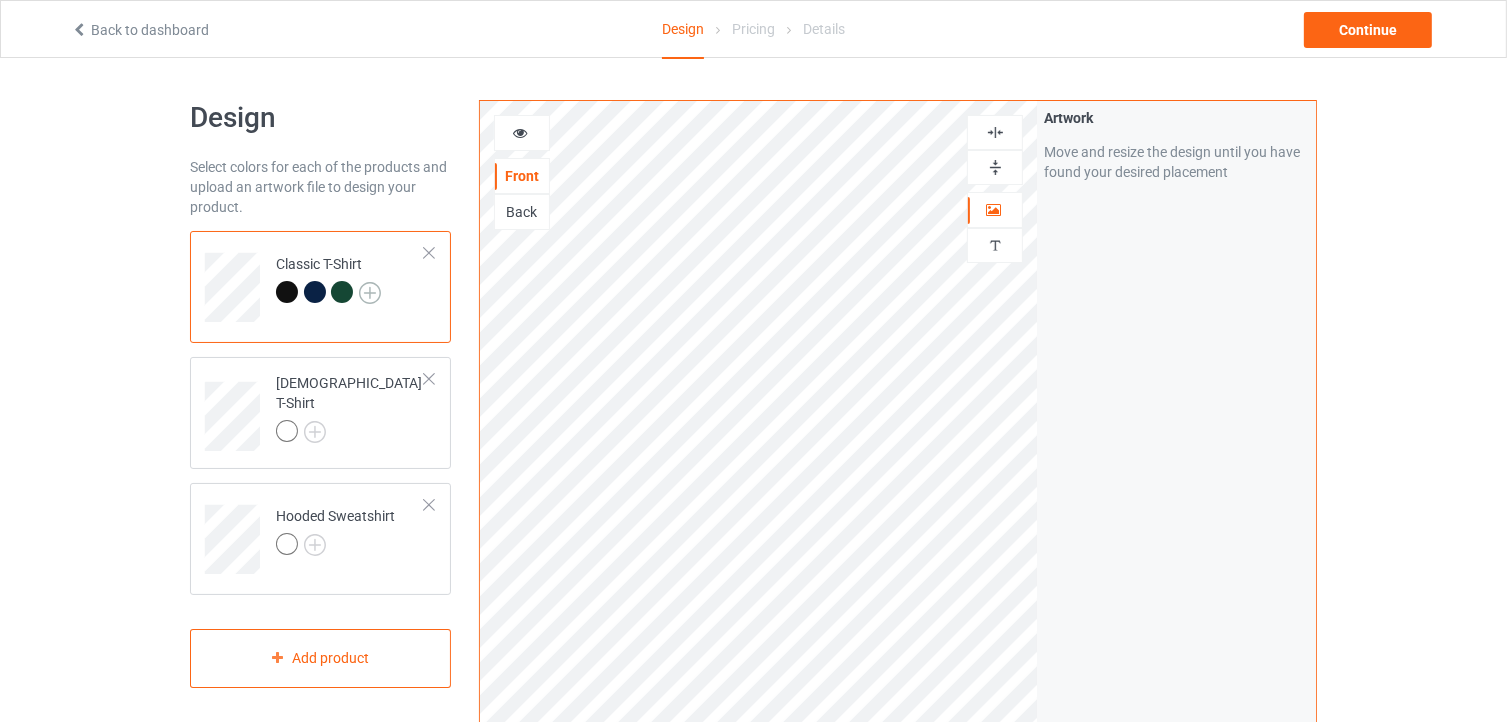 click at bounding box center (370, 293) 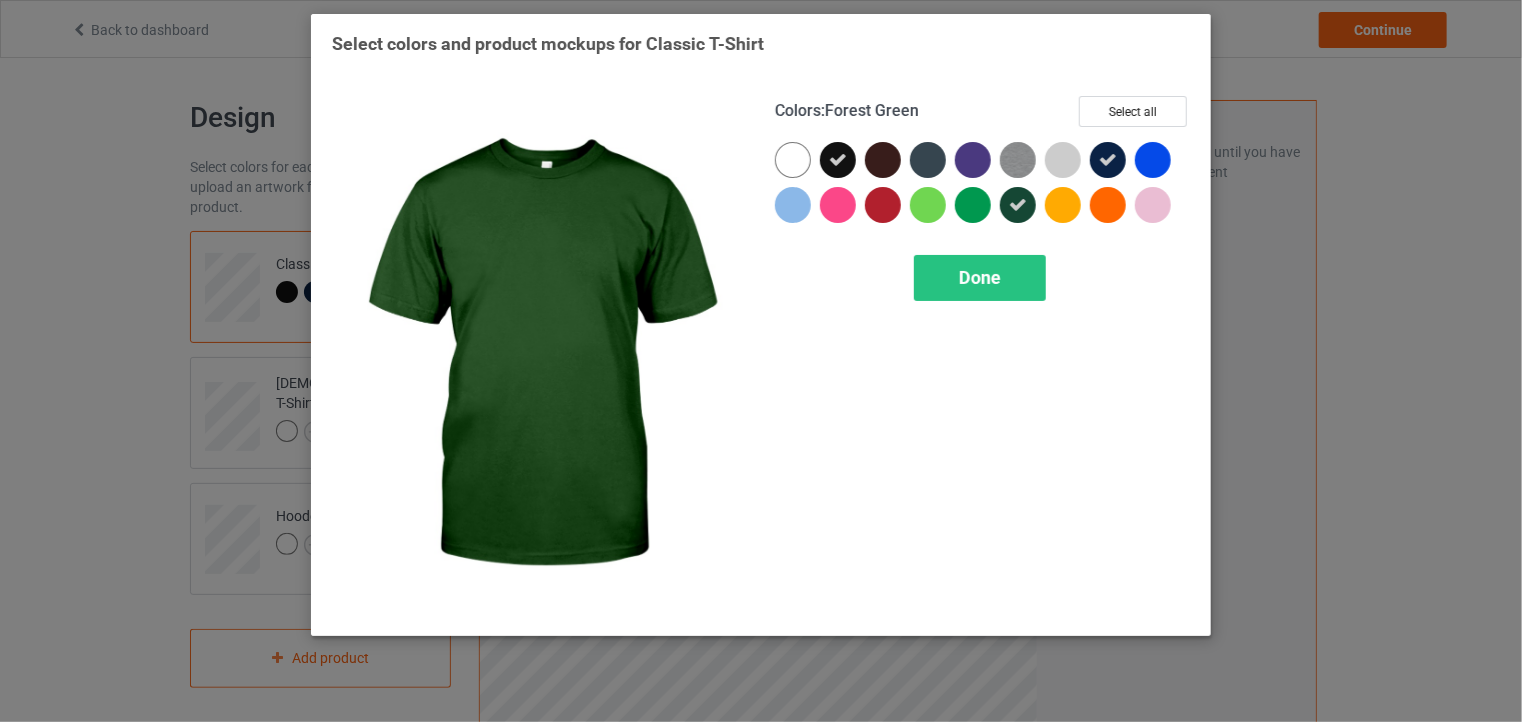click at bounding box center (1018, 205) 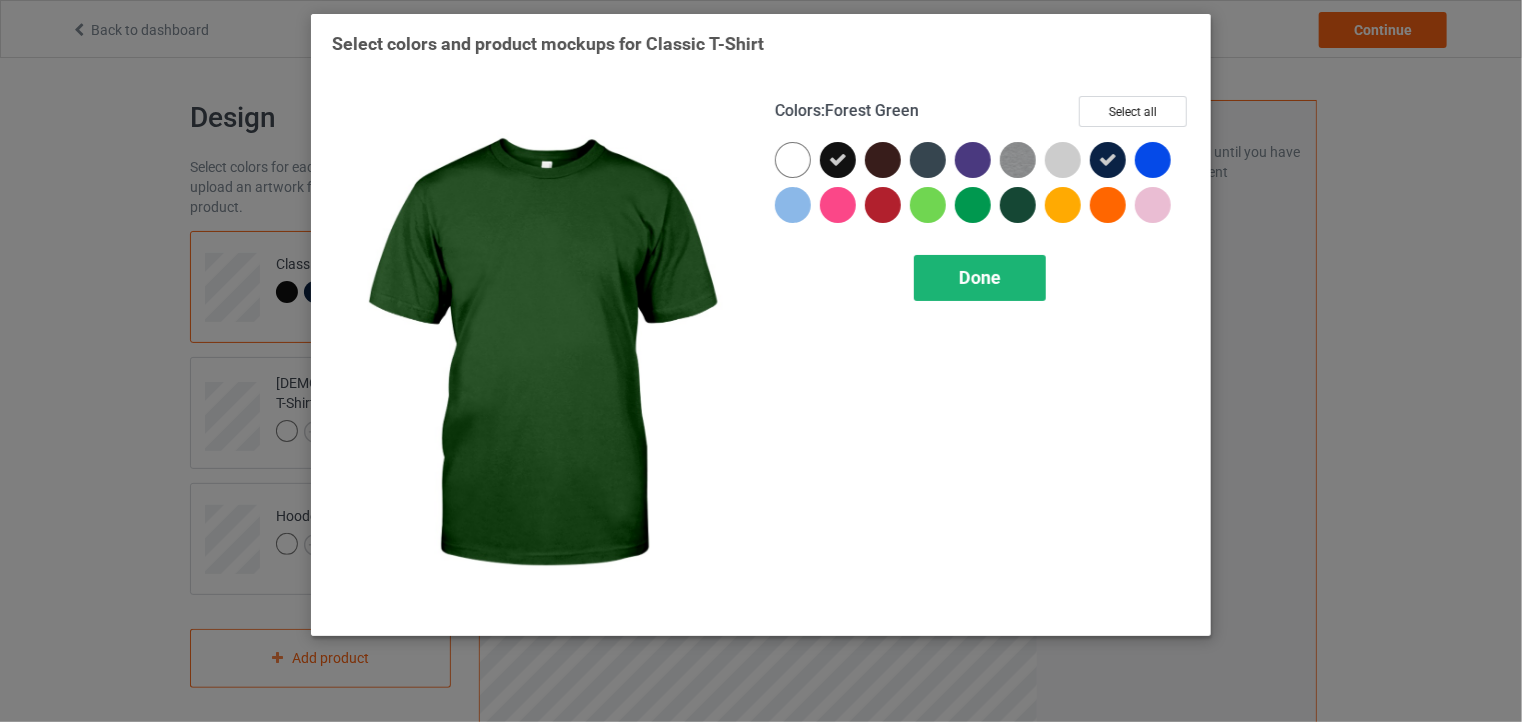 click on "Done" at bounding box center [980, 277] 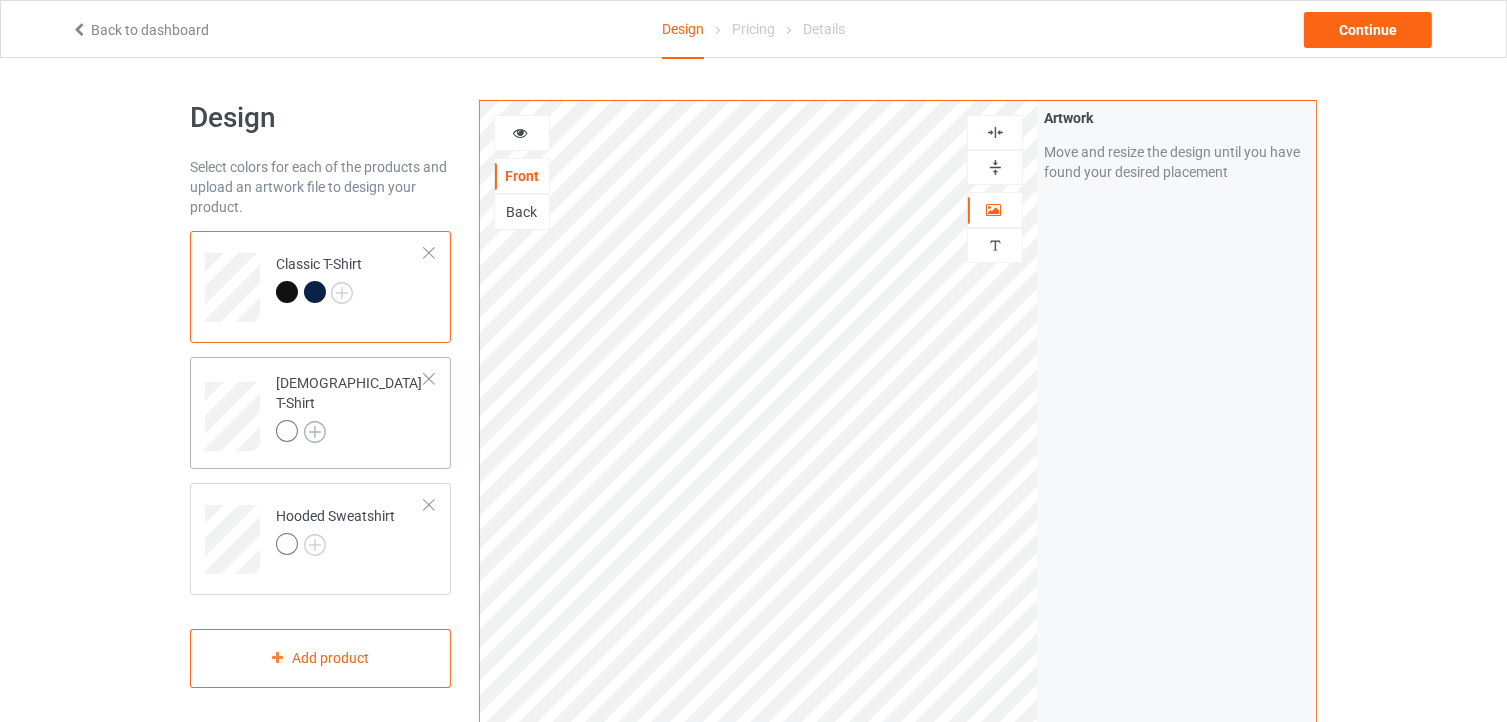 click at bounding box center [315, 432] 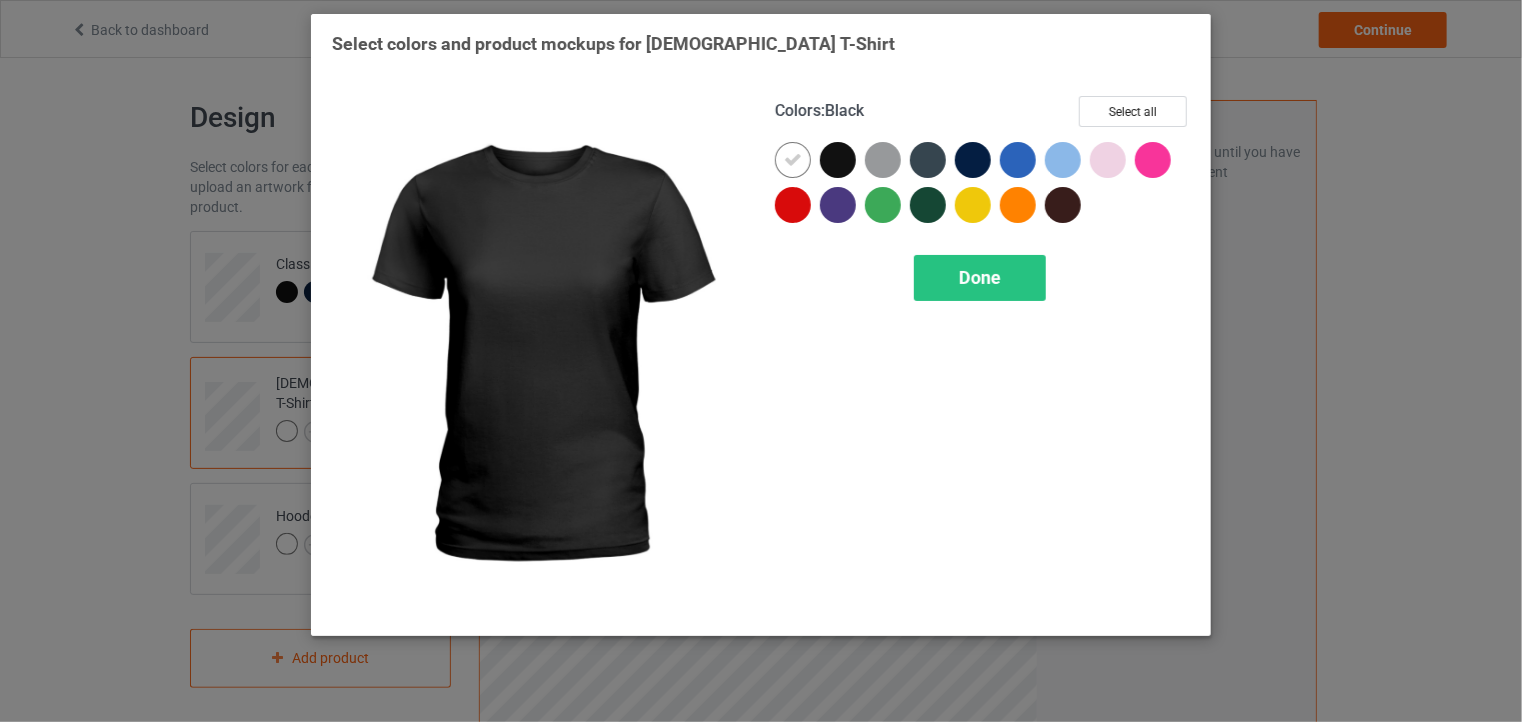 click at bounding box center (838, 160) 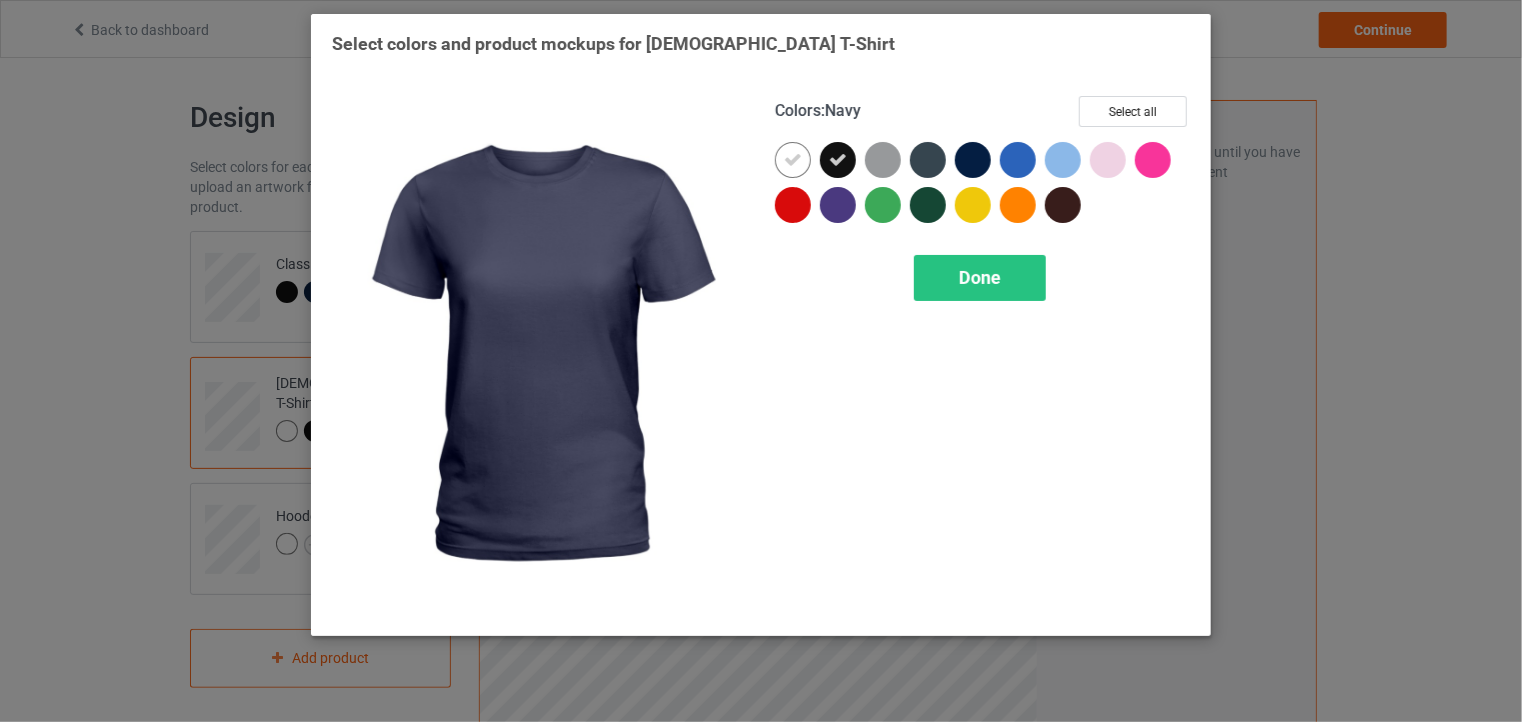 click at bounding box center (973, 160) 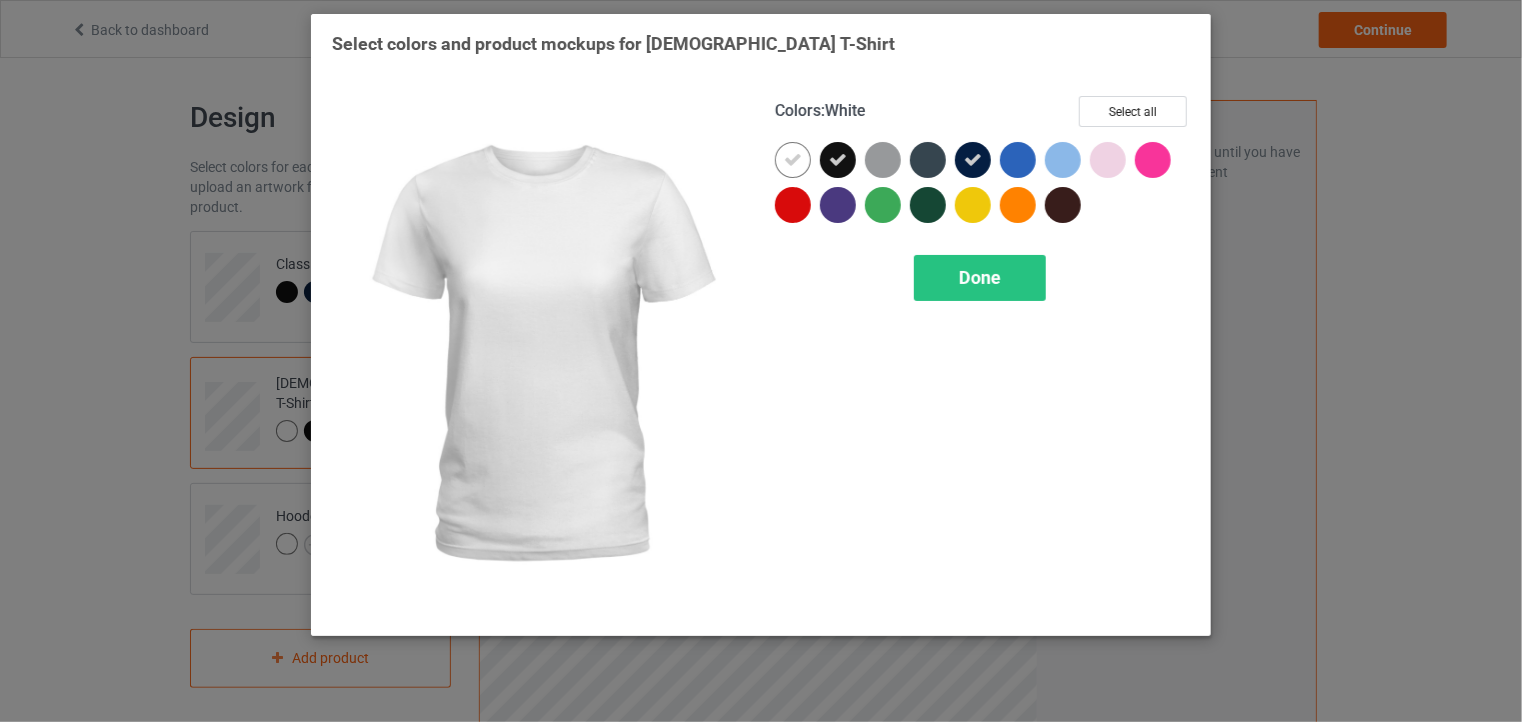 click at bounding box center [793, 160] 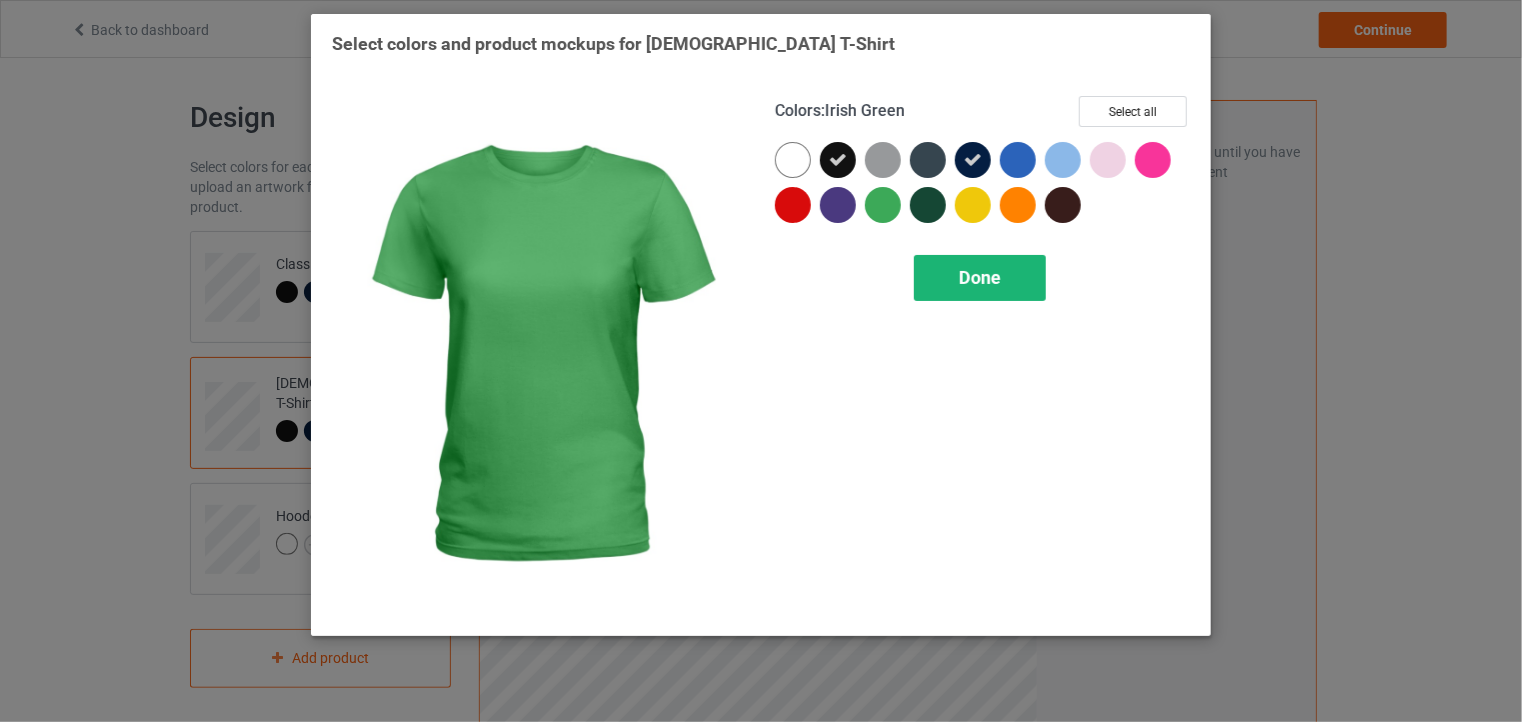 click on "Done" at bounding box center [980, 277] 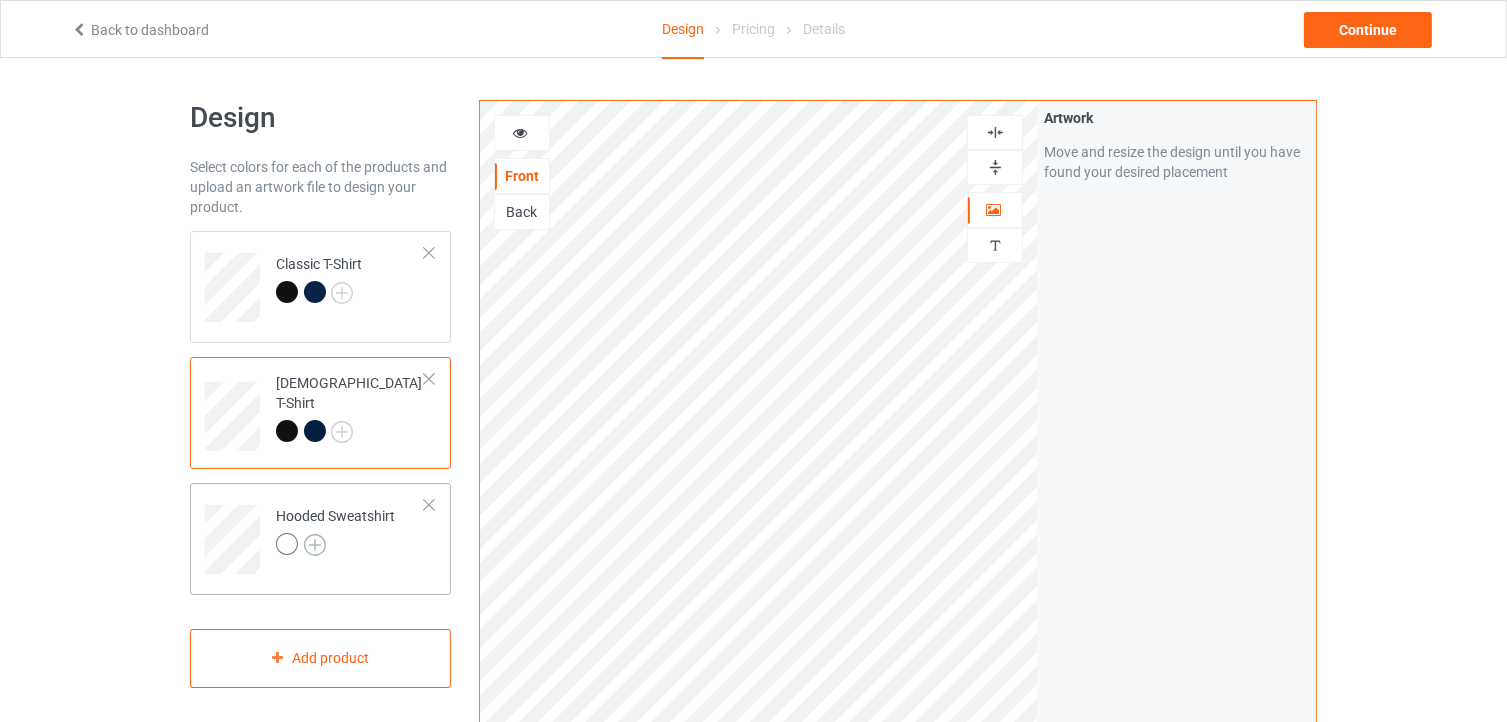 click at bounding box center [315, 545] 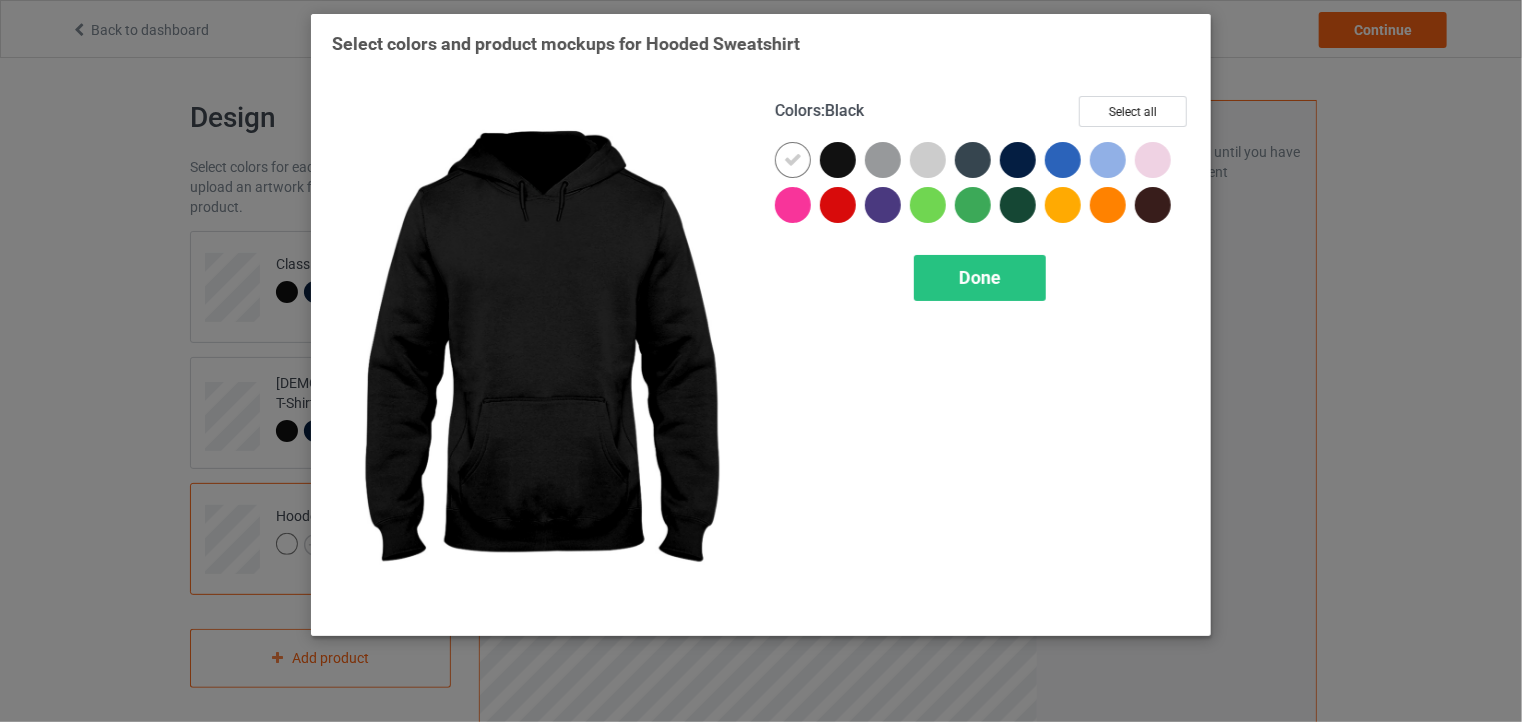 click at bounding box center [838, 160] 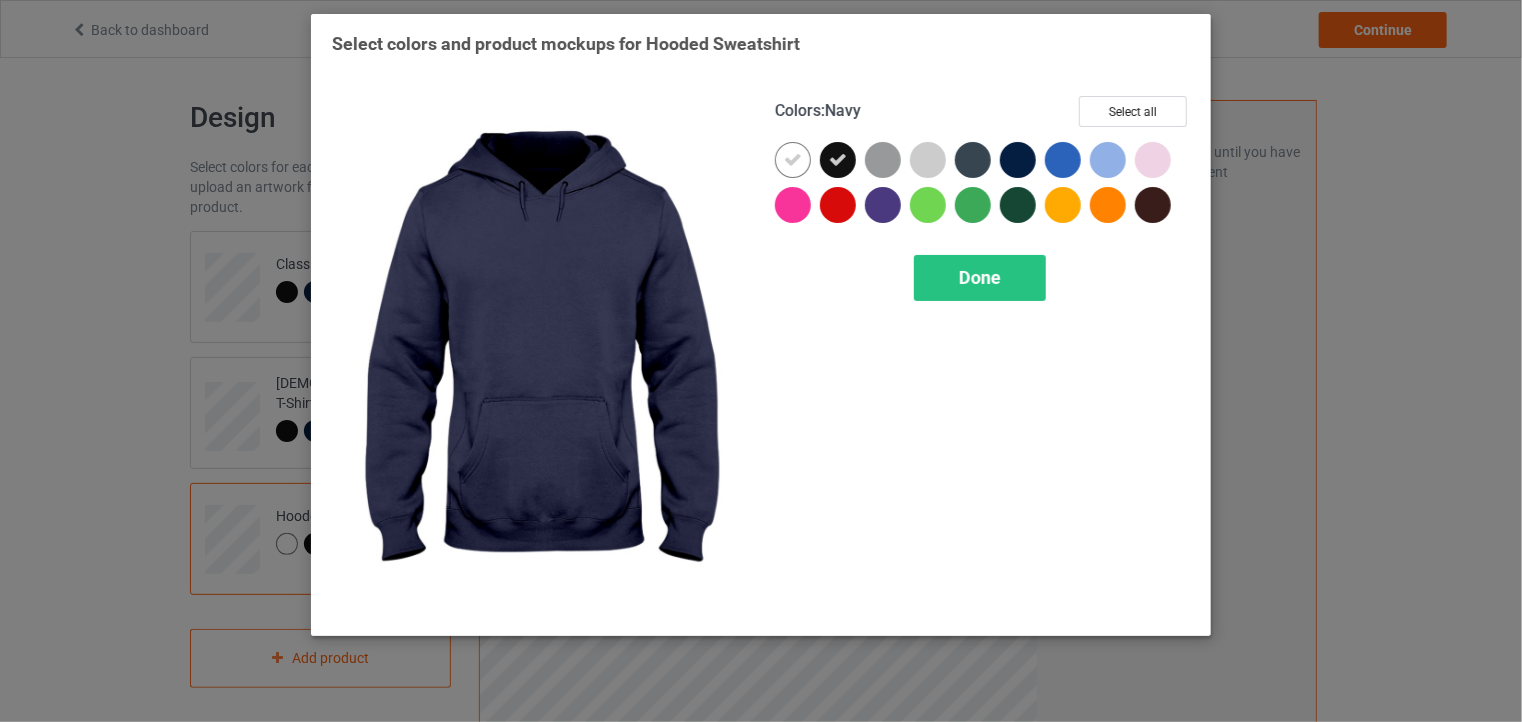 click at bounding box center [1018, 160] 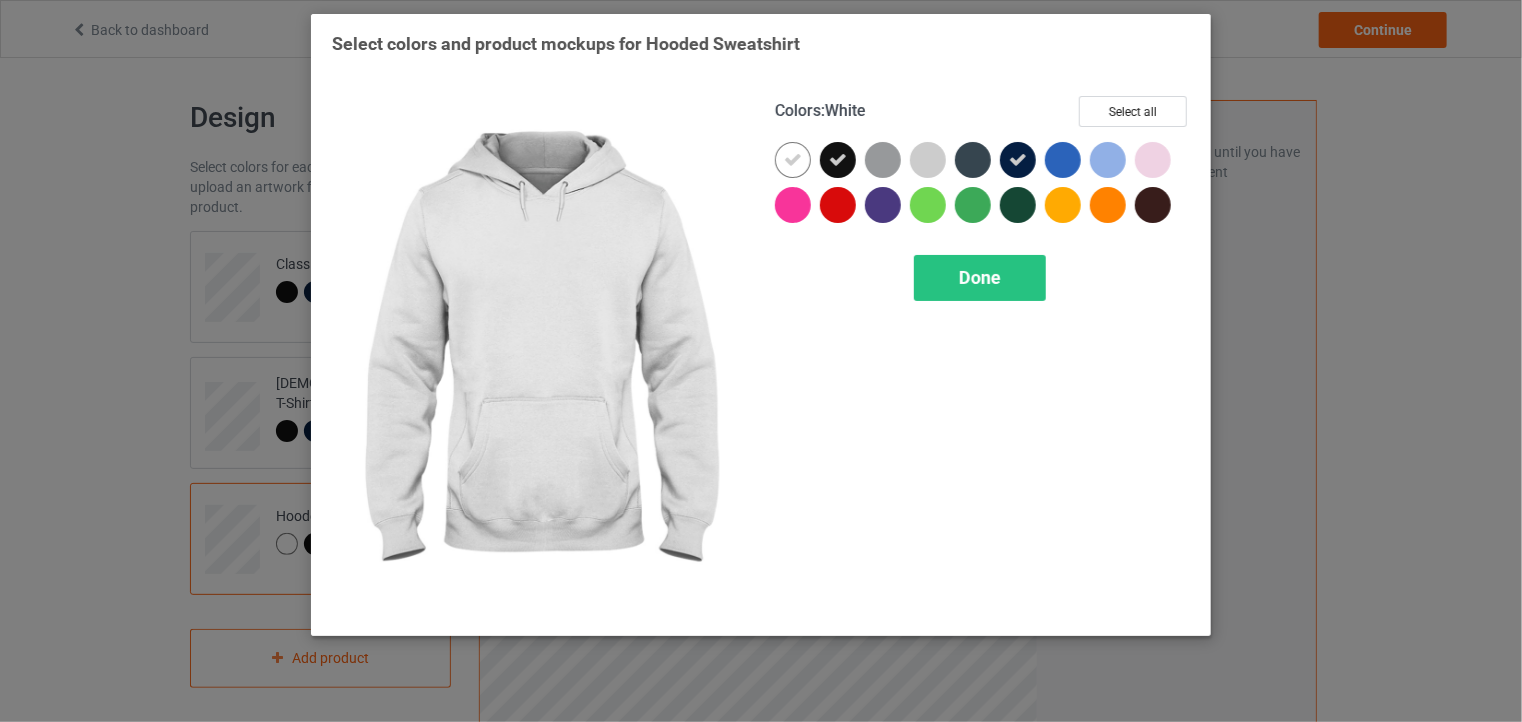 click at bounding box center [793, 160] 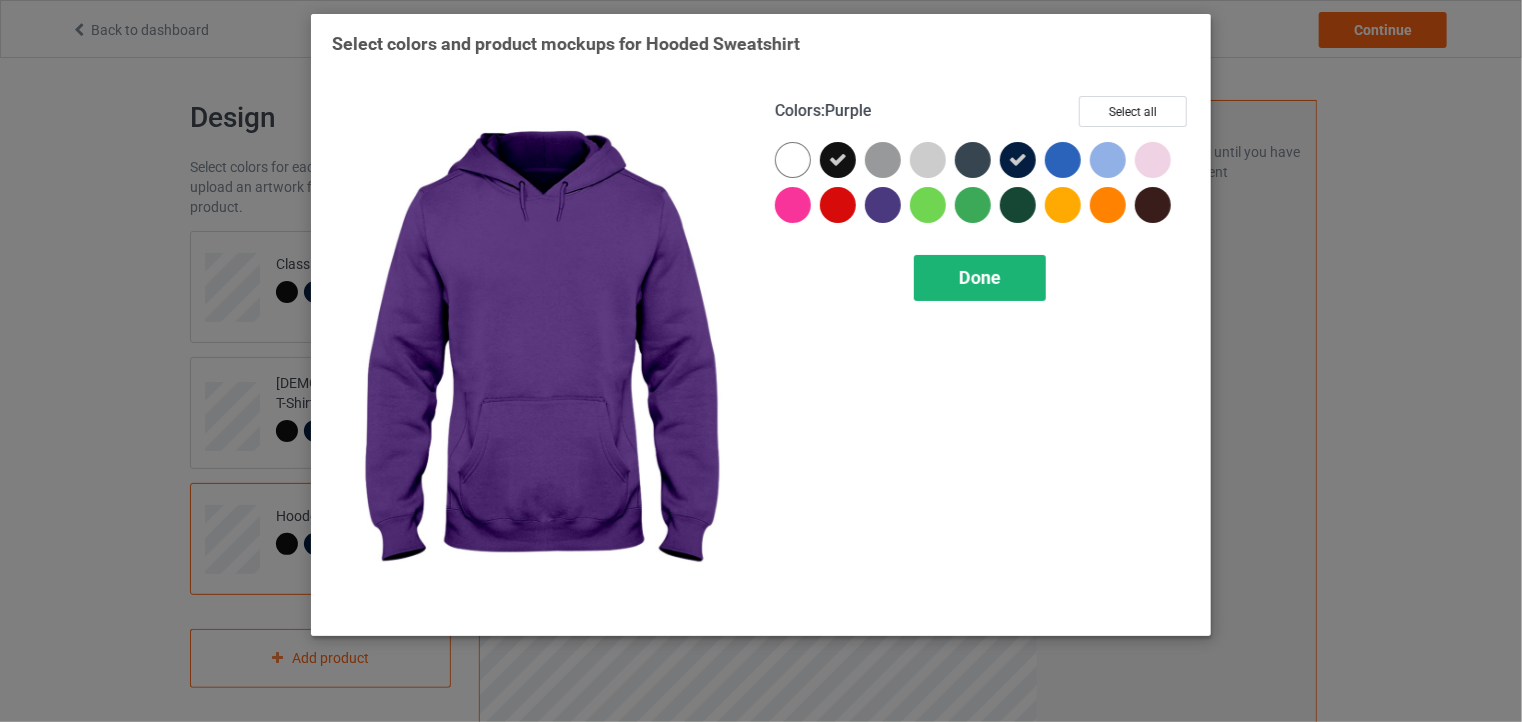 click on "Done" at bounding box center [980, 277] 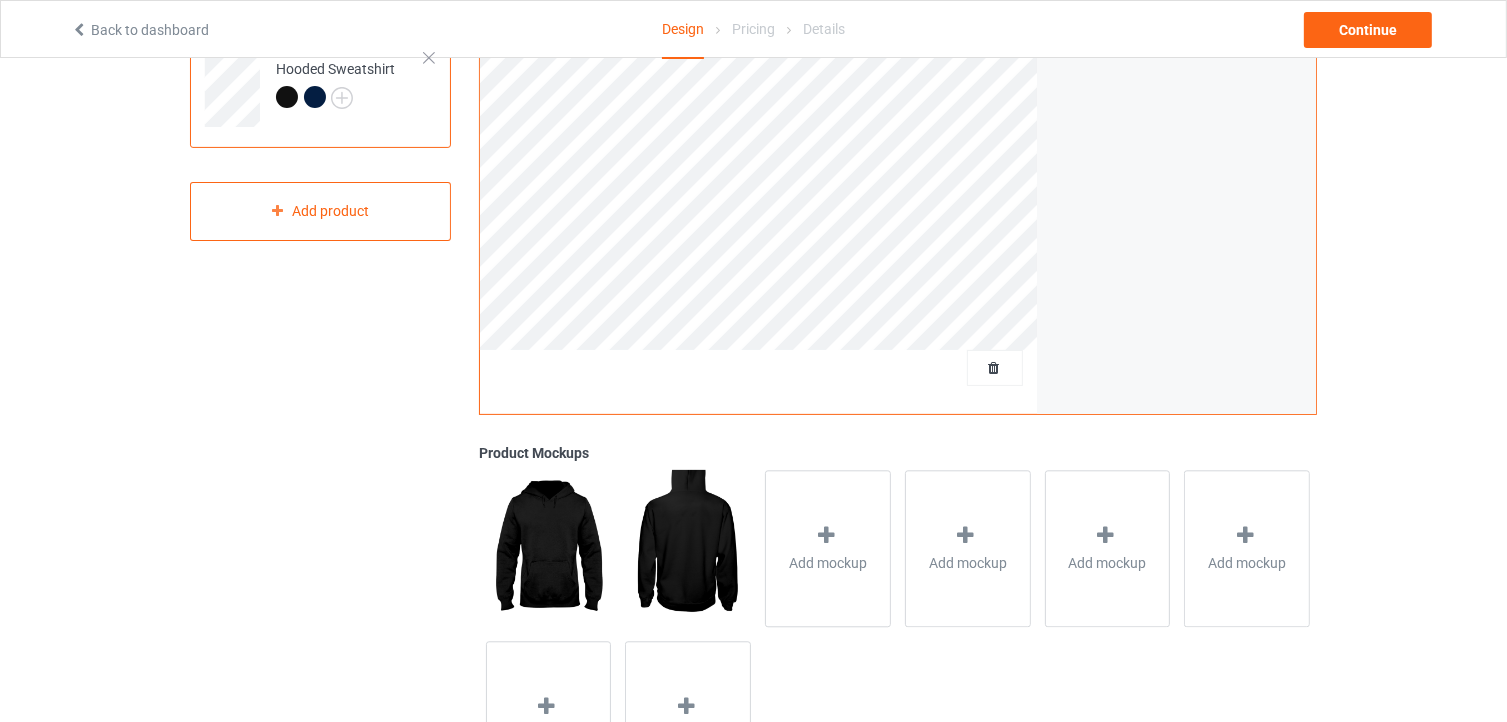 scroll, scrollTop: 171, scrollLeft: 0, axis: vertical 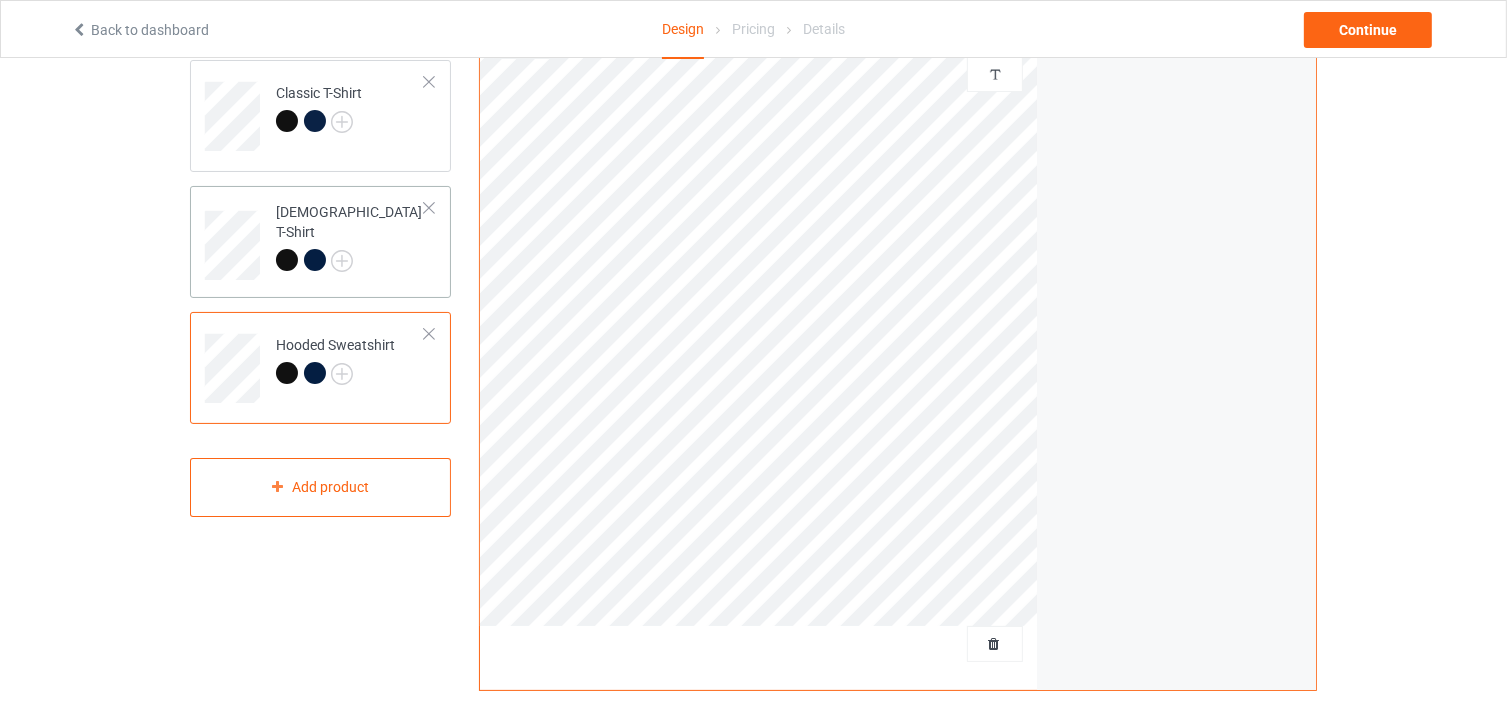 click on "[DEMOGRAPHIC_DATA] T-Shirt" at bounding box center [350, 238] 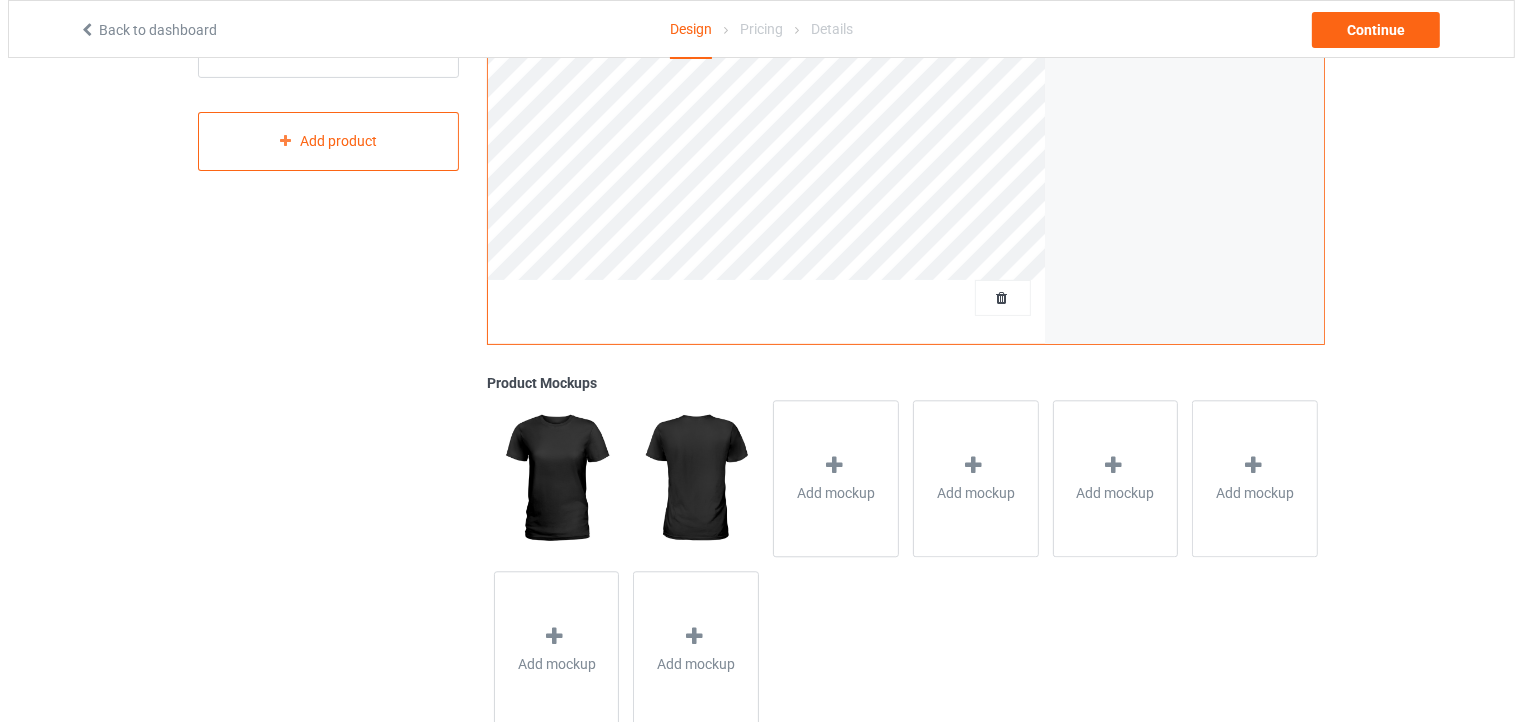 scroll, scrollTop: 571, scrollLeft: 0, axis: vertical 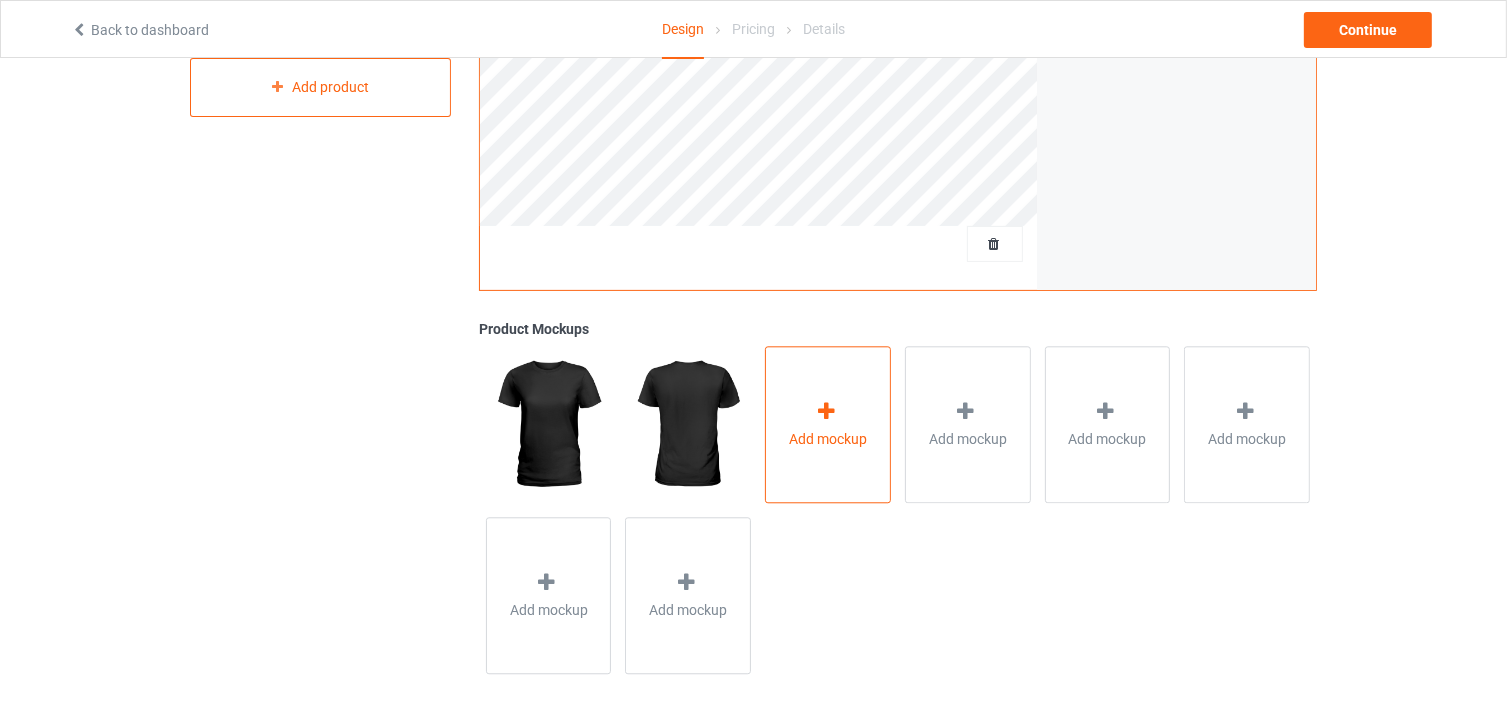 click on "Add mockup" at bounding box center [828, 439] 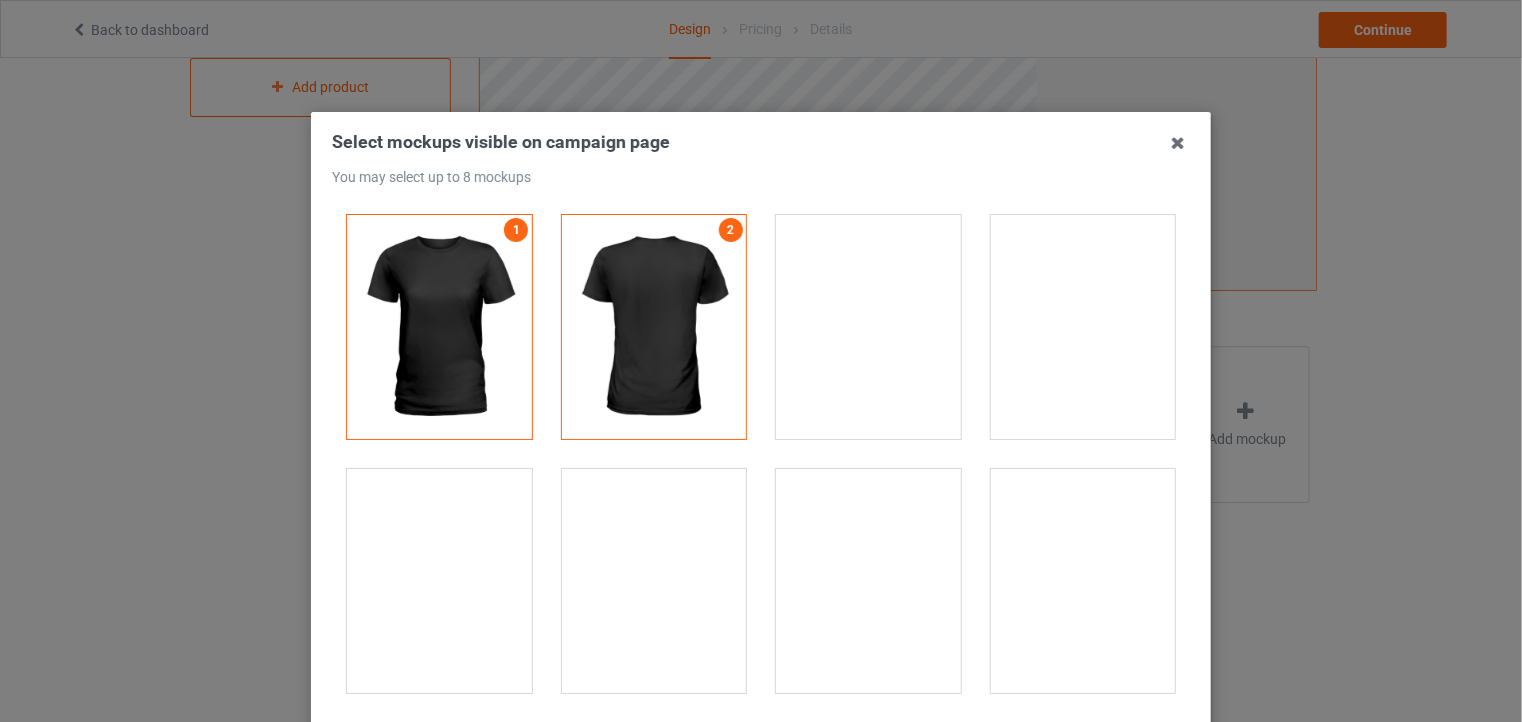 click at bounding box center [1083, 327] 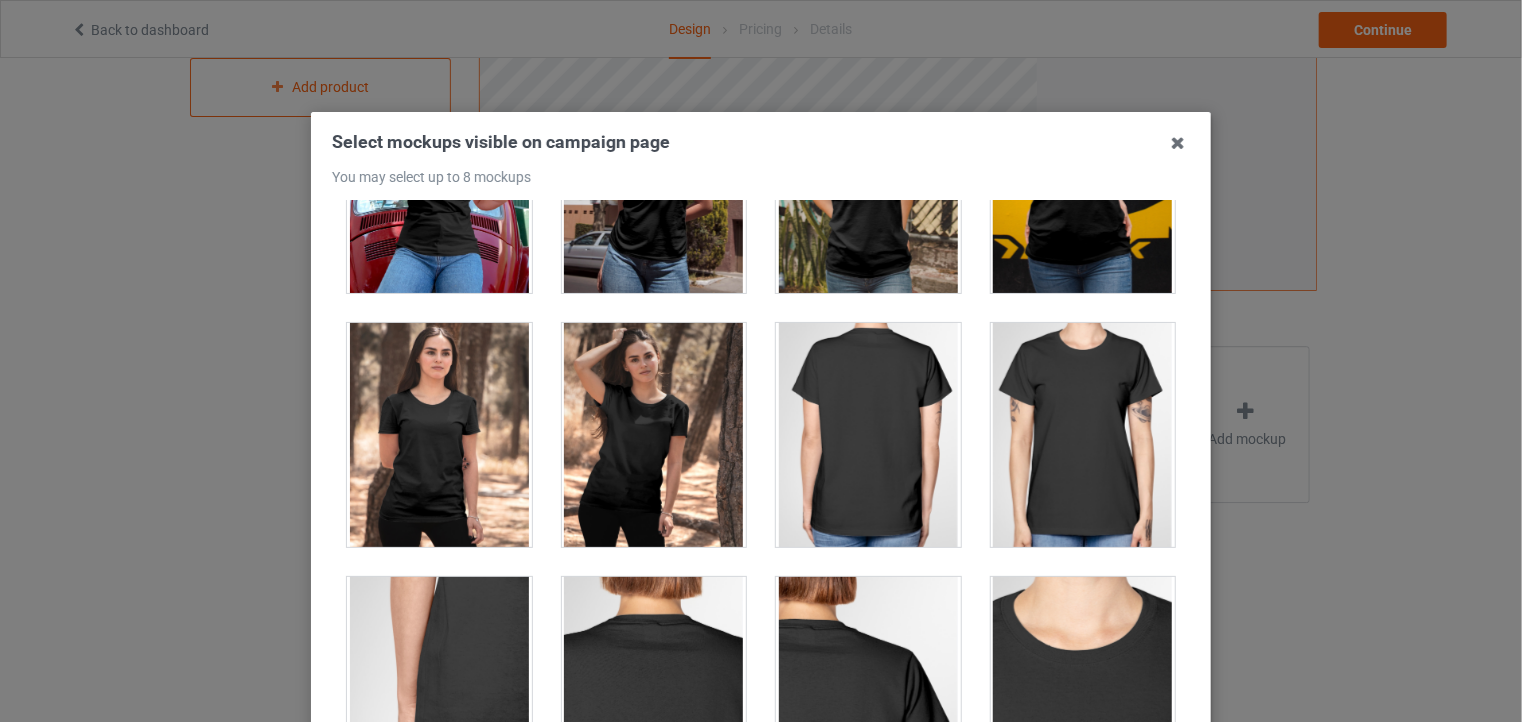 scroll, scrollTop: 500, scrollLeft: 0, axis: vertical 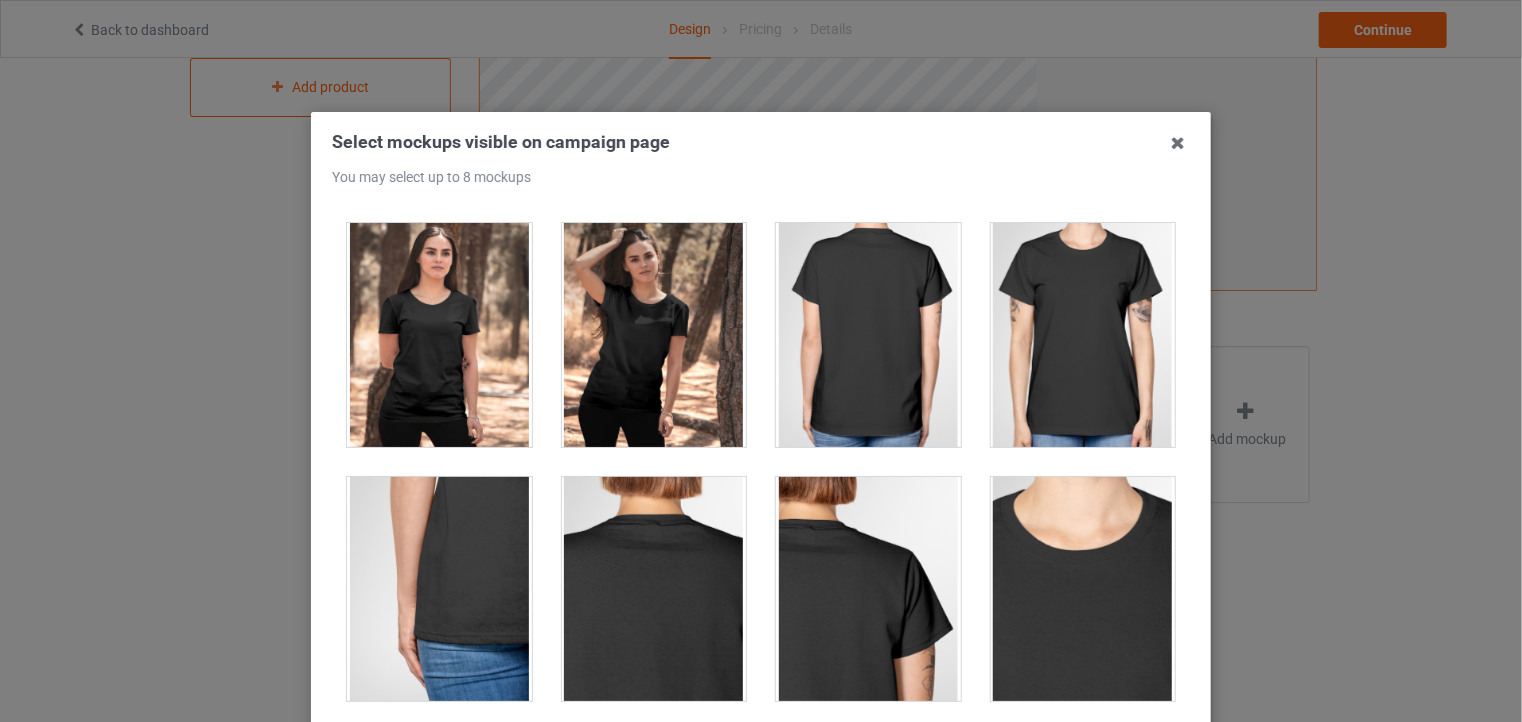 click at bounding box center [439, 335] 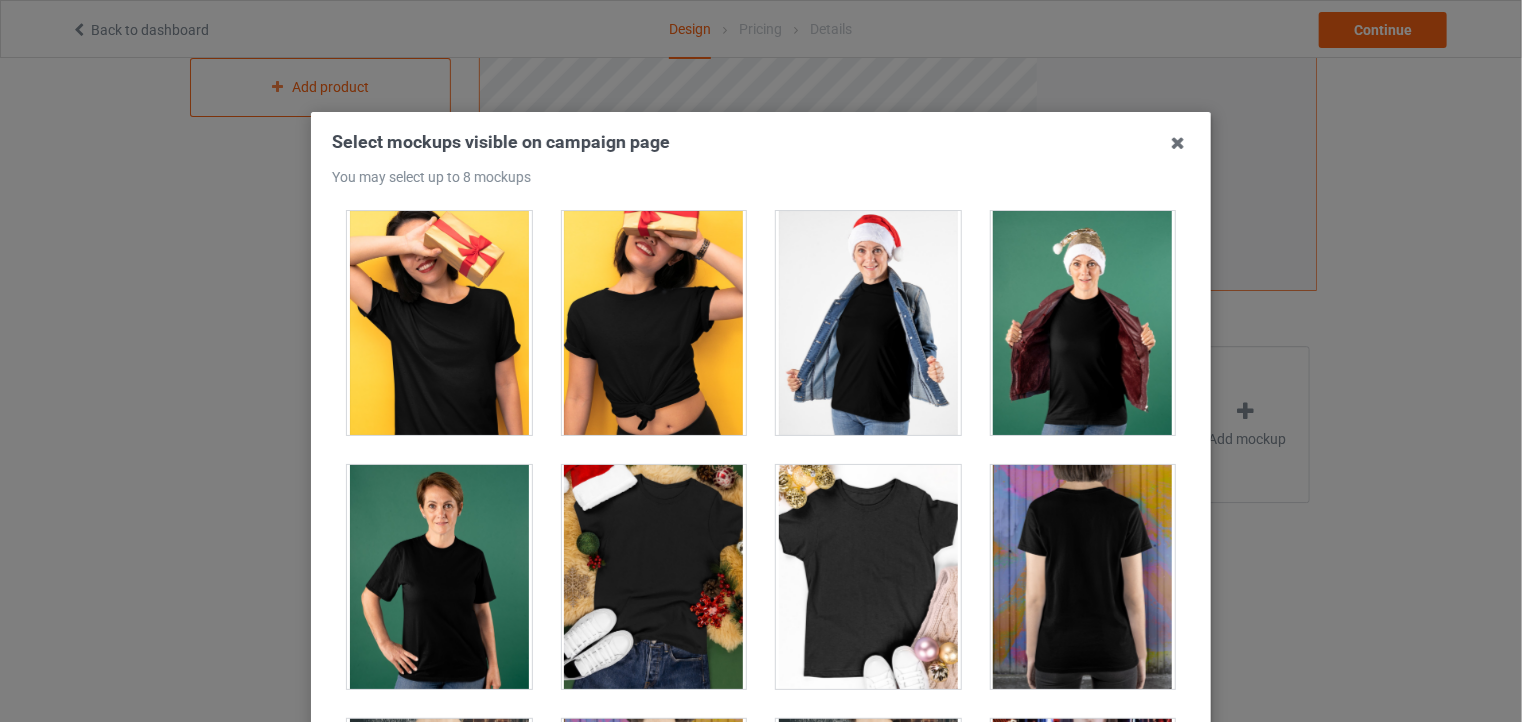 scroll, scrollTop: 2100, scrollLeft: 0, axis: vertical 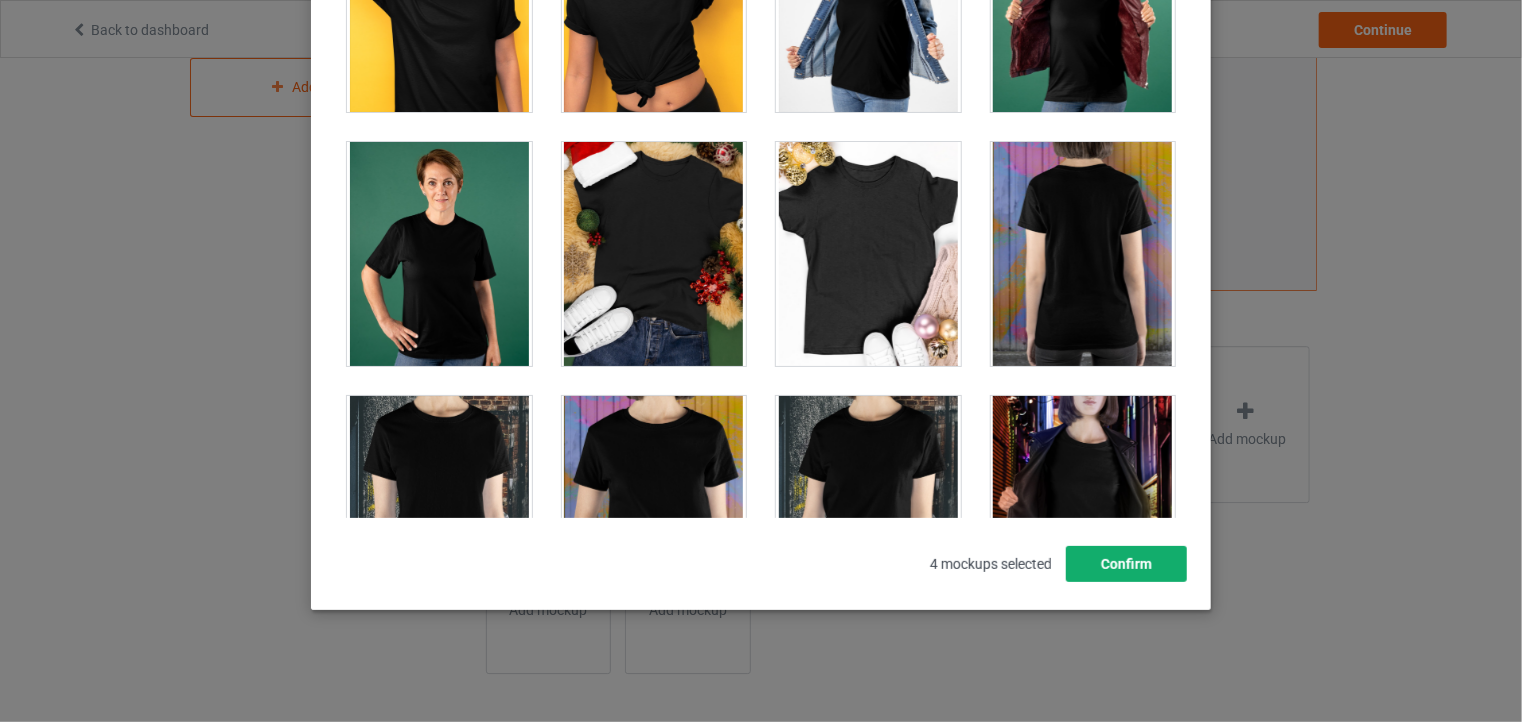click on "Confirm" at bounding box center [1126, 564] 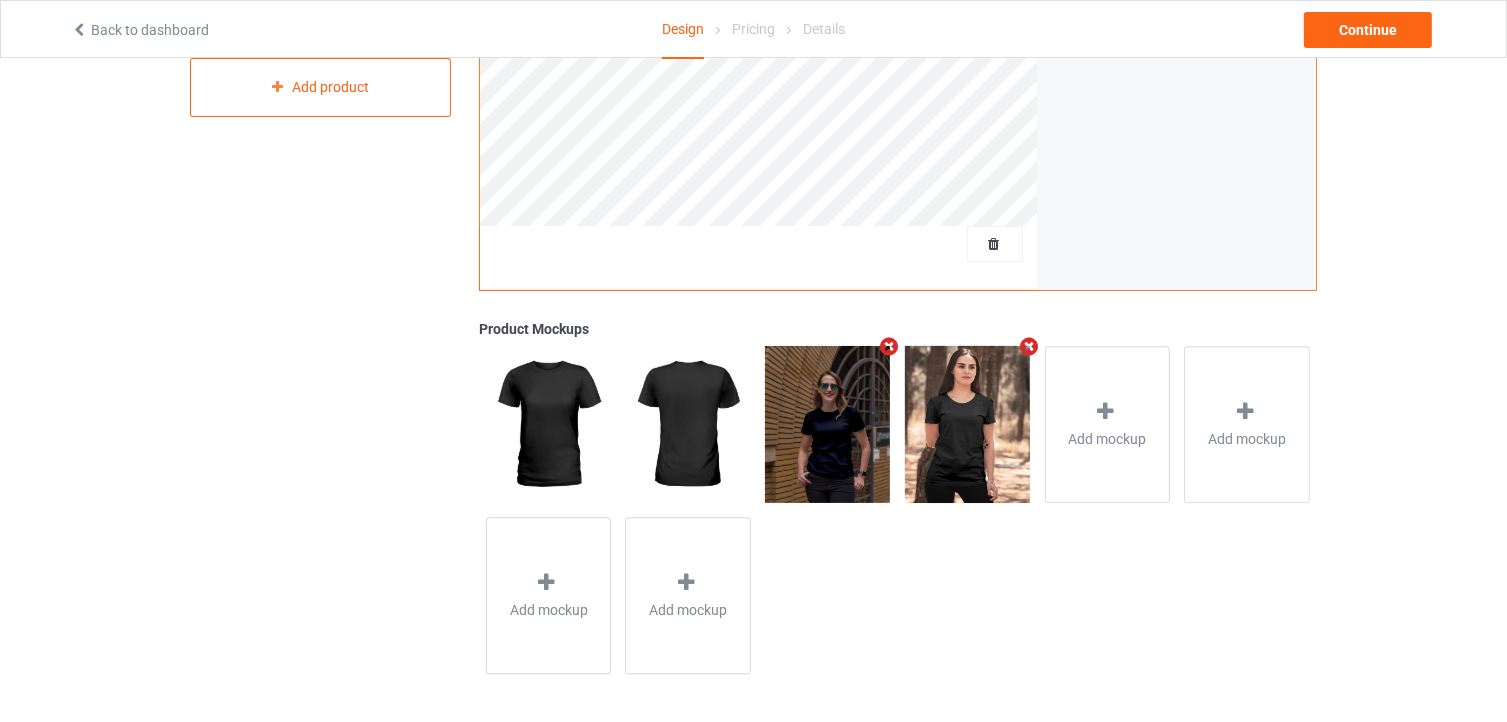 scroll, scrollTop: 271, scrollLeft: 0, axis: vertical 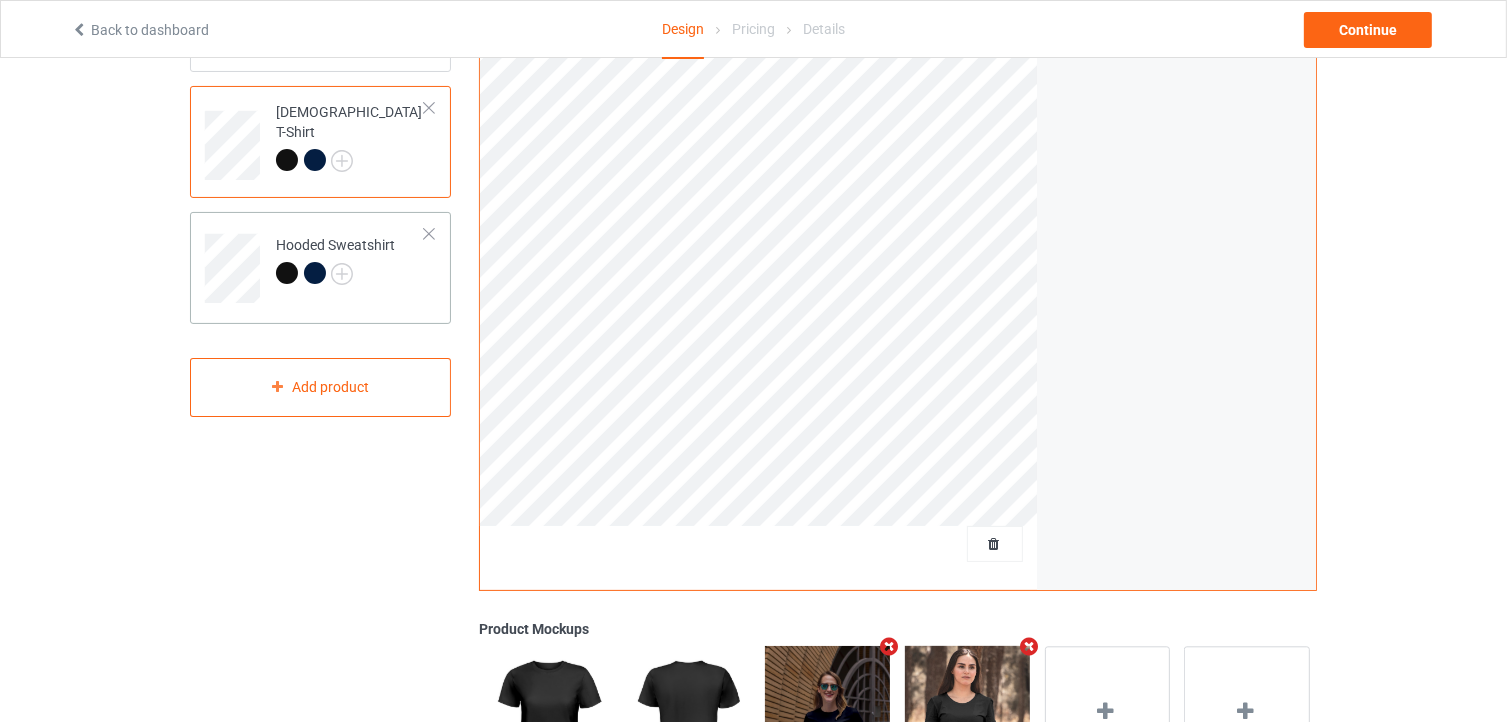 click on "Hooded Sweatshirt" at bounding box center (335, 259) 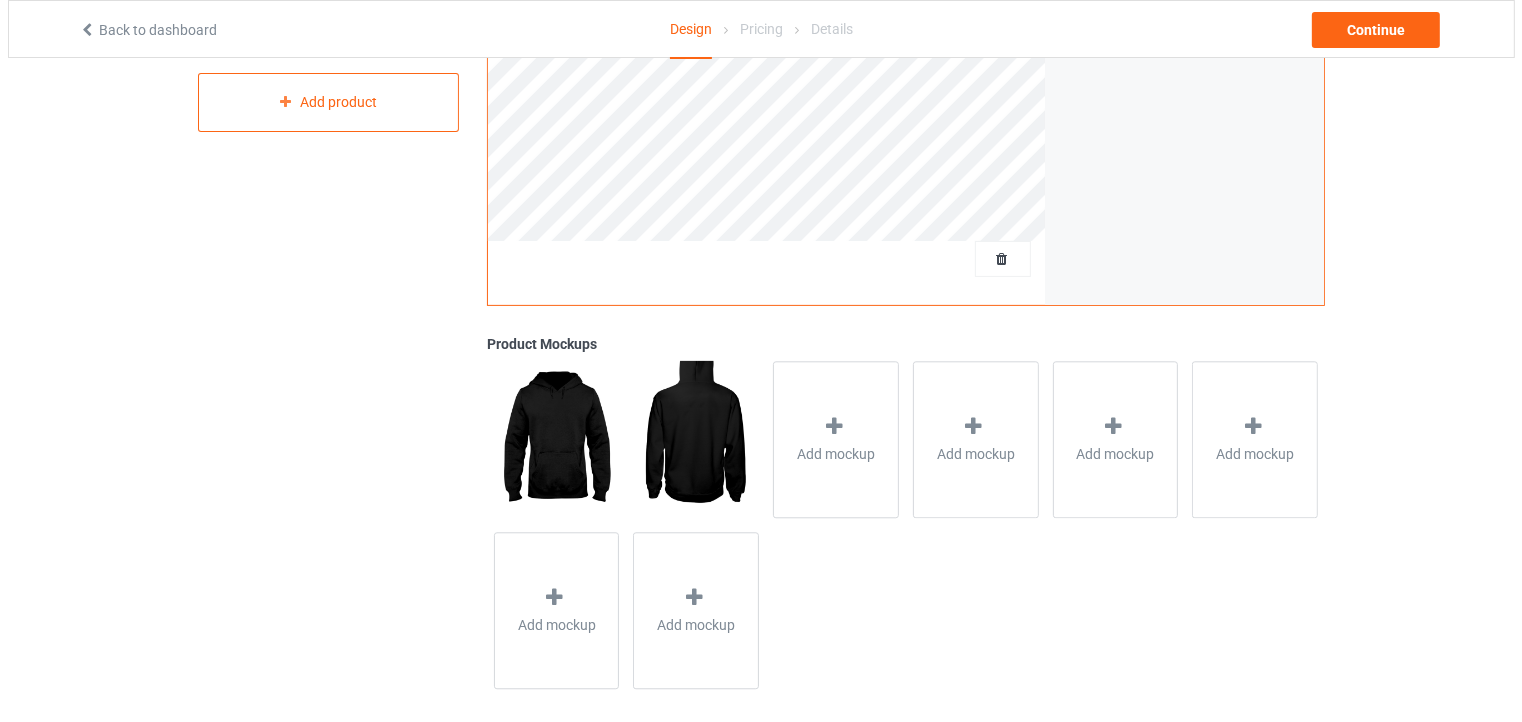 scroll, scrollTop: 571, scrollLeft: 0, axis: vertical 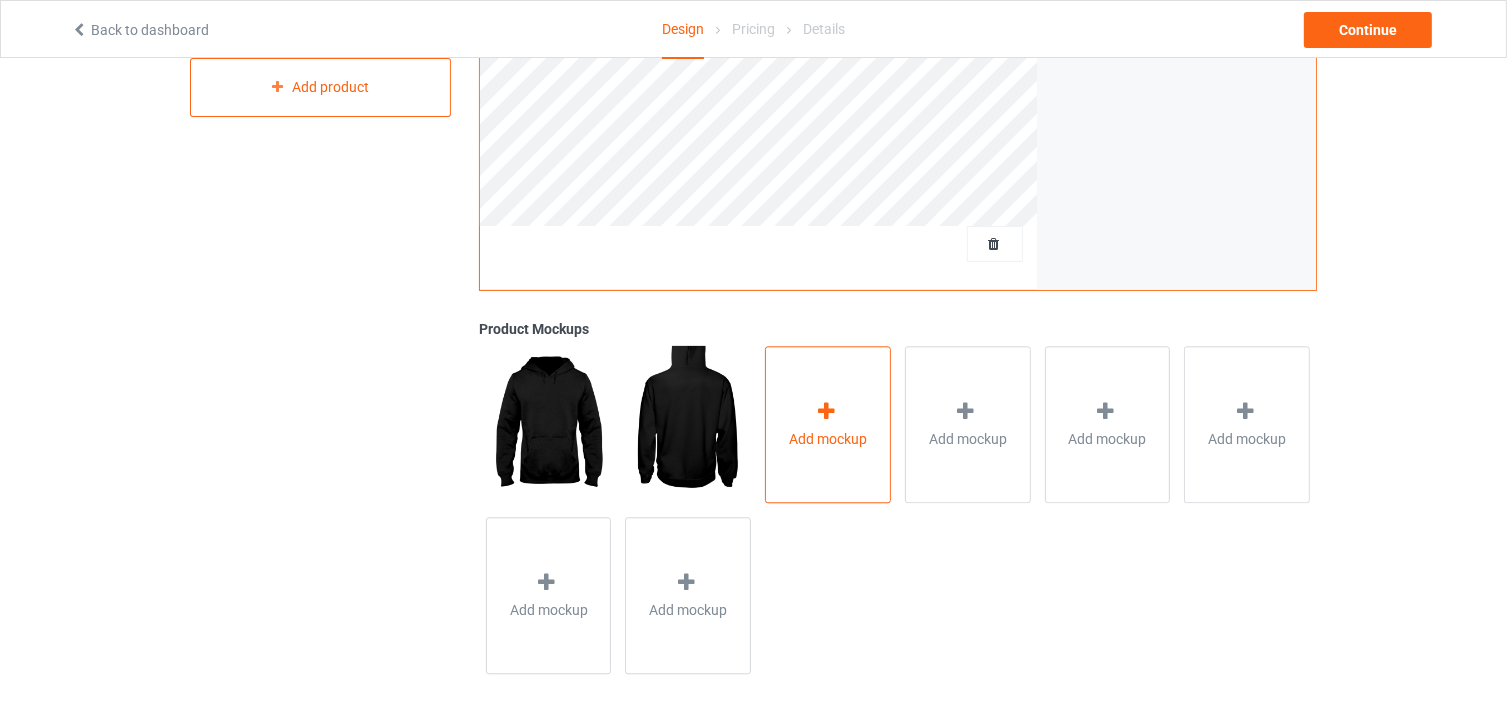 click at bounding box center (828, 414) 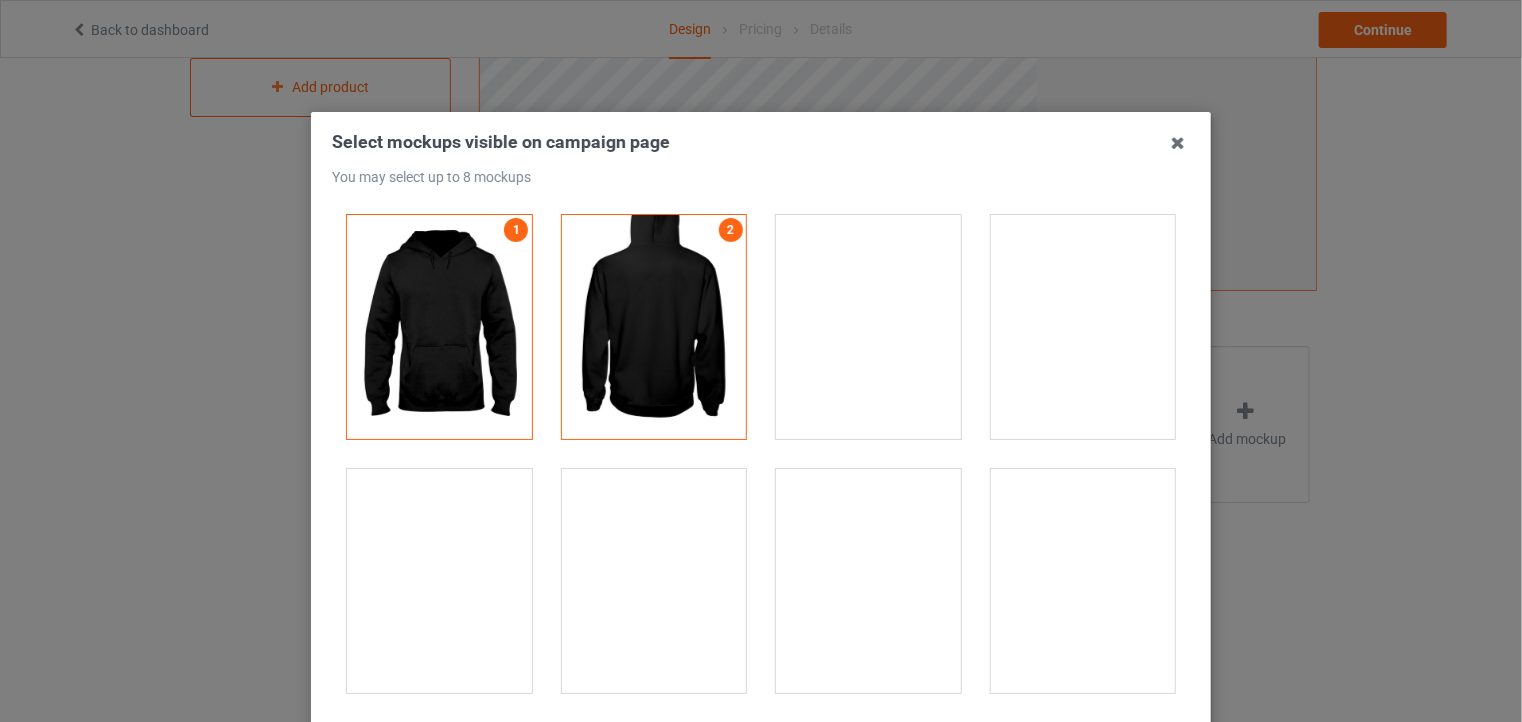 click at bounding box center (654, 327) 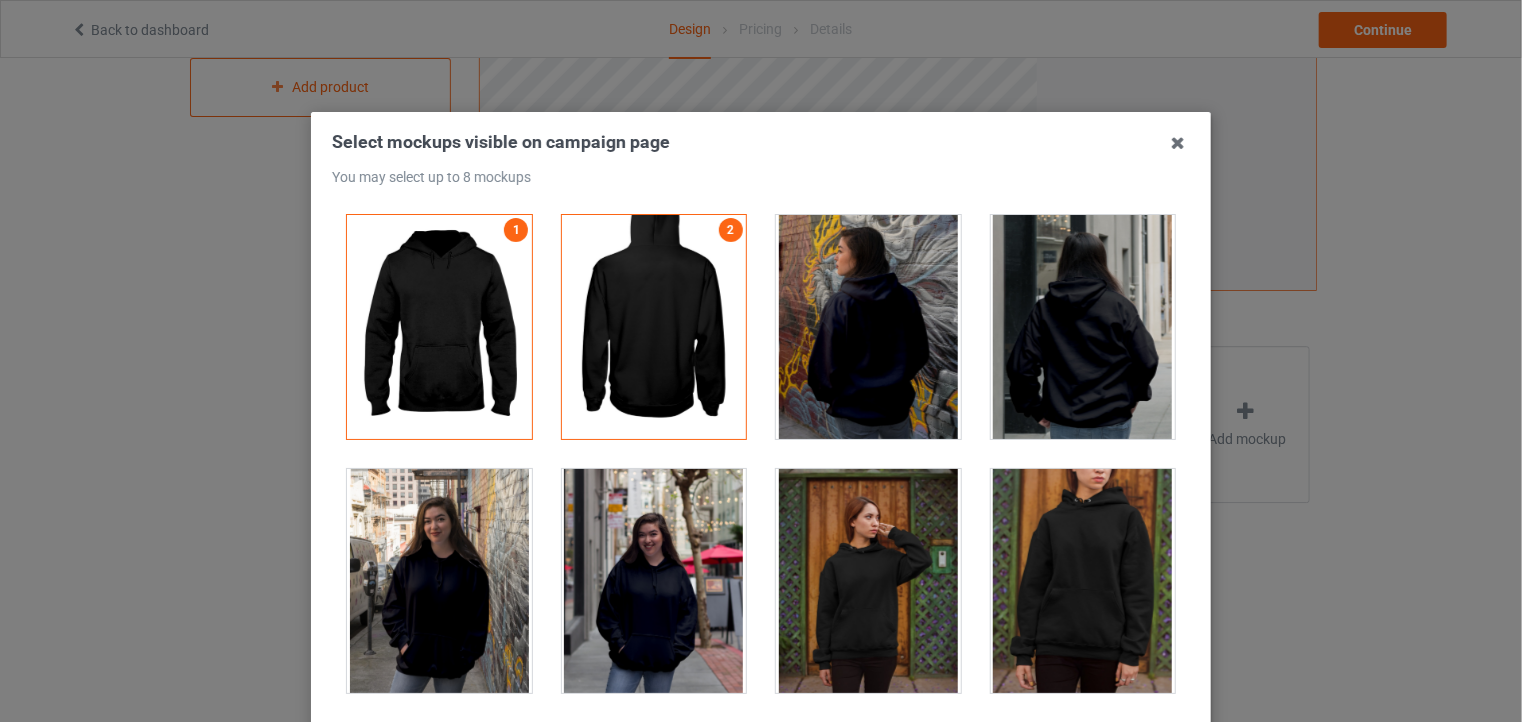 click at bounding box center [654, 327] 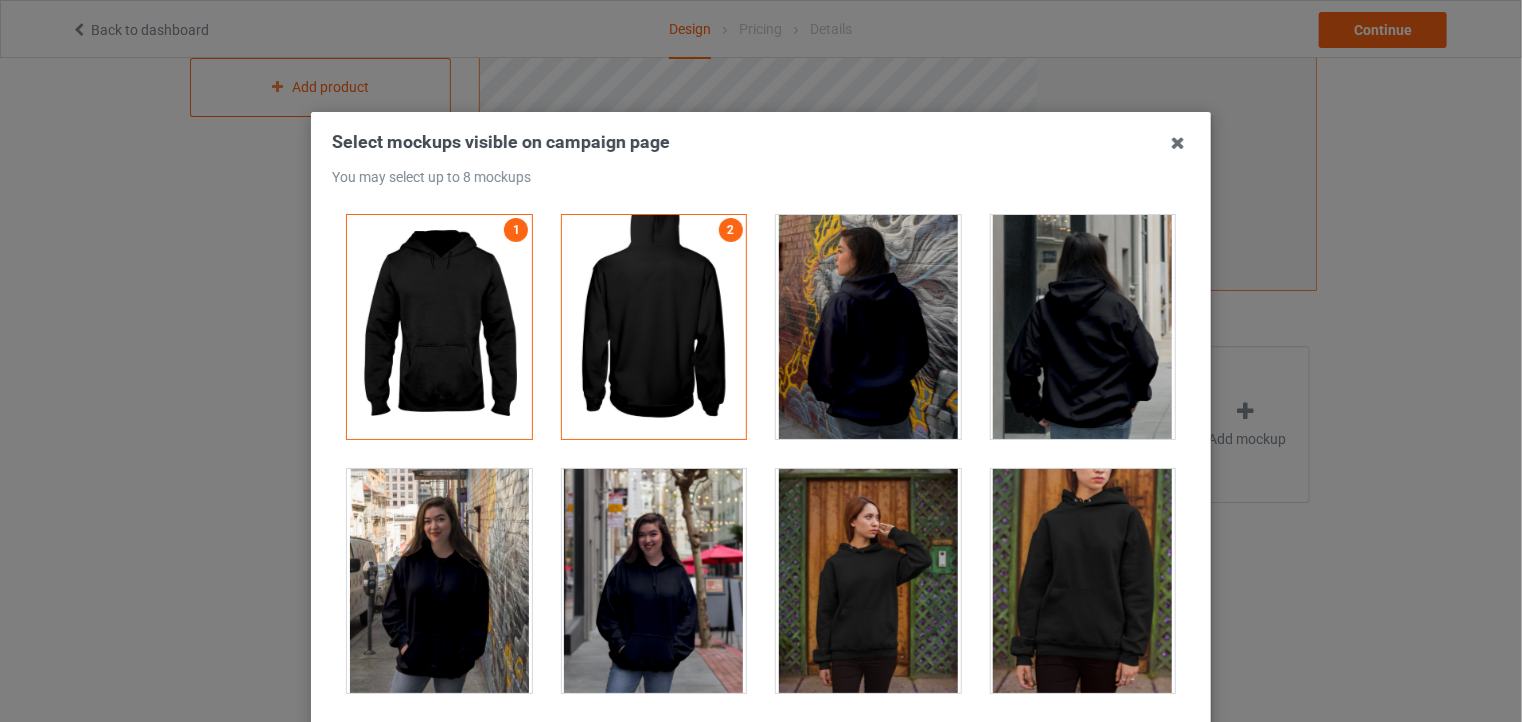 click at bounding box center [654, 581] 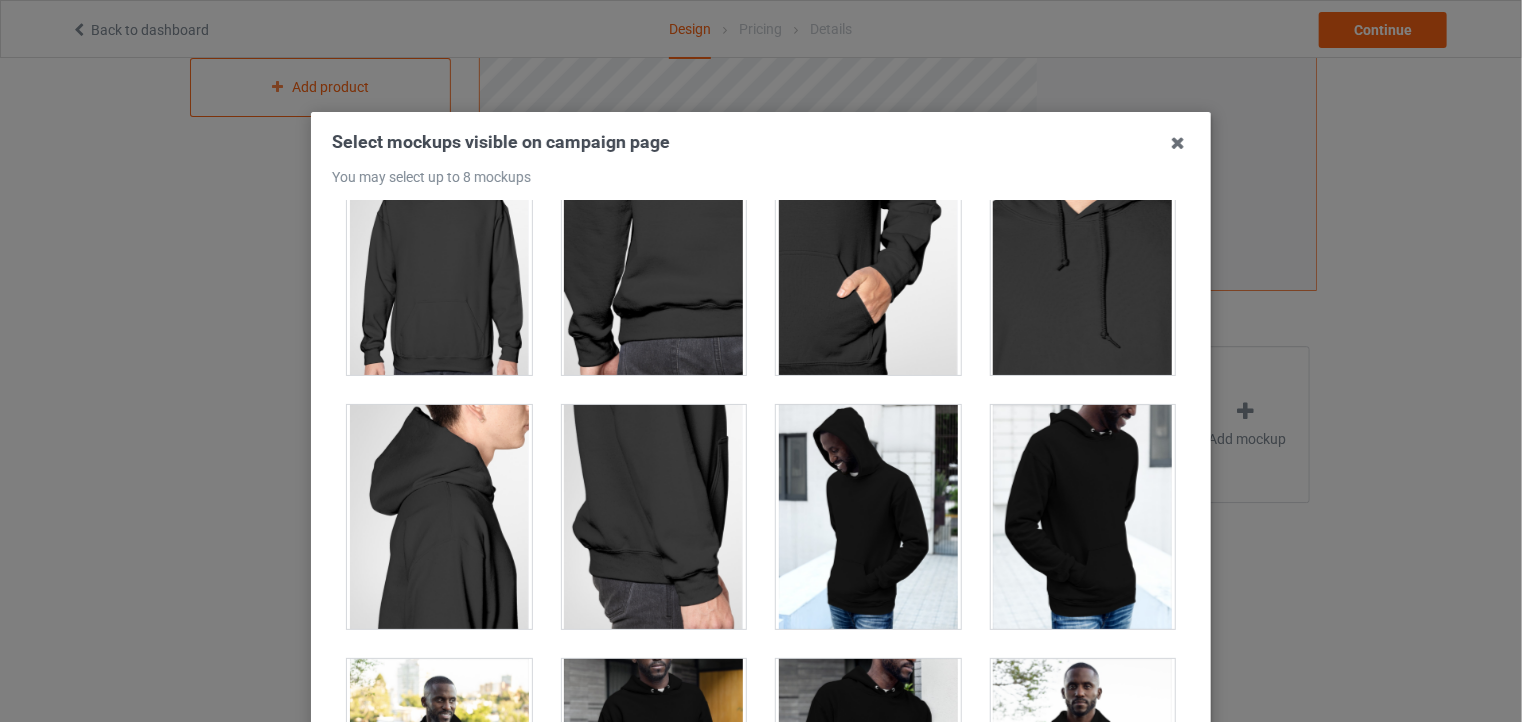scroll, scrollTop: 1600, scrollLeft: 0, axis: vertical 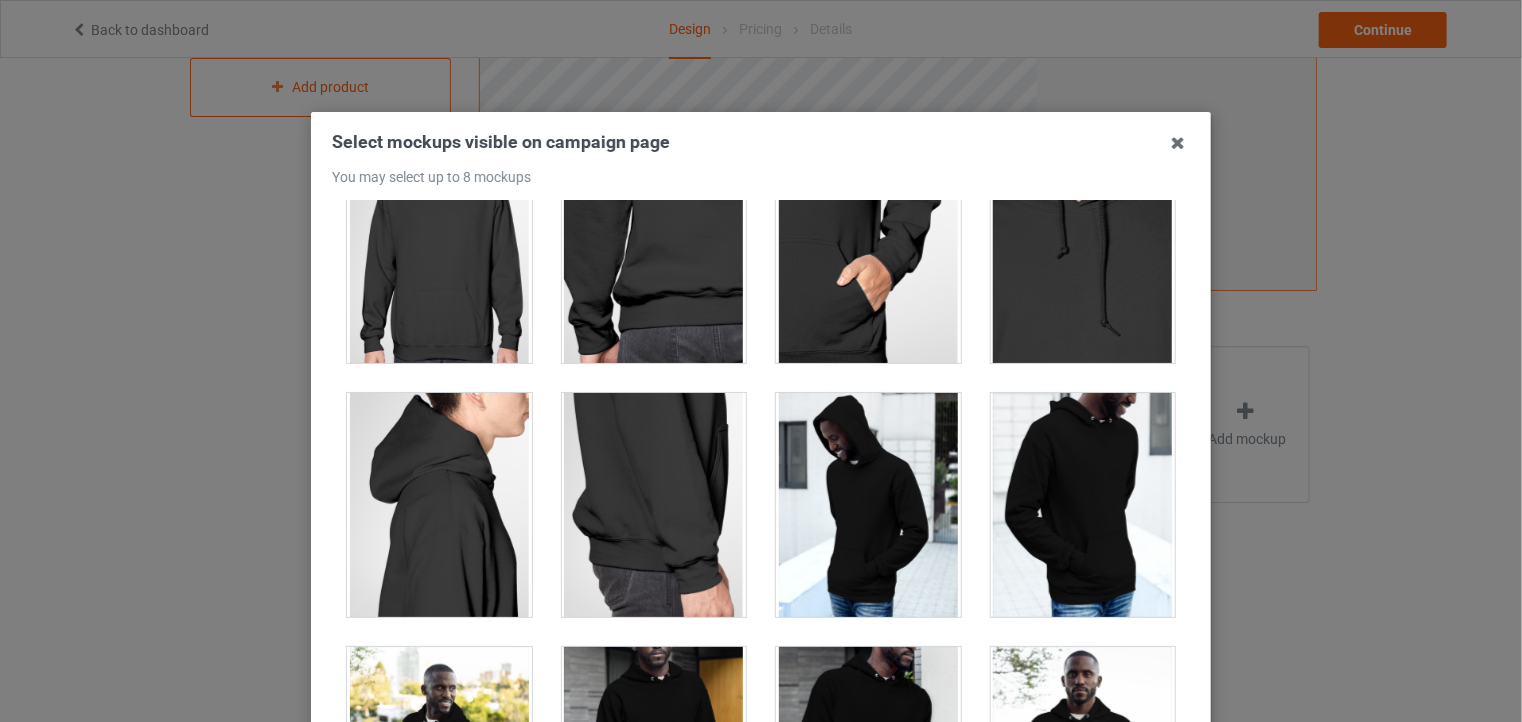 click at bounding box center [1083, 505] 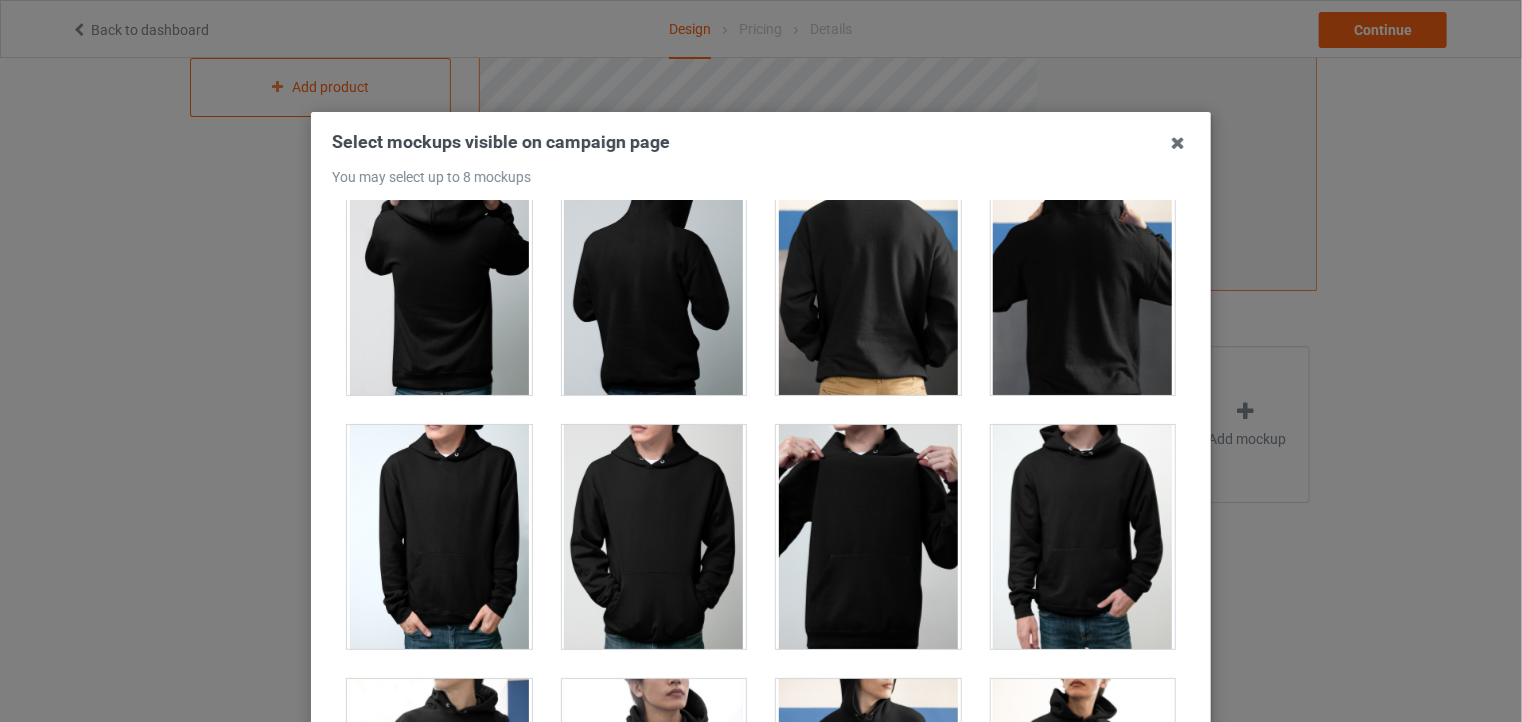 scroll, scrollTop: 3100, scrollLeft: 0, axis: vertical 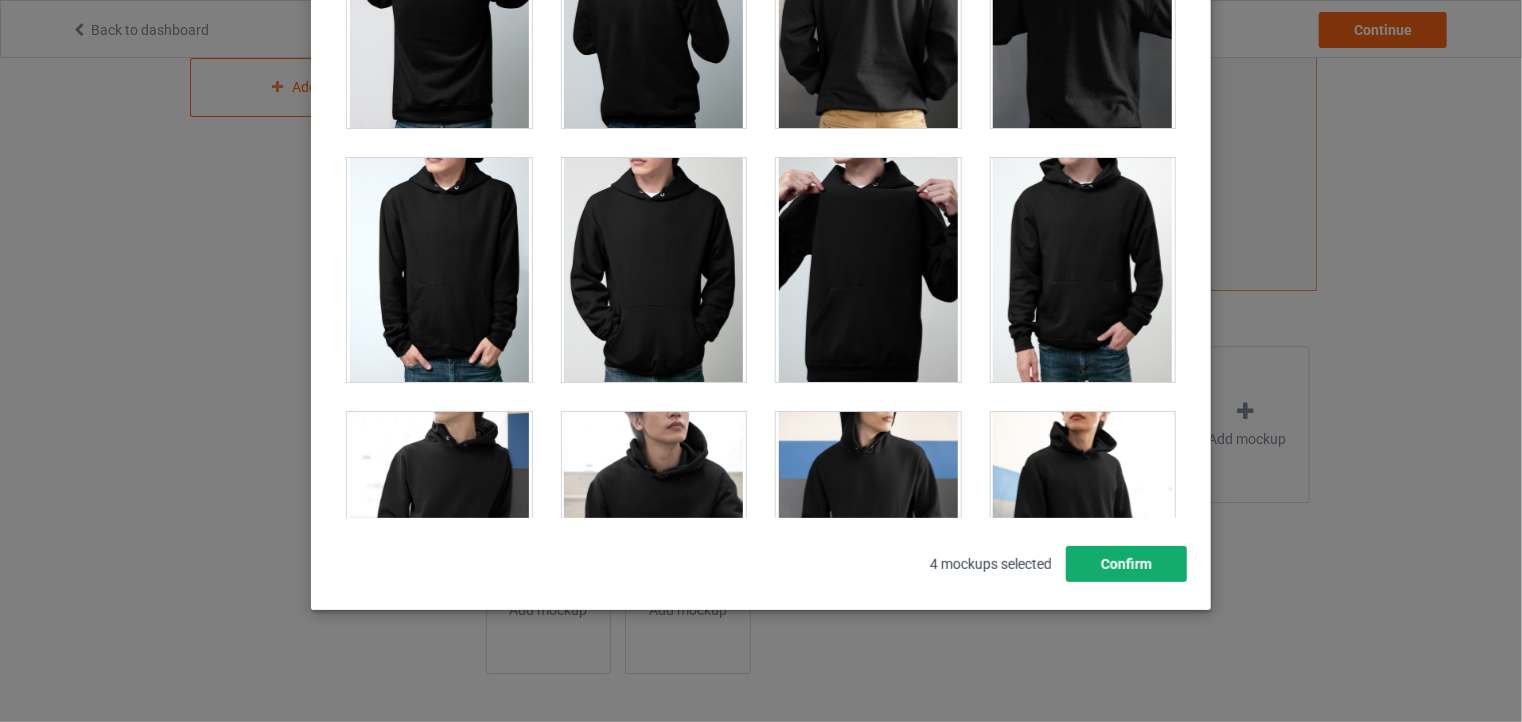 click on "Confirm" at bounding box center (1126, 564) 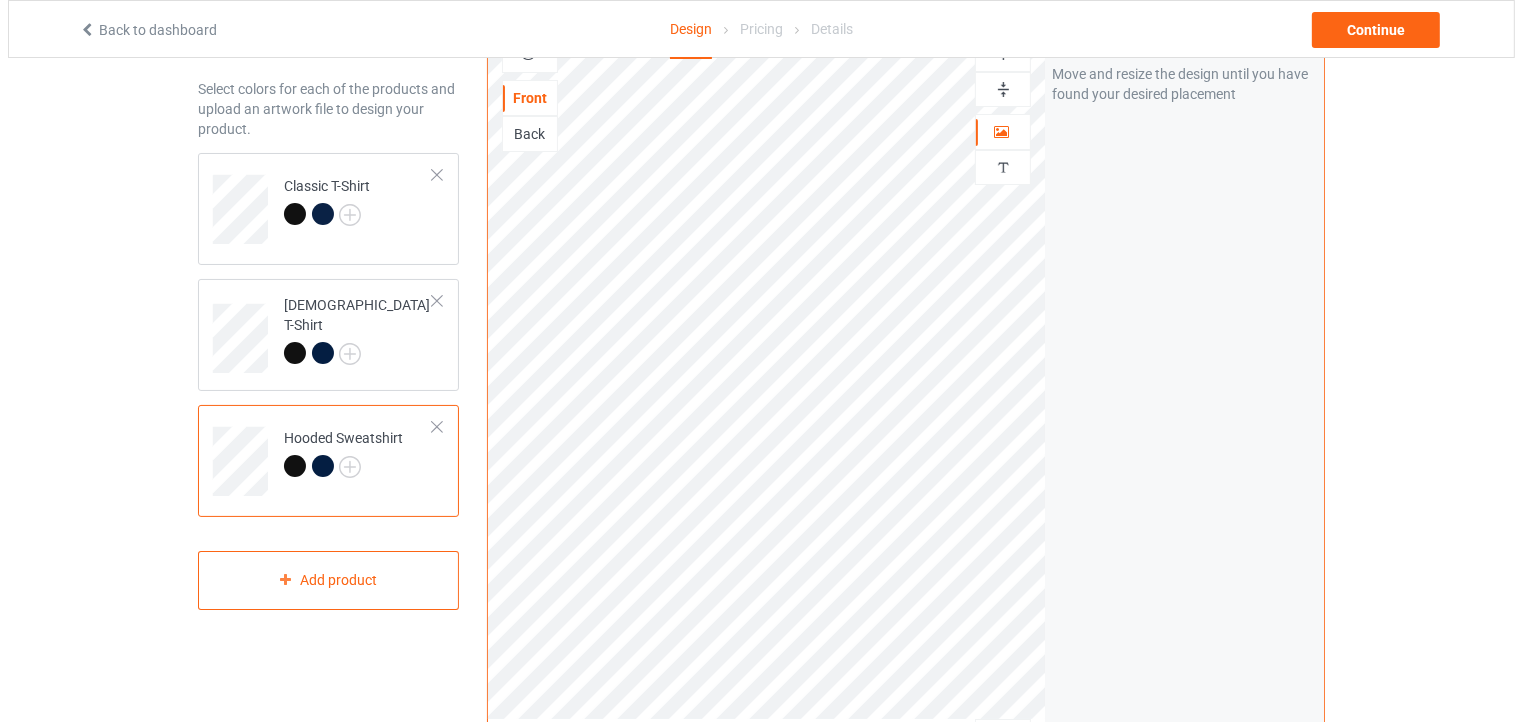 scroll, scrollTop: 0, scrollLeft: 0, axis: both 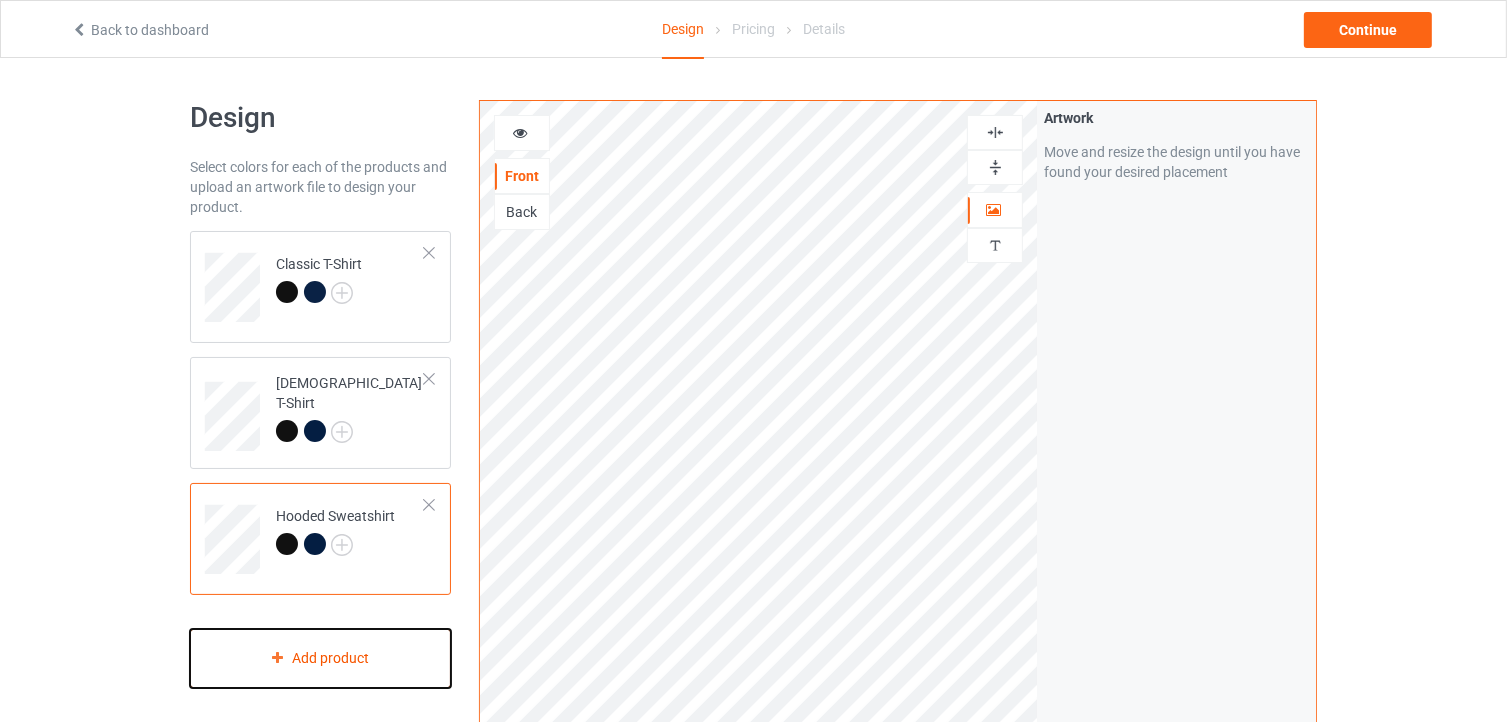 click on "Add product" at bounding box center [320, 658] 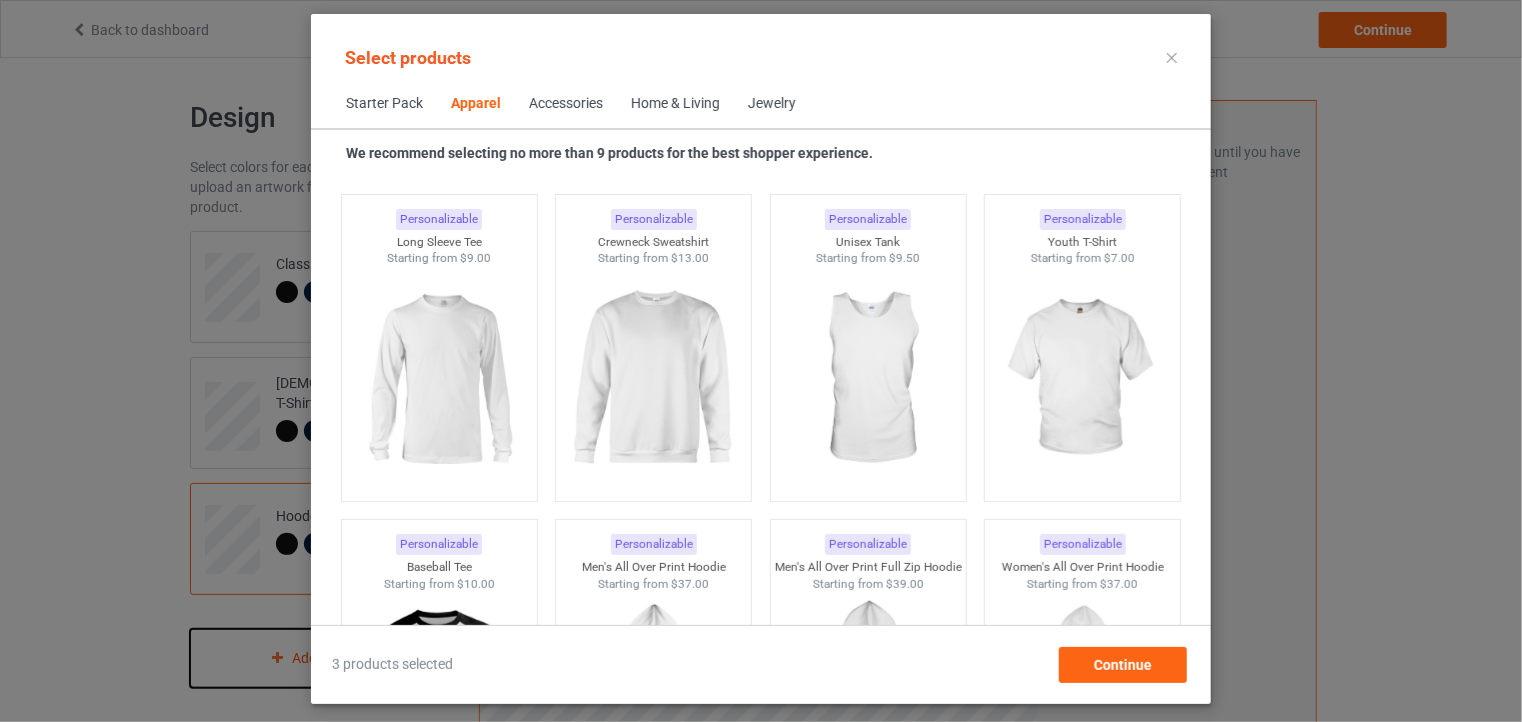 scroll, scrollTop: 1444, scrollLeft: 0, axis: vertical 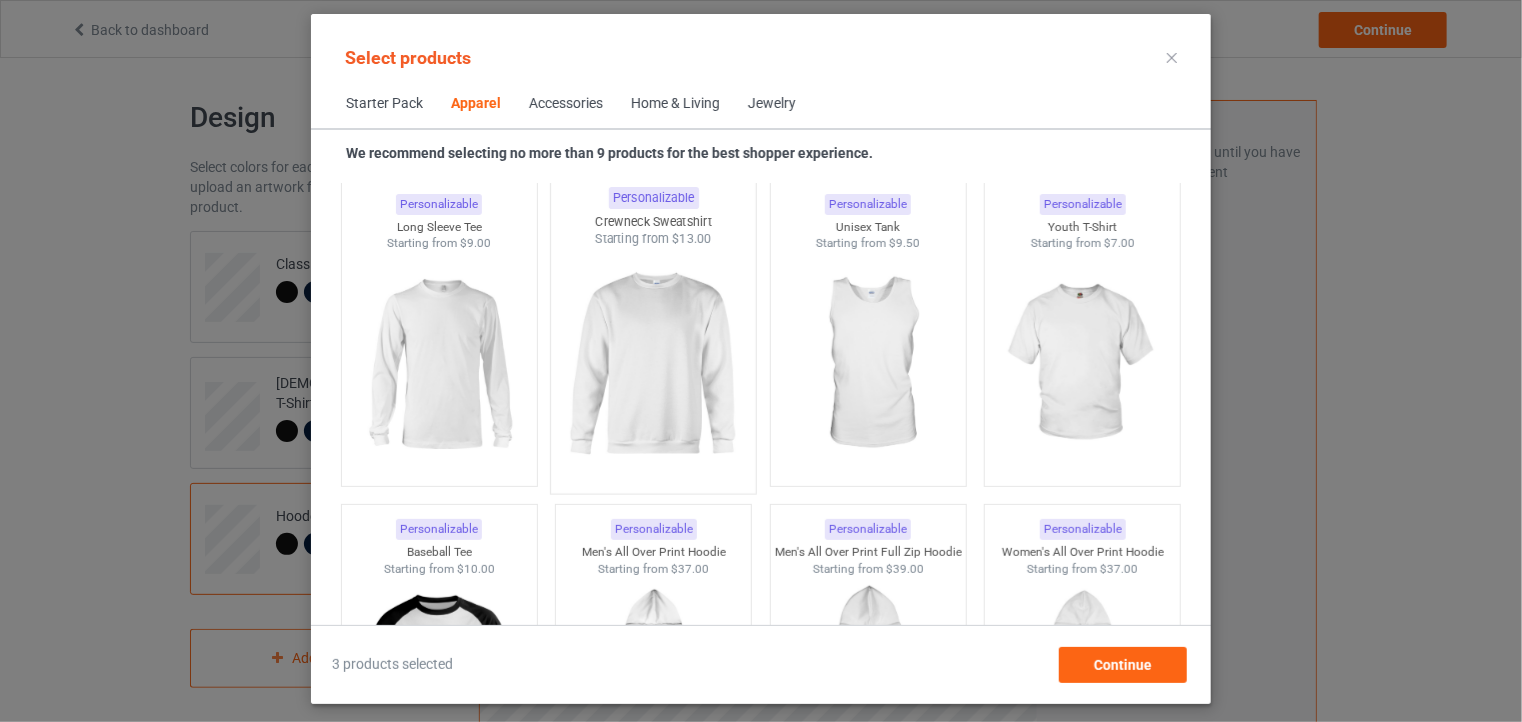 click at bounding box center (654, 365) 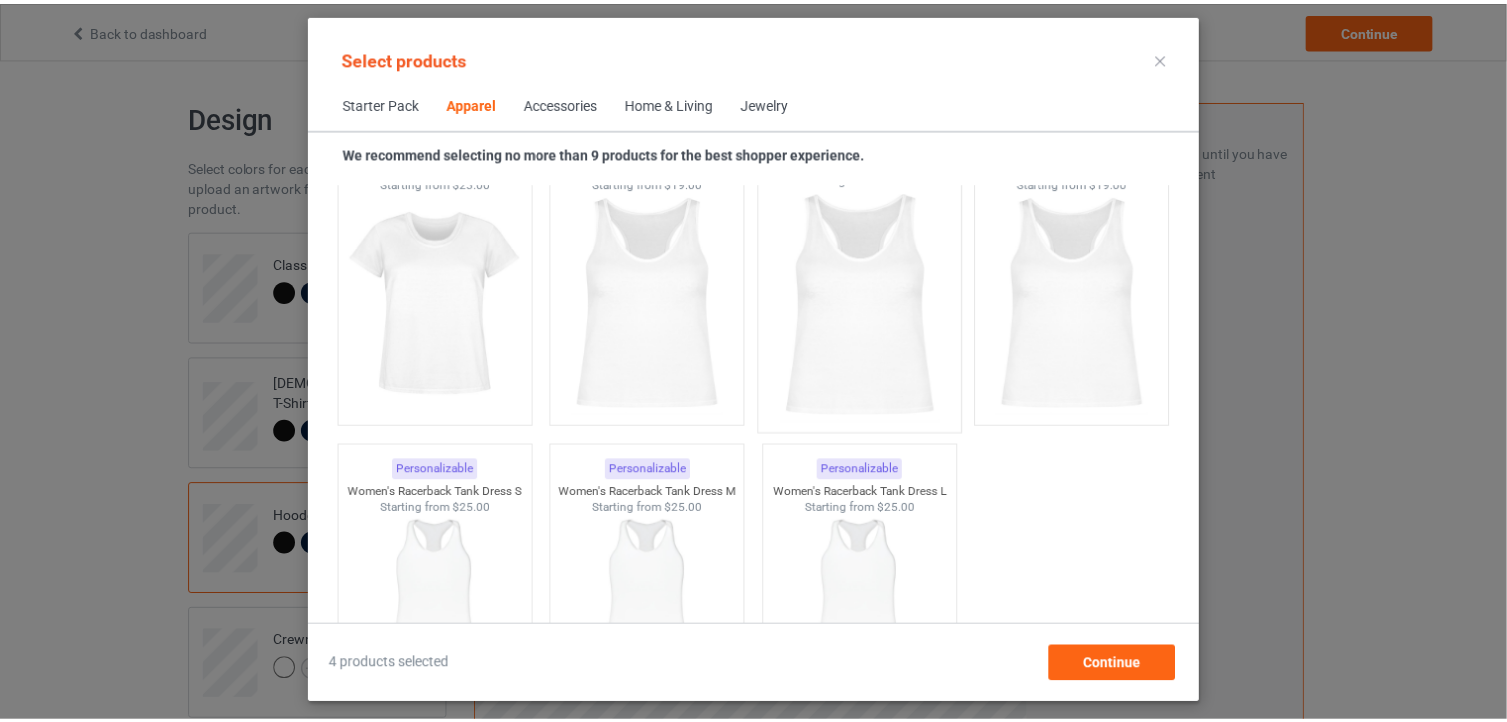 scroll, scrollTop: 3944, scrollLeft: 0, axis: vertical 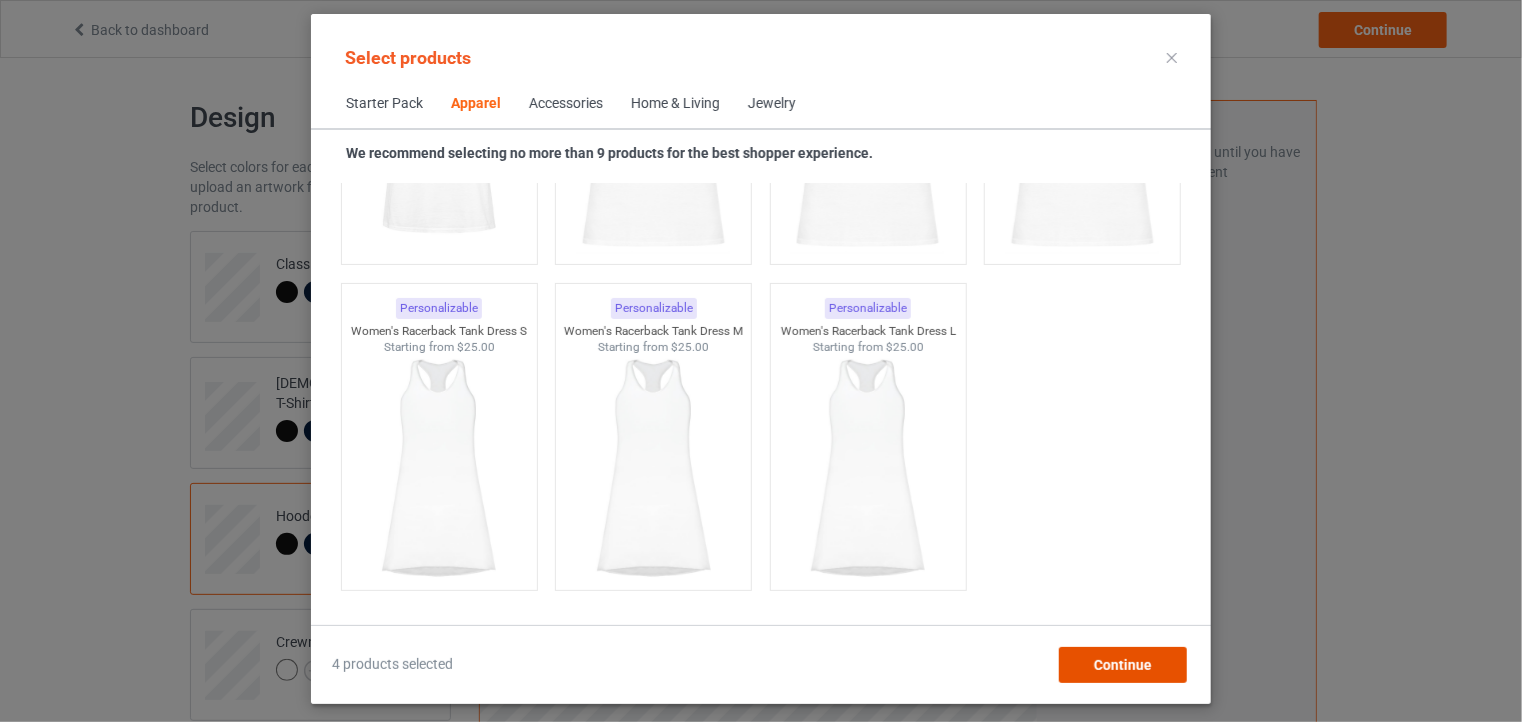 click on "Continue" at bounding box center [1123, 665] 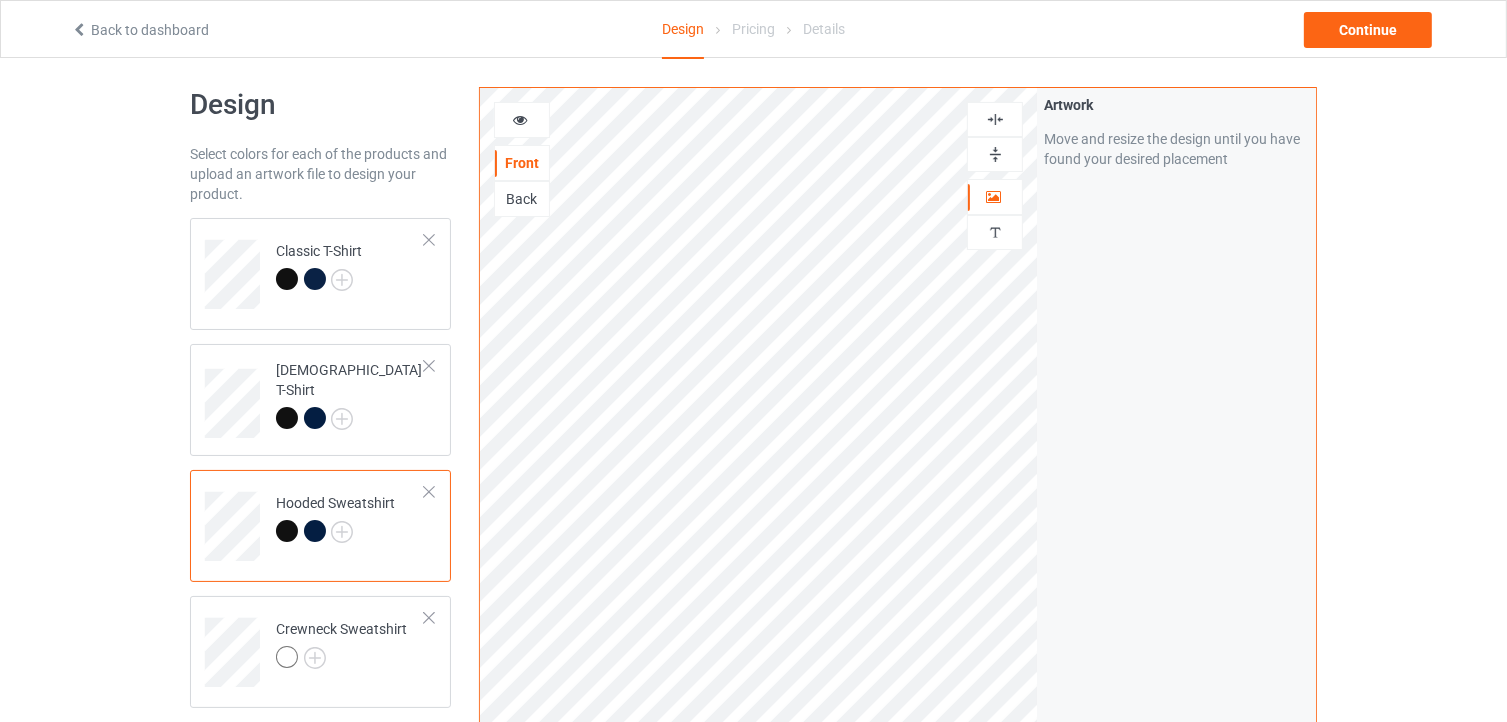 scroll, scrollTop: 200, scrollLeft: 0, axis: vertical 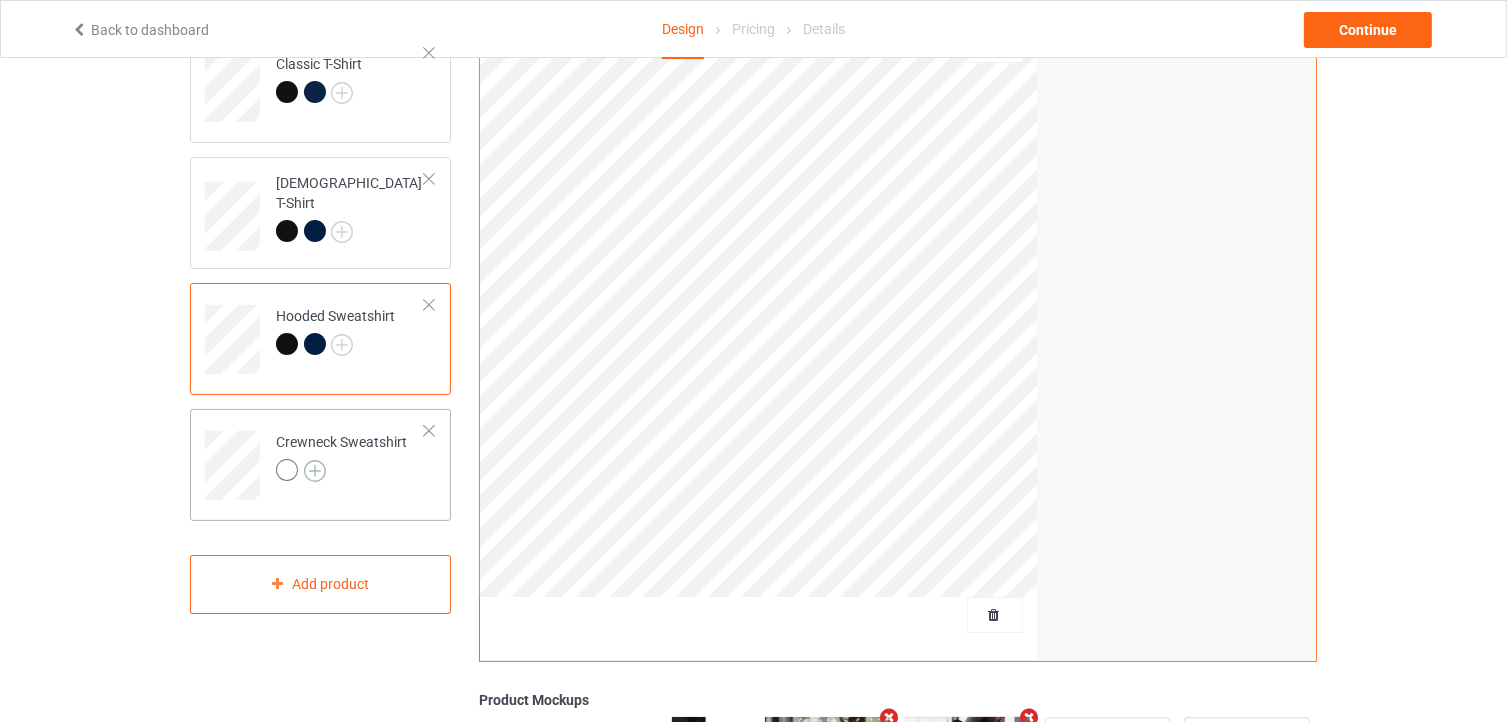 click at bounding box center [315, 471] 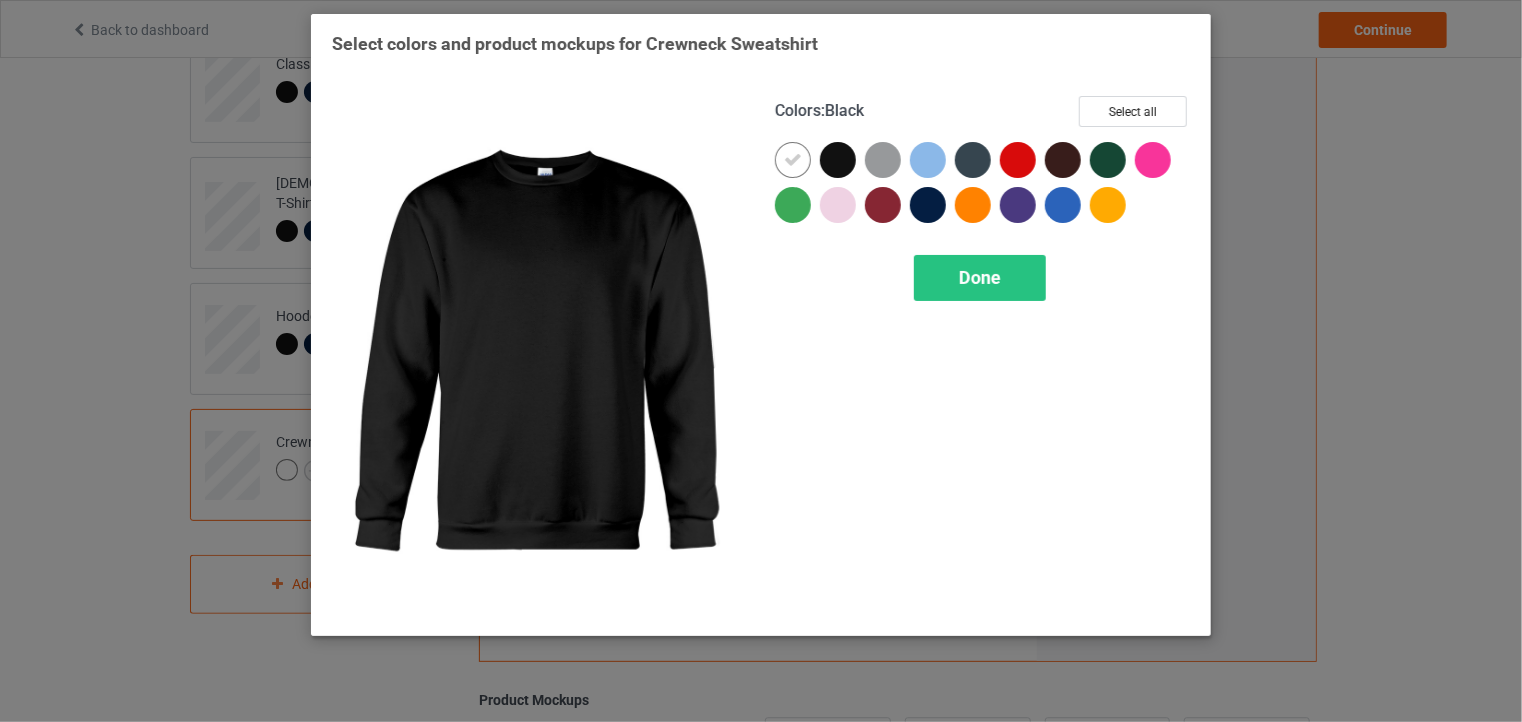 click at bounding box center [838, 160] 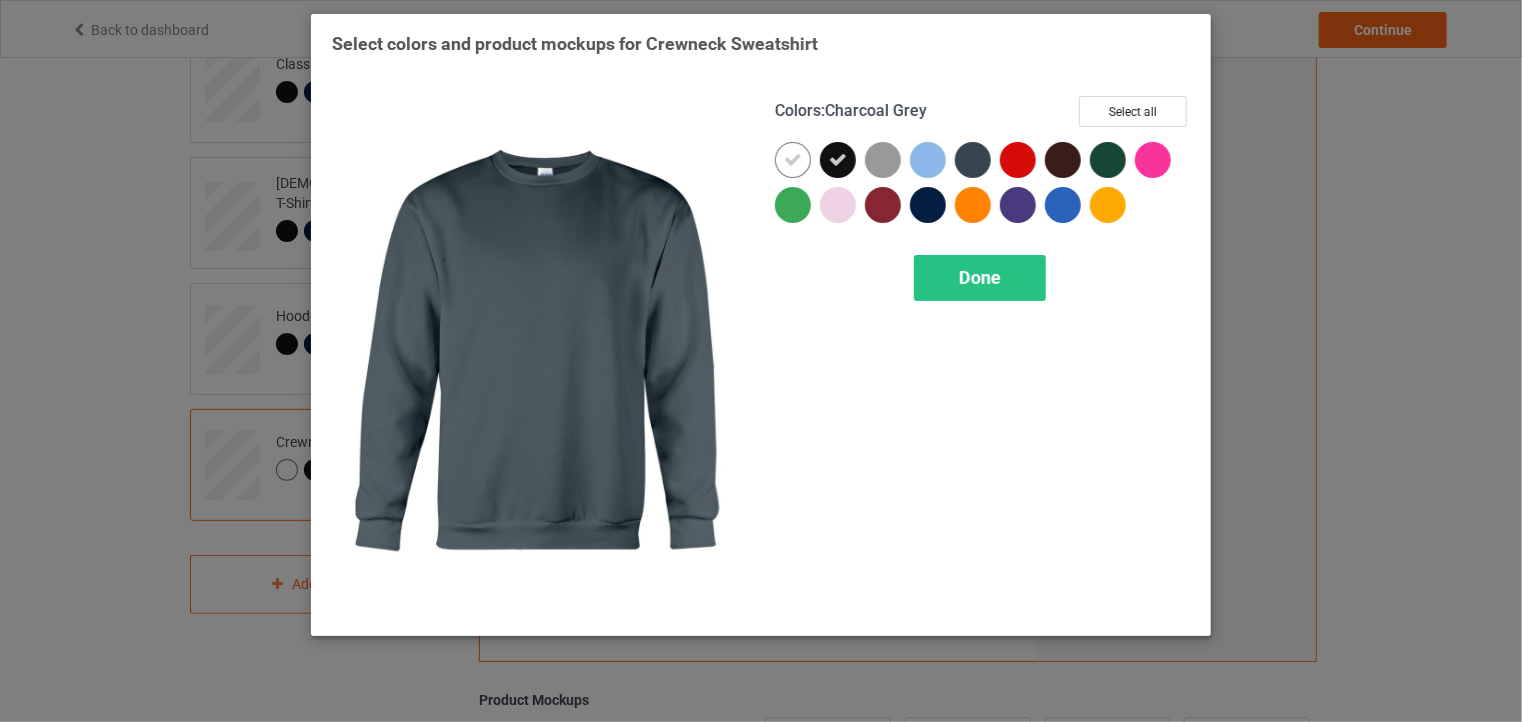 click at bounding box center [973, 160] 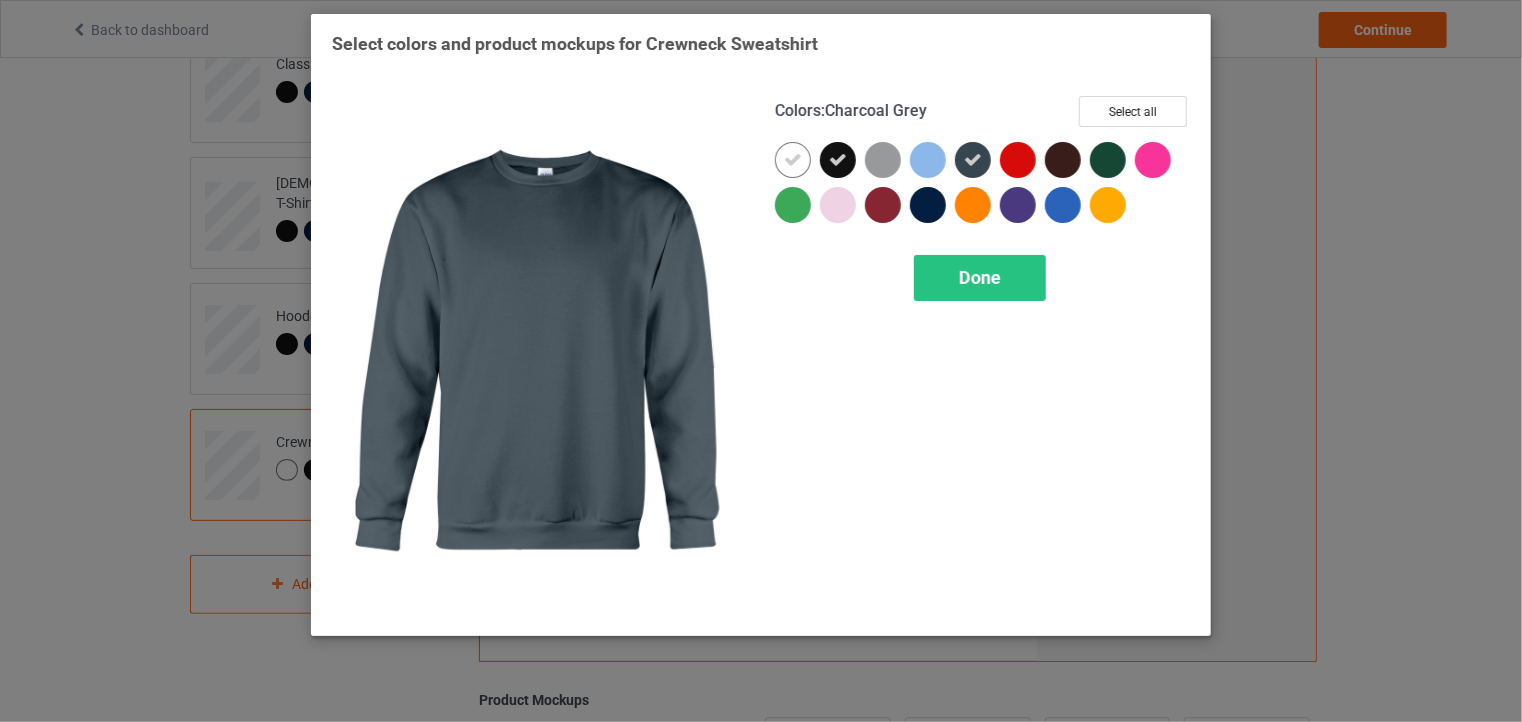 click at bounding box center [973, 160] 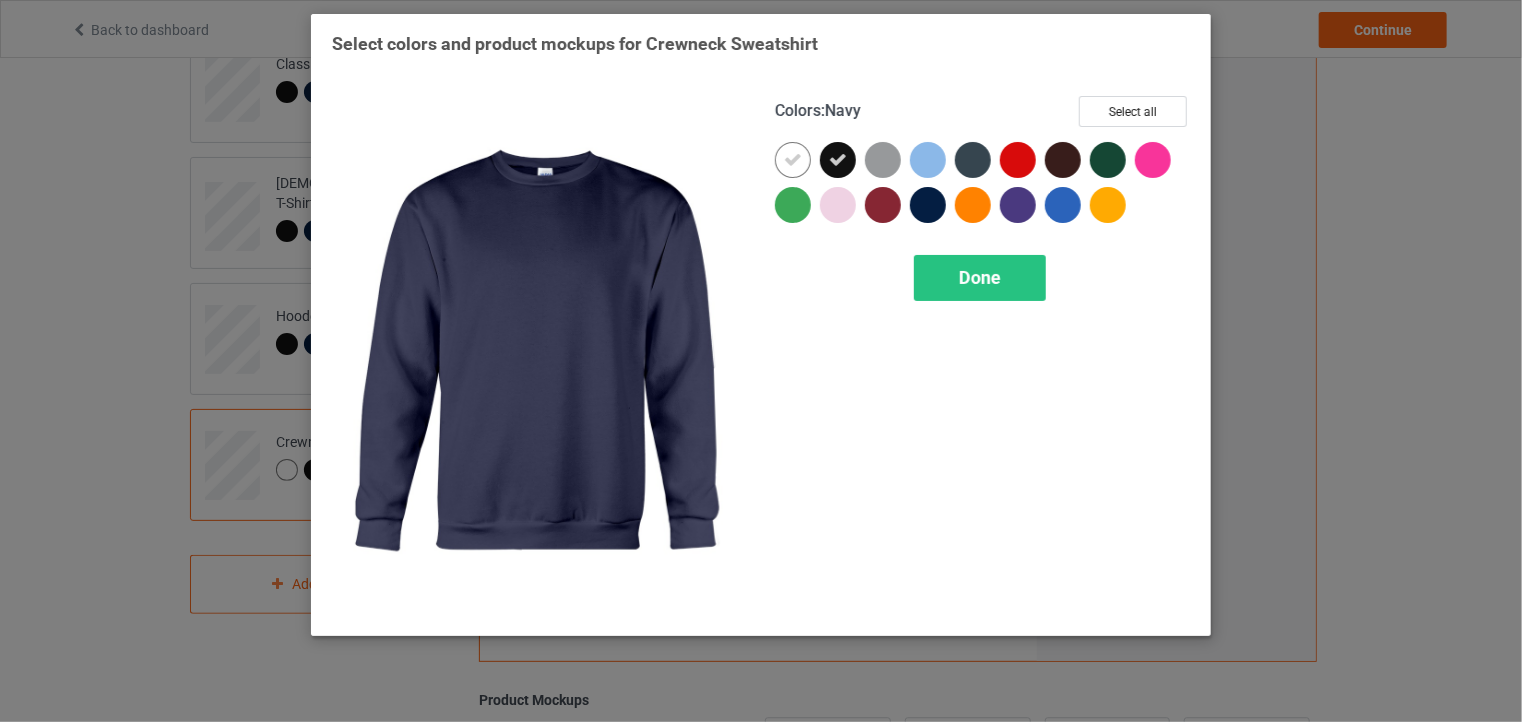 click at bounding box center (928, 205) 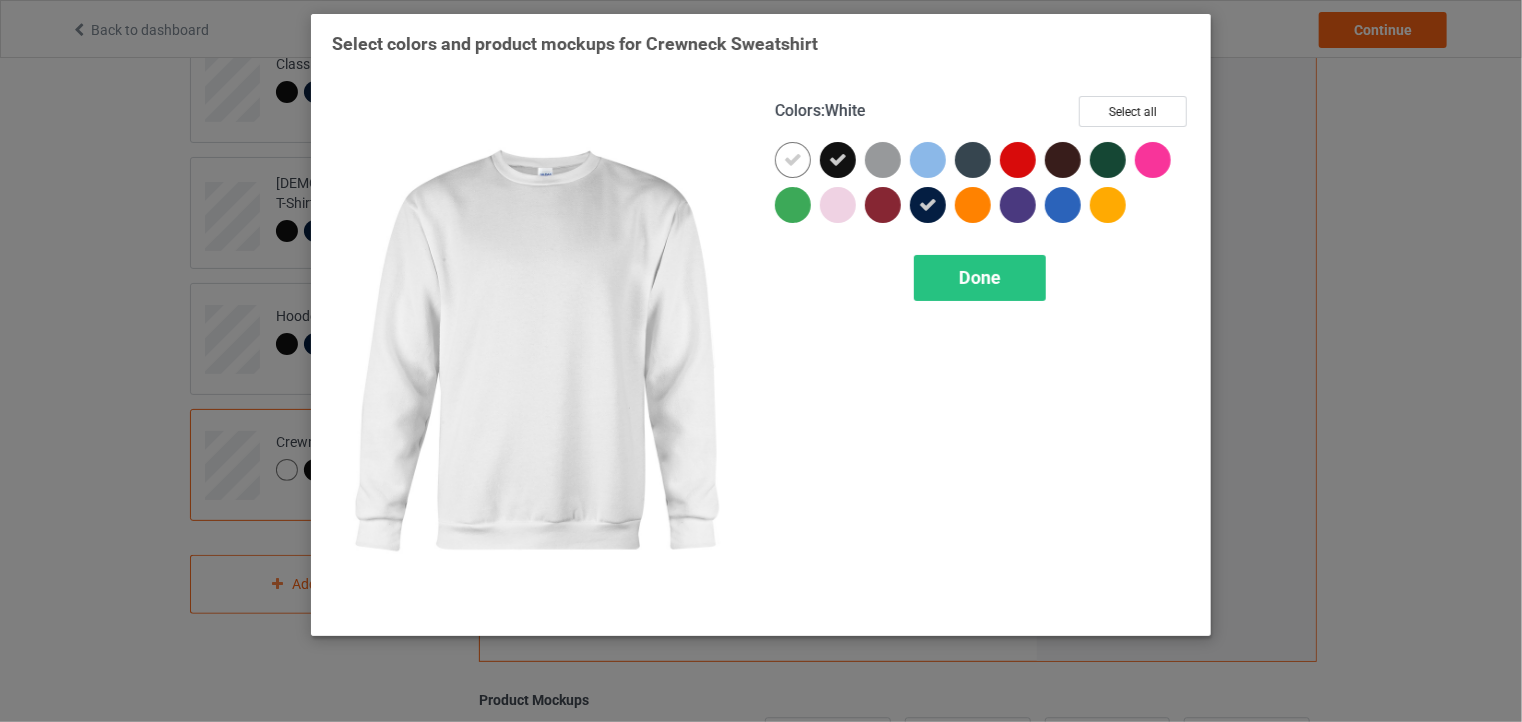 click at bounding box center (793, 160) 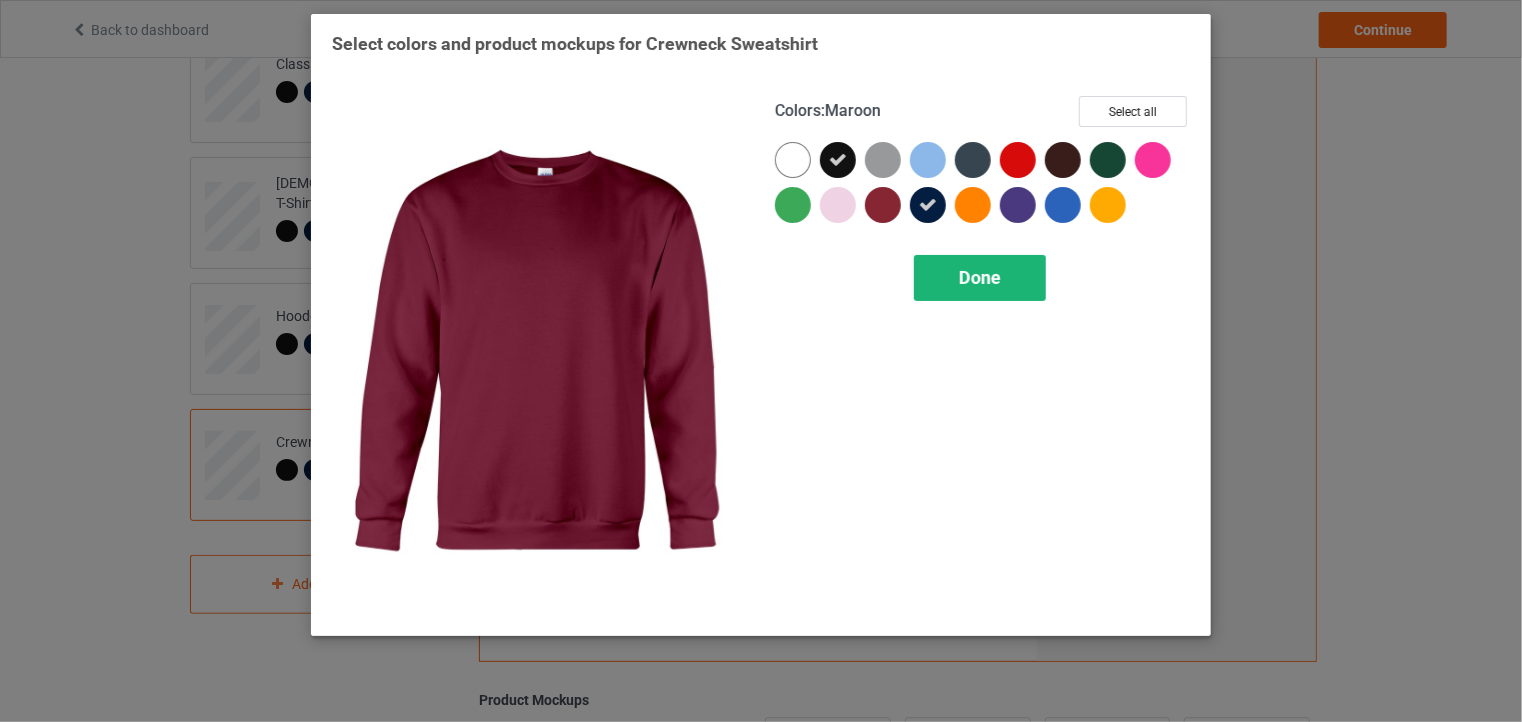 click on "Done" at bounding box center (980, 278) 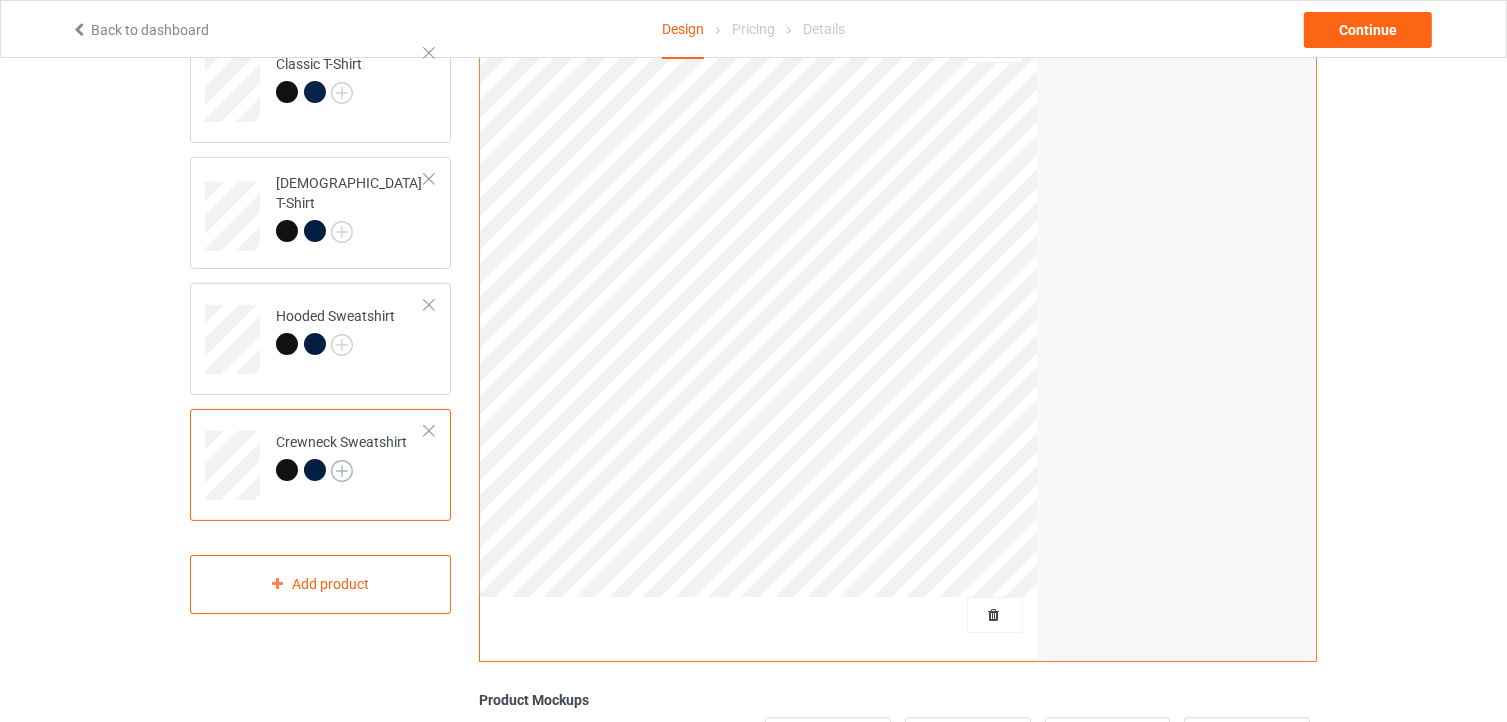 click at bounding box center (342, 471) 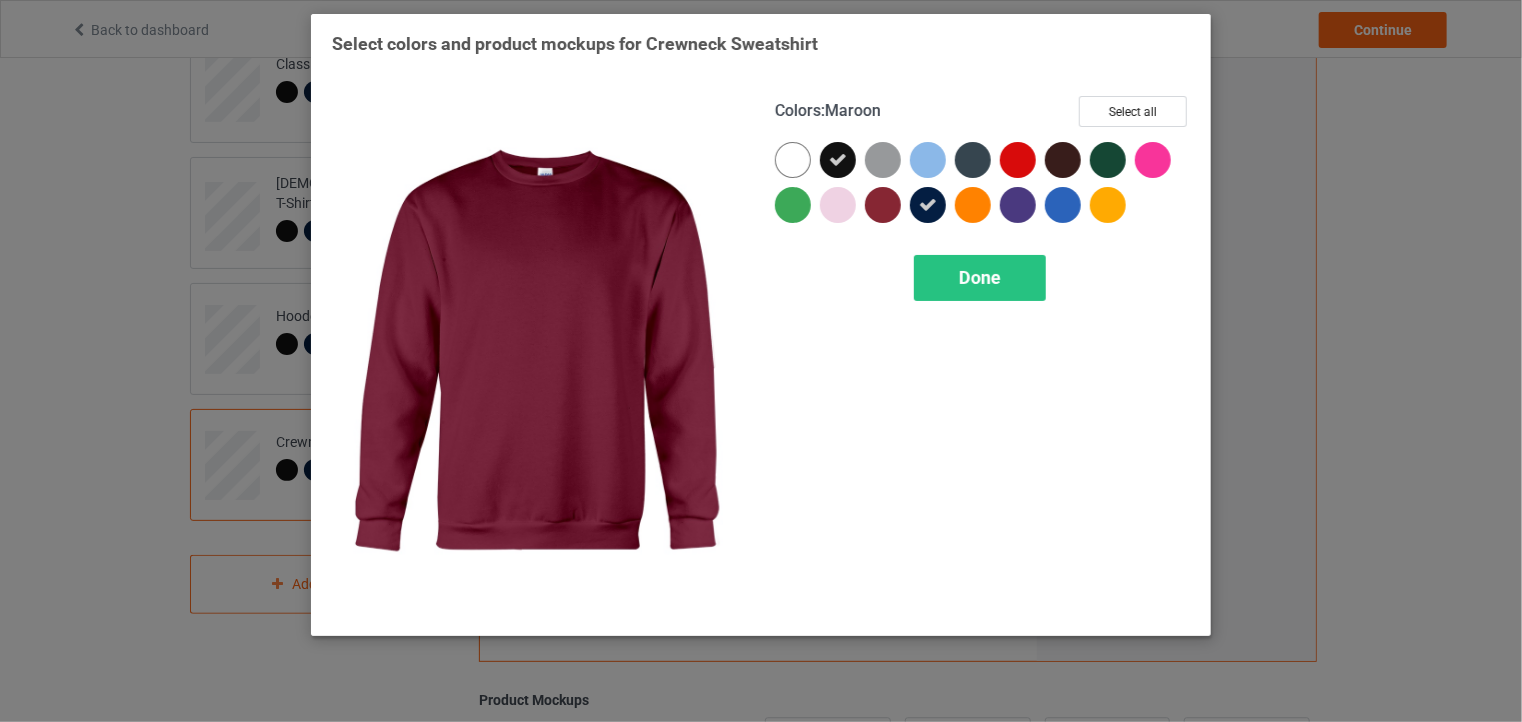 click at bounding box center (883, 205) 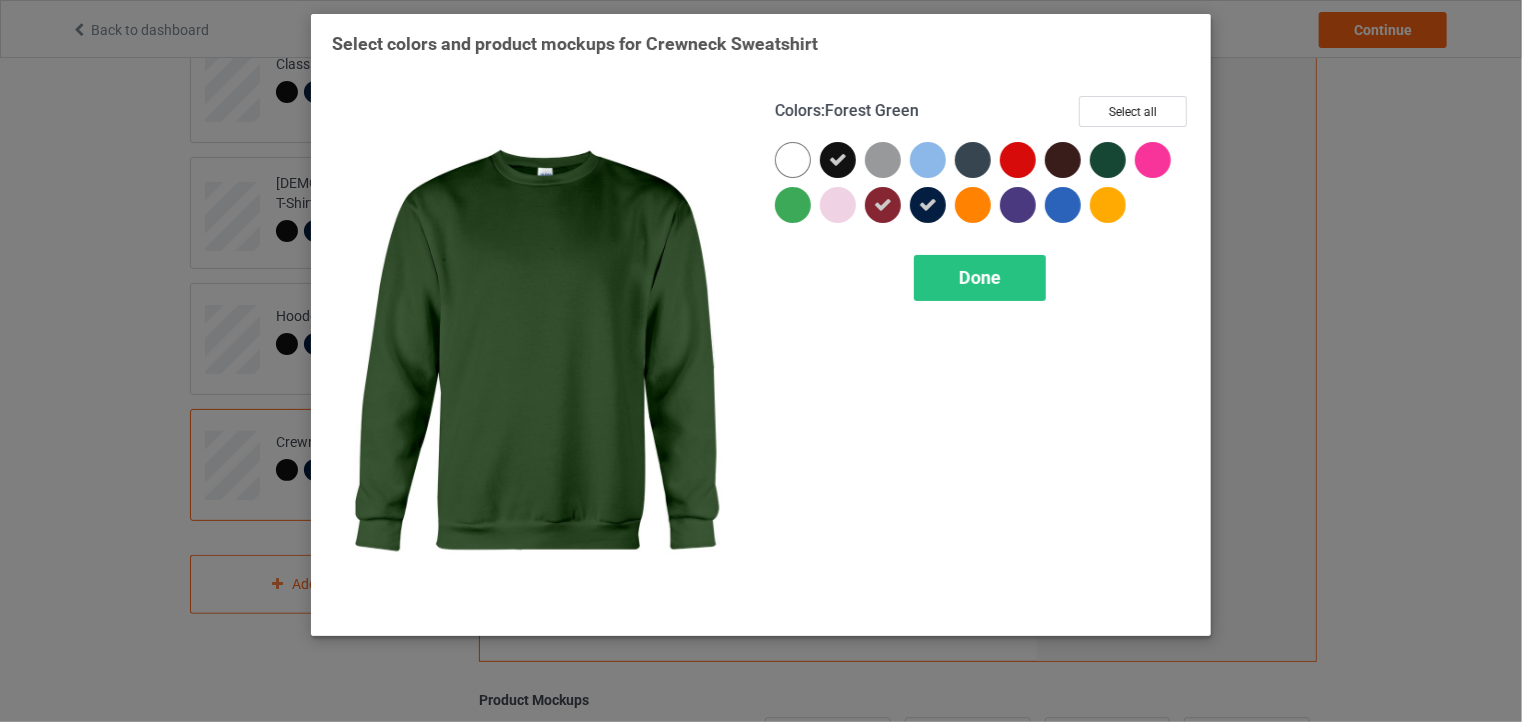 click at bounding box center [1108, 160] 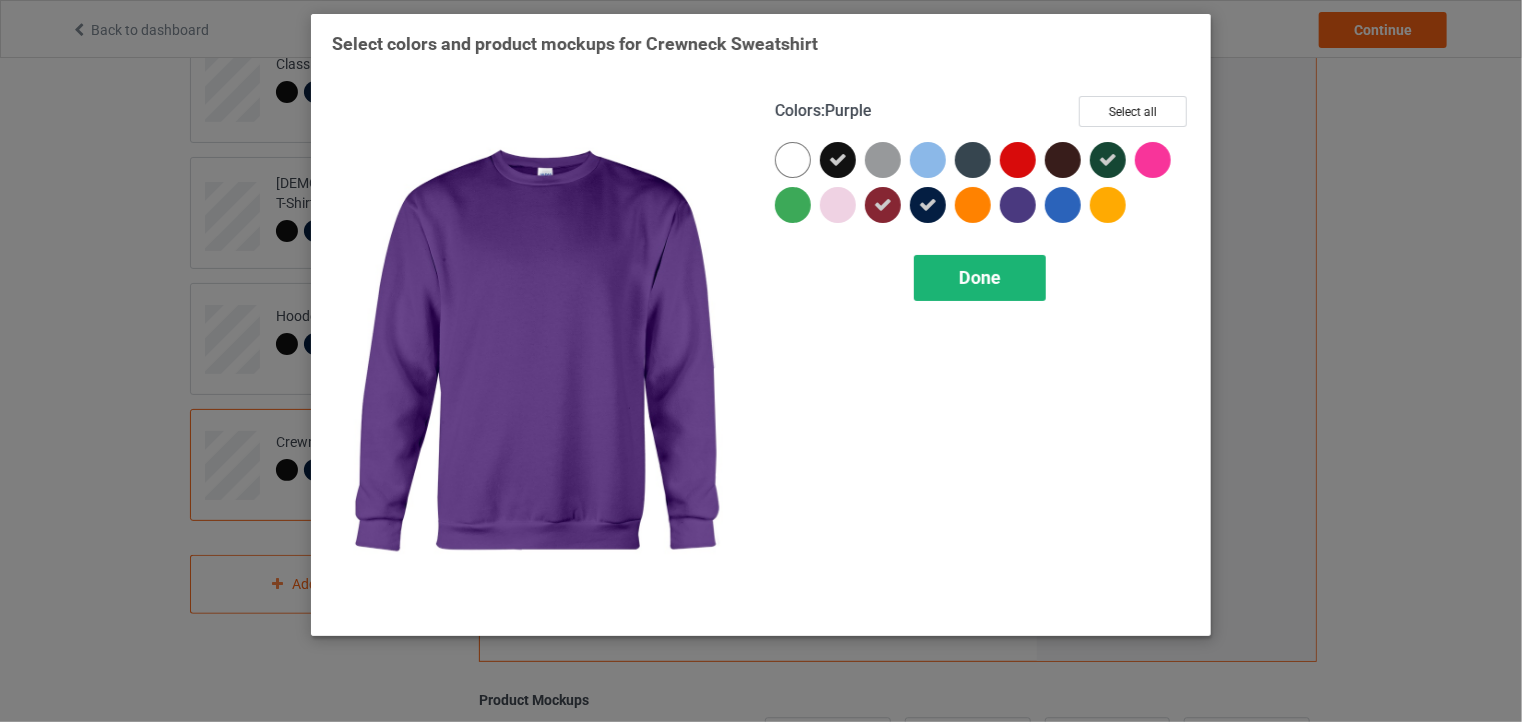click on "Done" at bounding box center (980, 278) 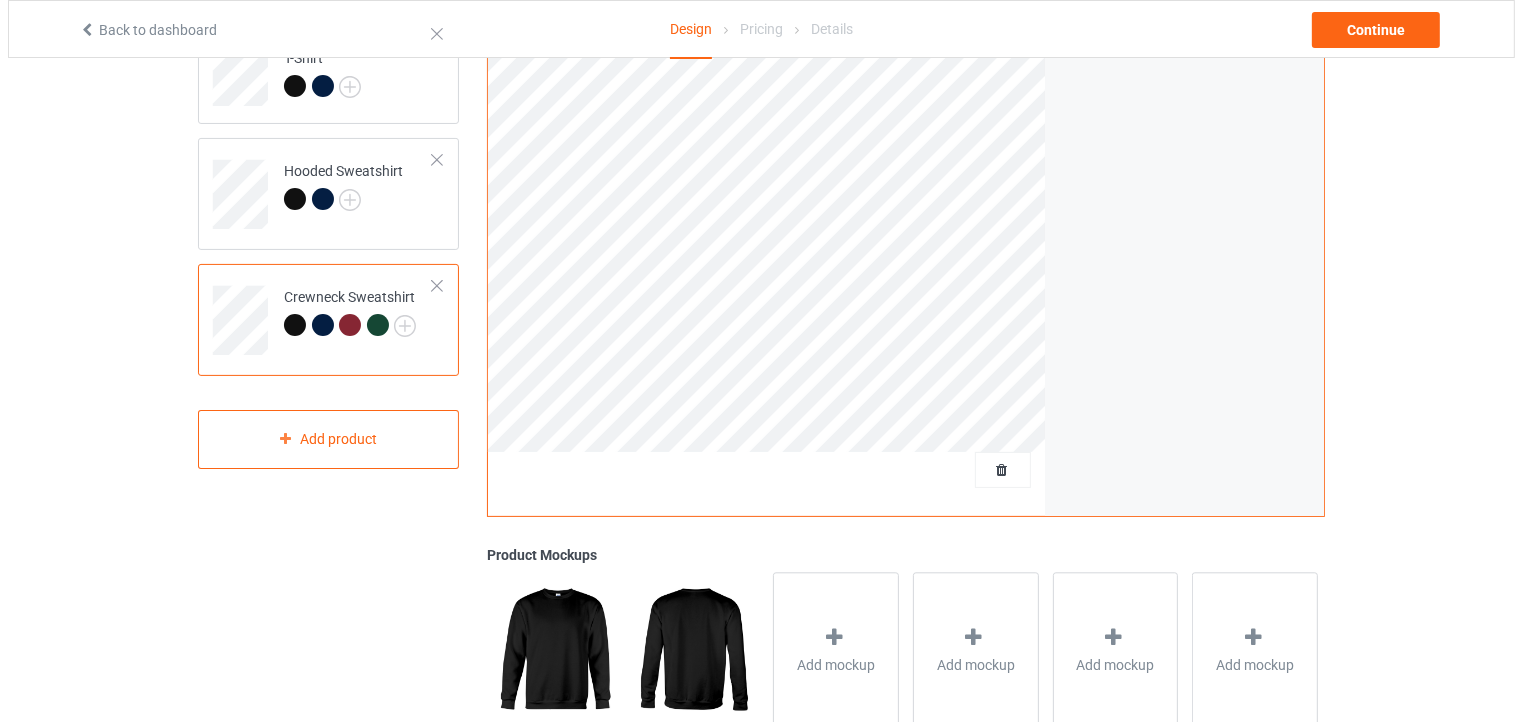 scroll, scrollTop: 400, scrollLeft: 0, axis: vertical 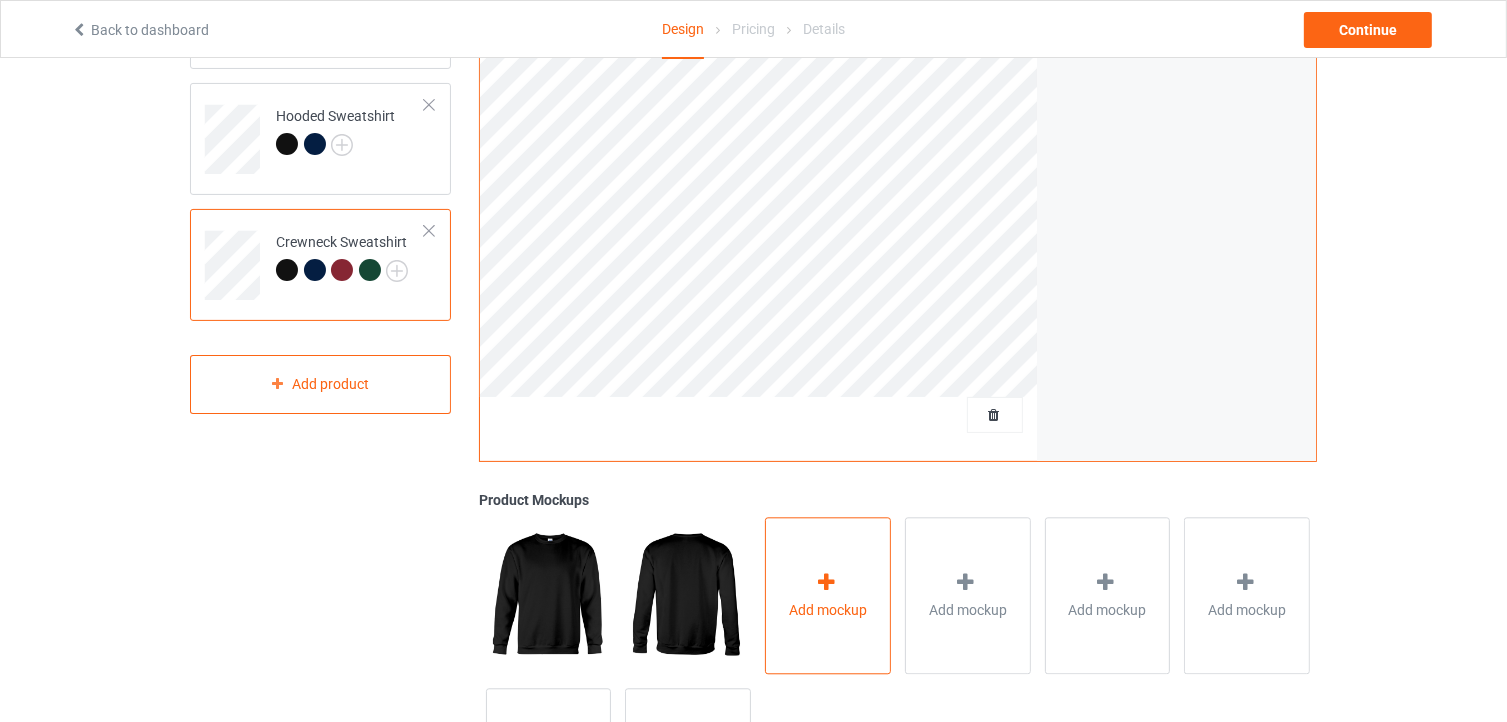 click at bounding box center (828, 585) 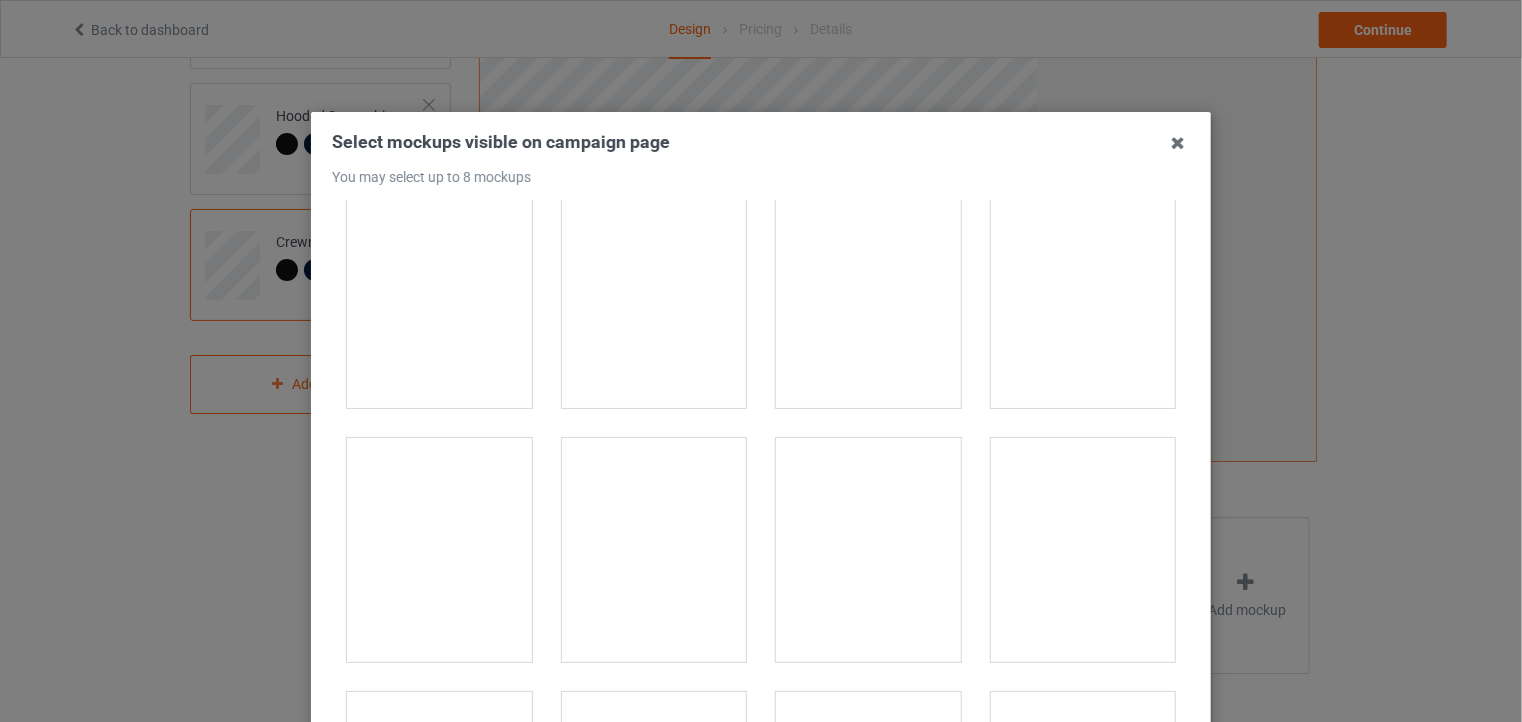 scroll, scrollTop: 3200, scrollLeft: 0, axis: vertical 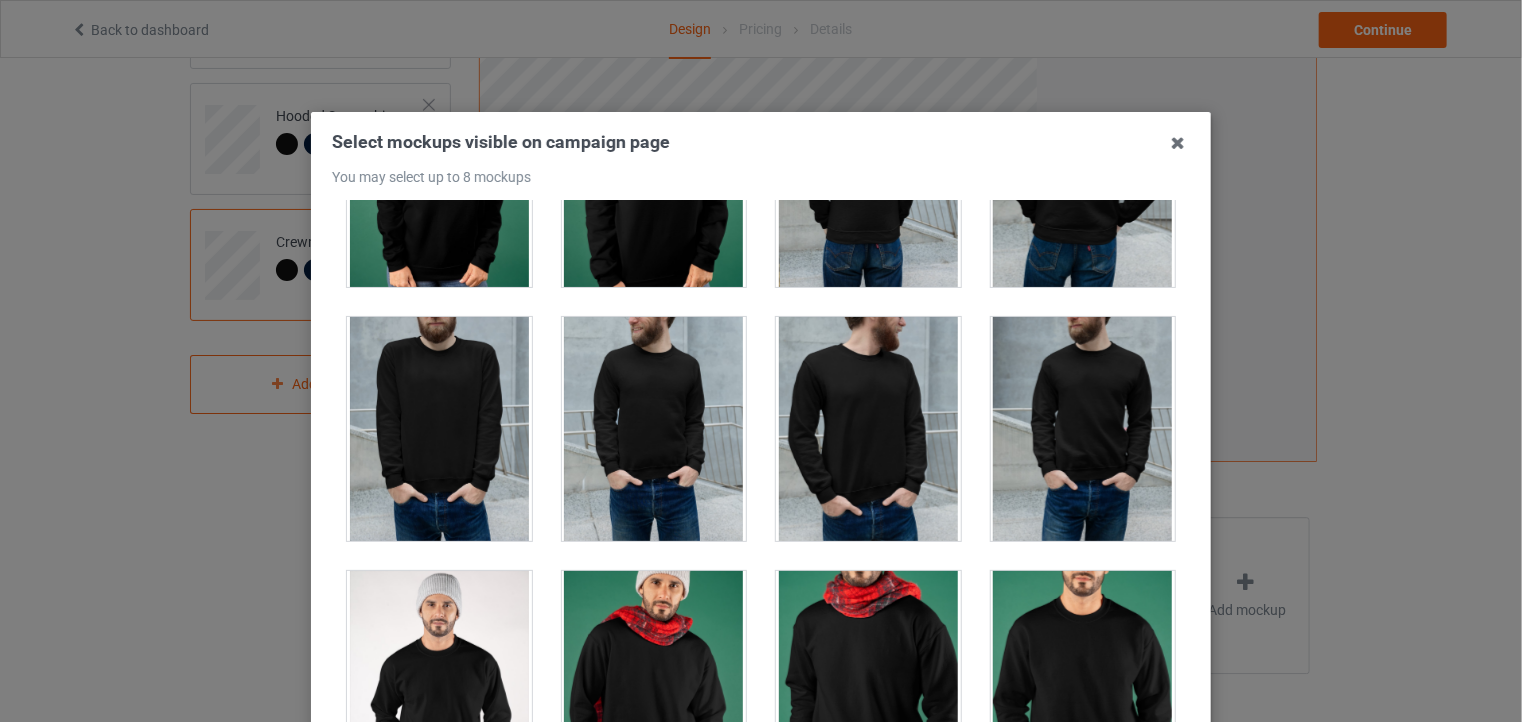 click at bounding box center (1083, 429) 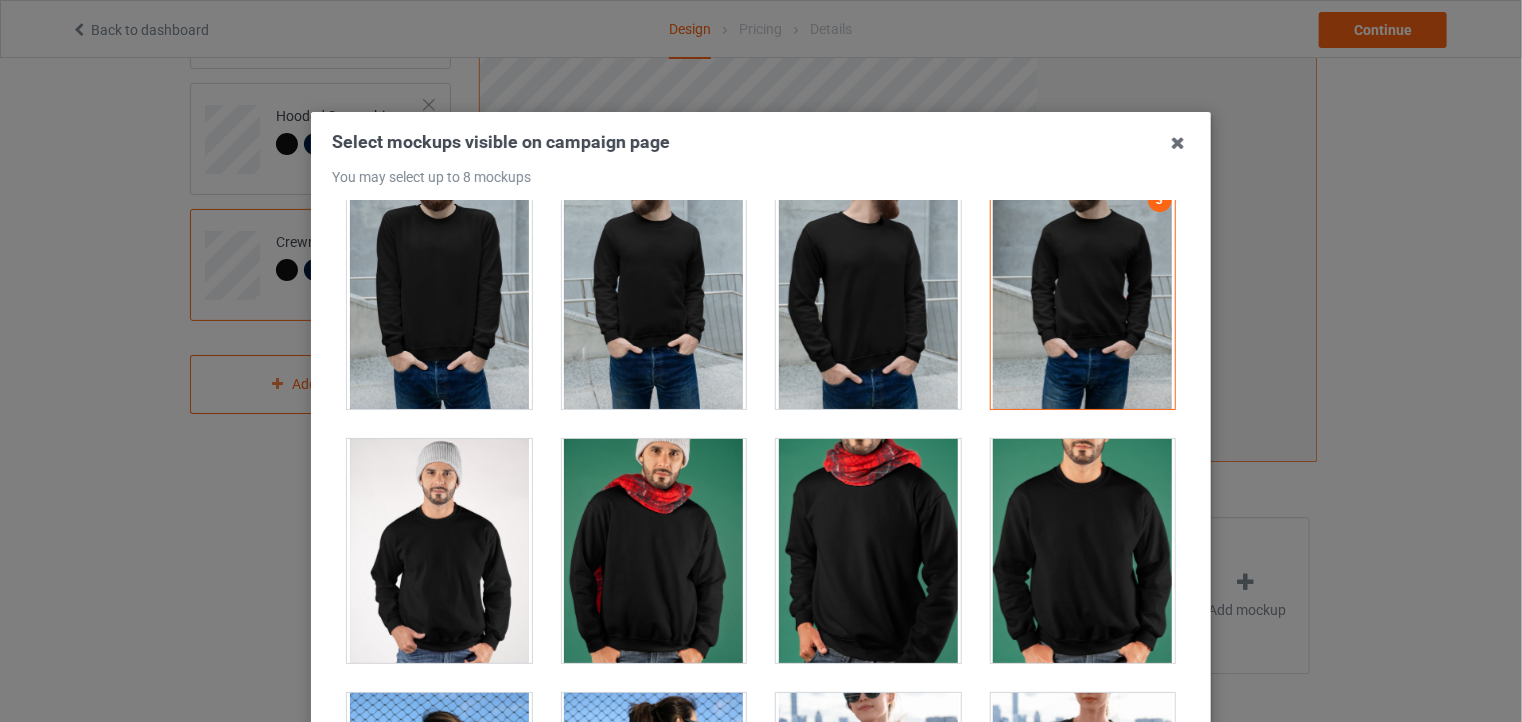 scroll, scrollTop: 3300, scrollLeft: 0, axis: vertical 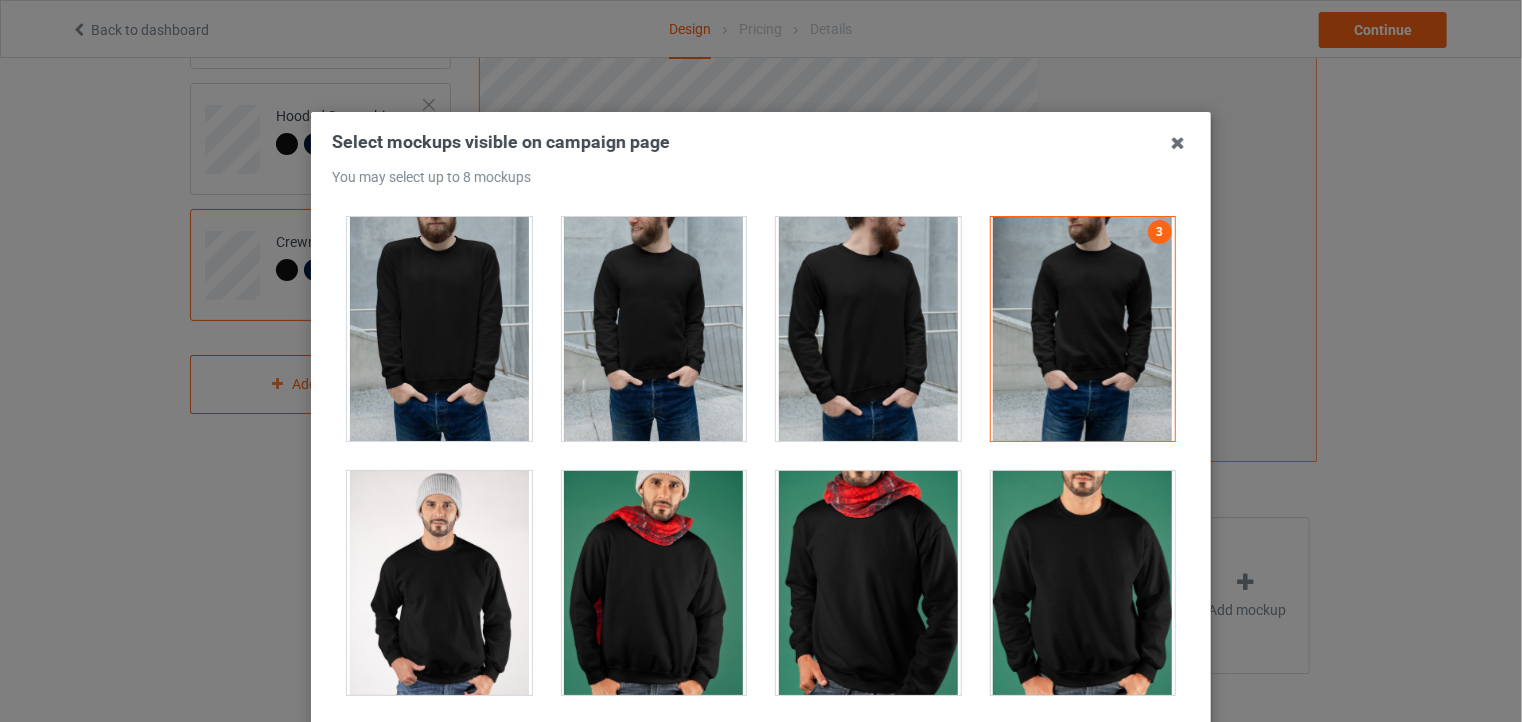 click at bounding box center [439, 583] 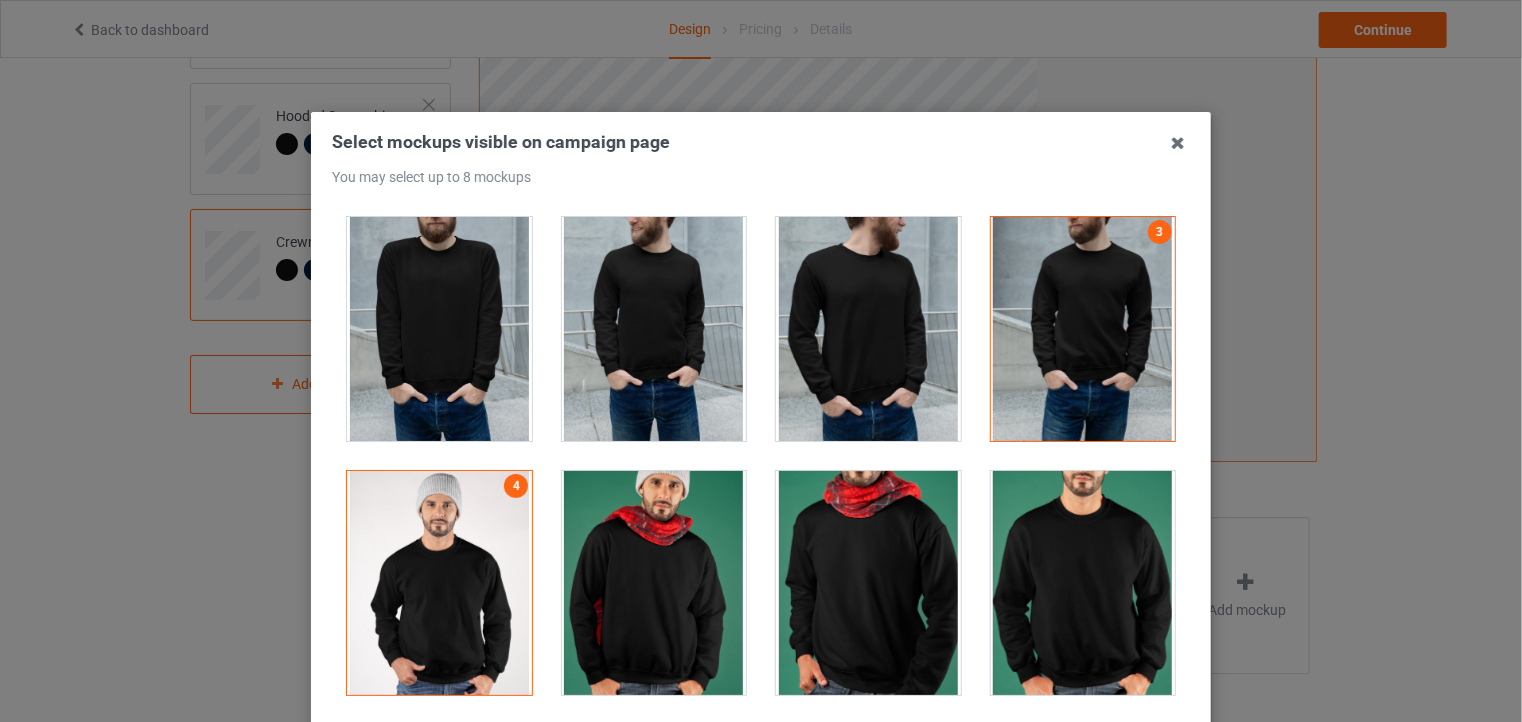 click at bounding box center (1083, 329) 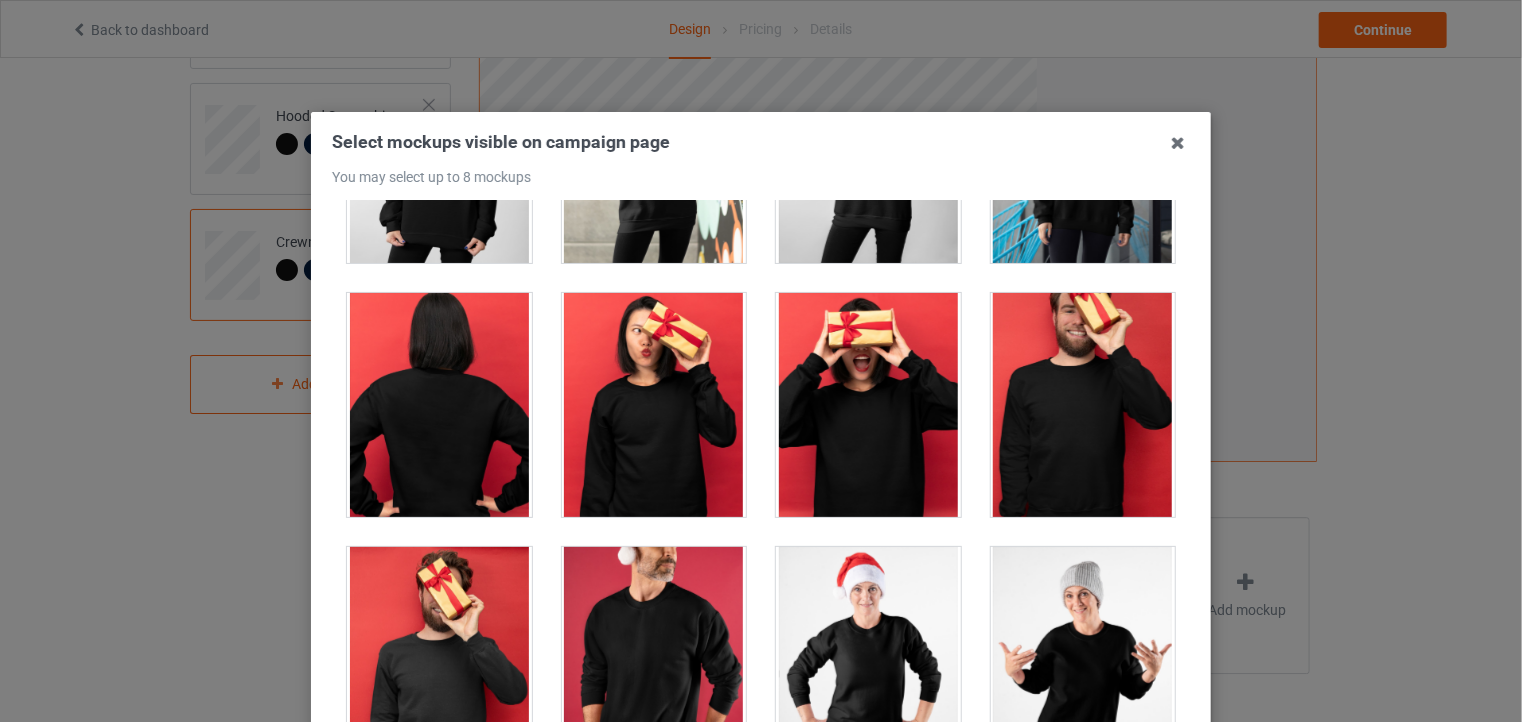 scroll, scrollTop: 1400, scrollLeft: 0, axis: vertical 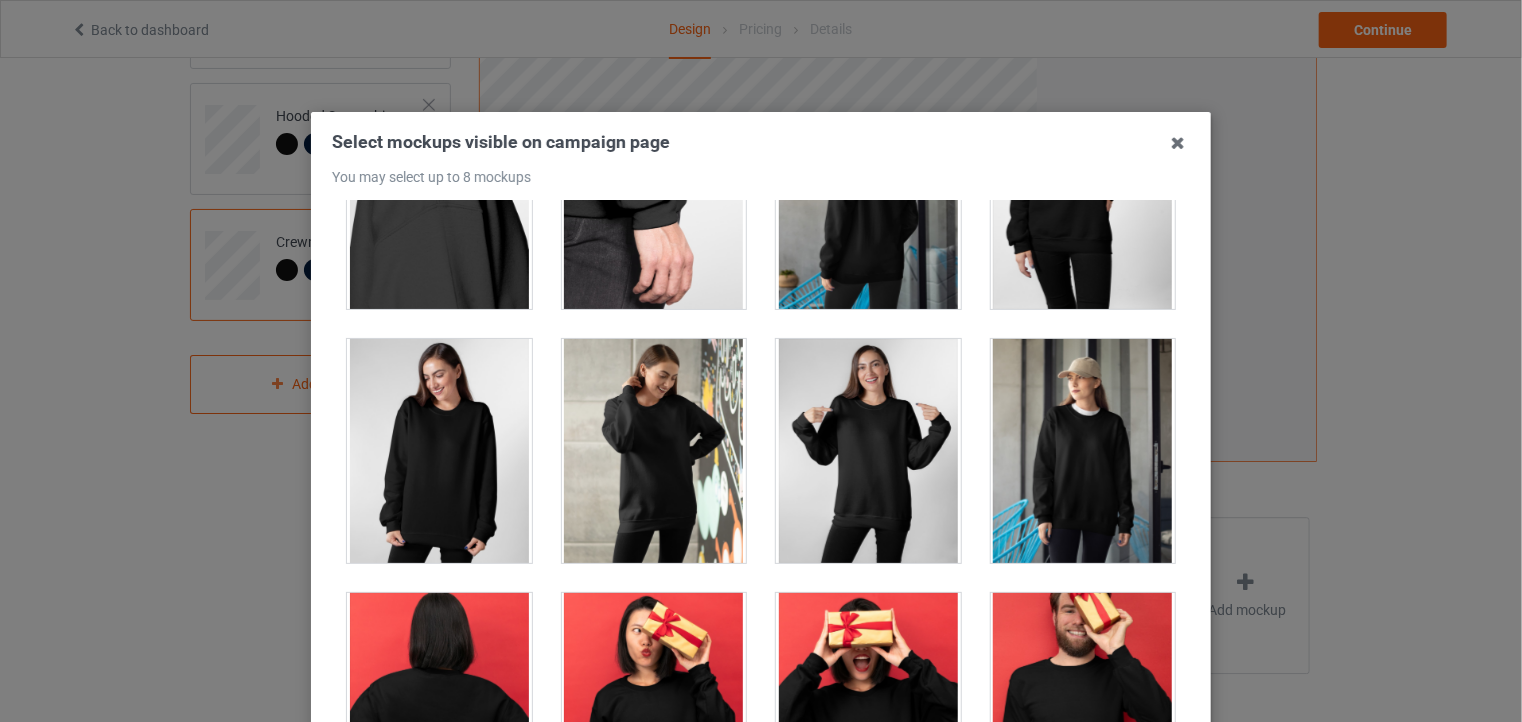 click at bounding box center (1083, 451) 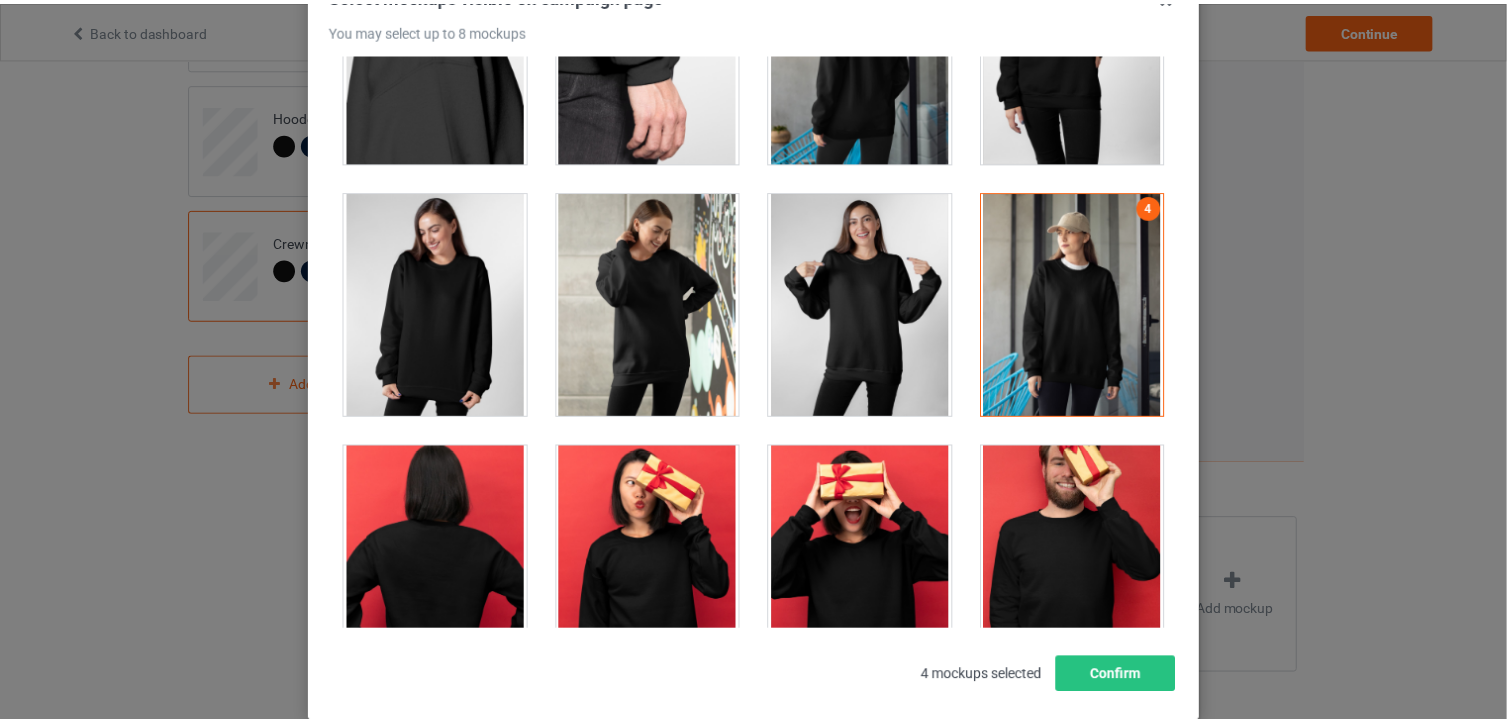 scroll, scrollTop: 259, scrollLeft: 0, axis: vertical 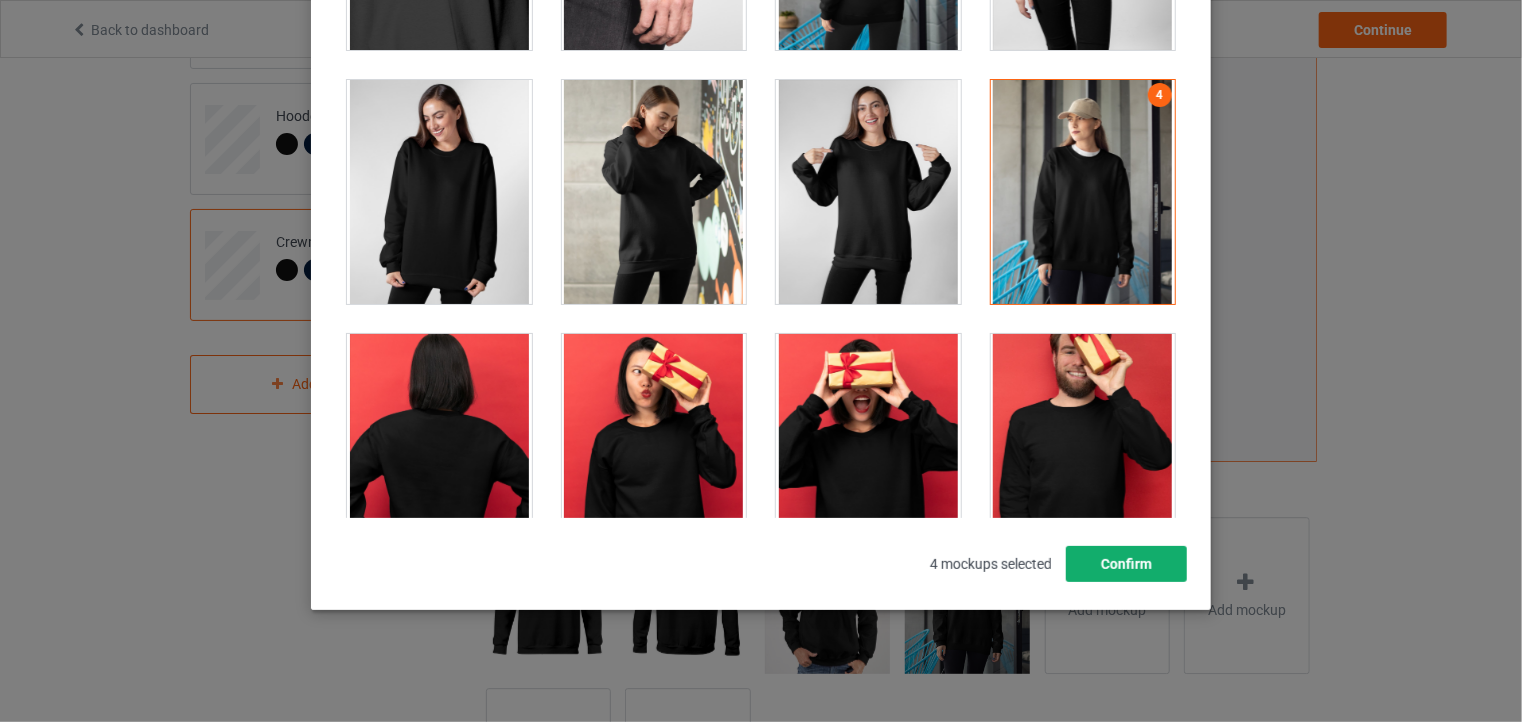 click on "Confirm" at bounding box center [1126, 564] 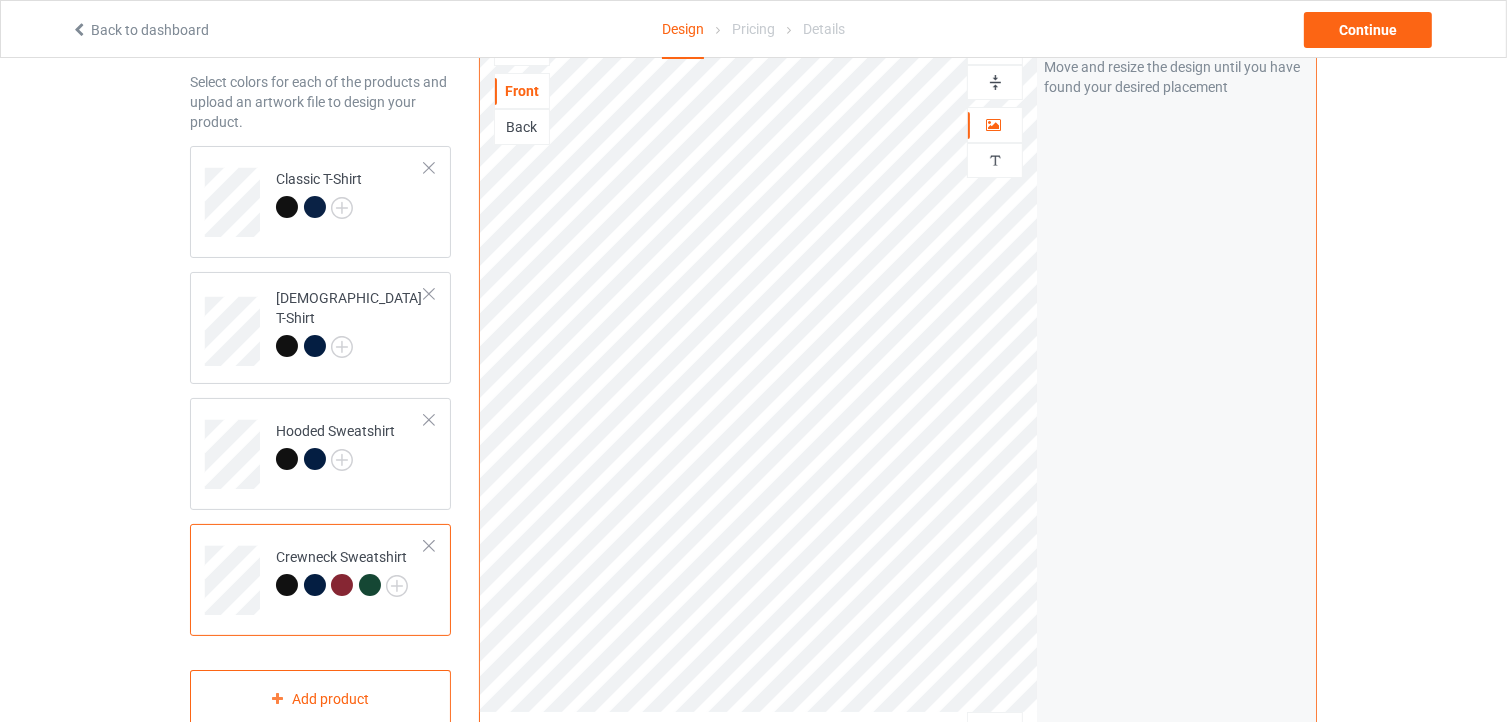 scroll, scrollTop: 0, scrollLeft: 0, axis: both 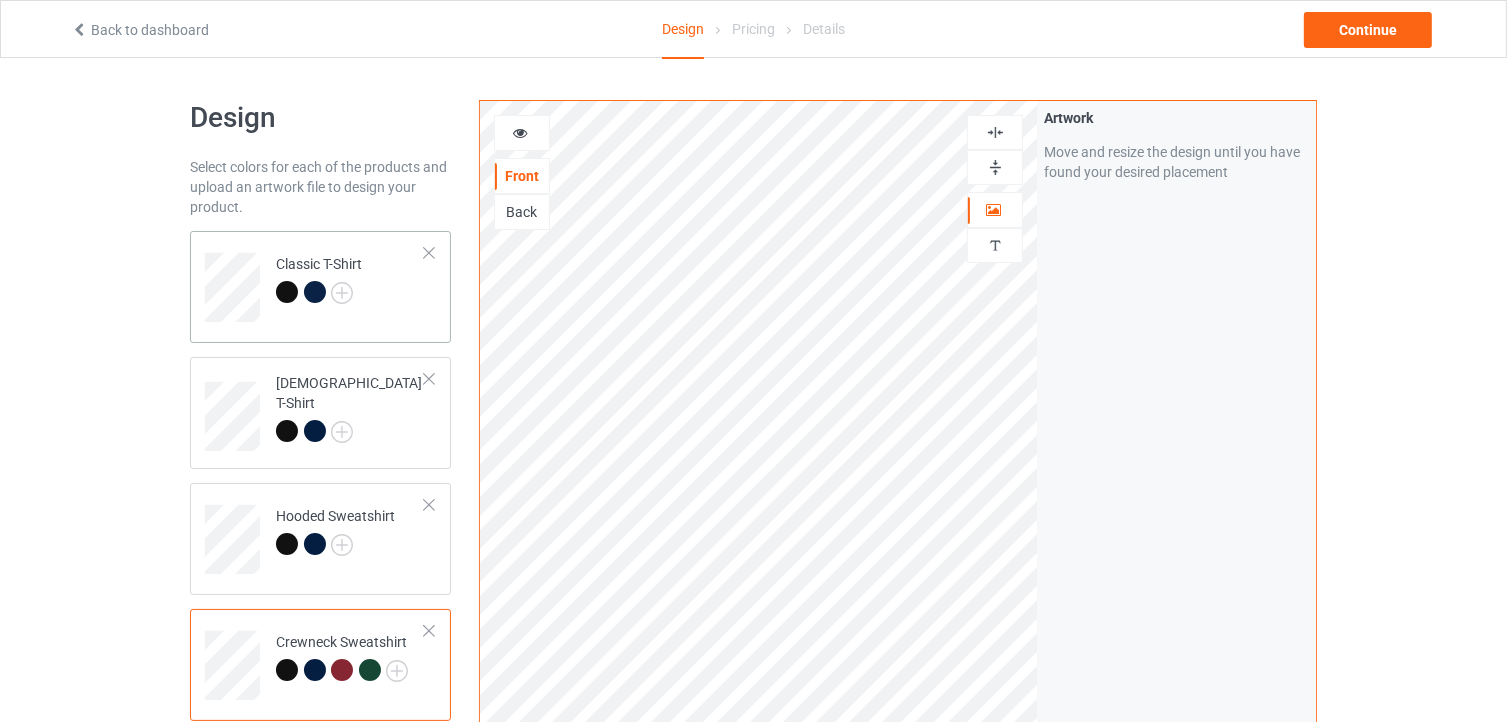 click on "Classic T-Shirt" at bounding box center [350, 280] 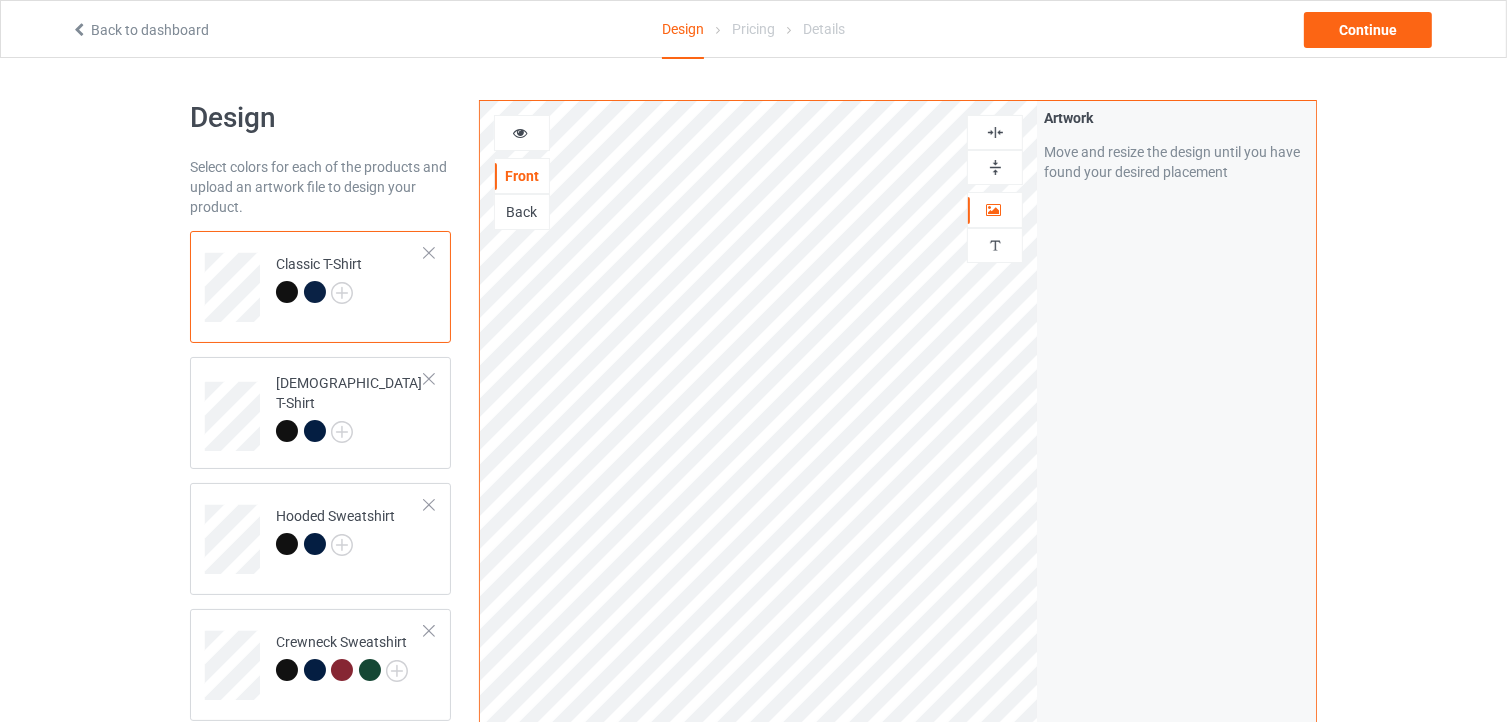 click at bounding box center [995, 132] 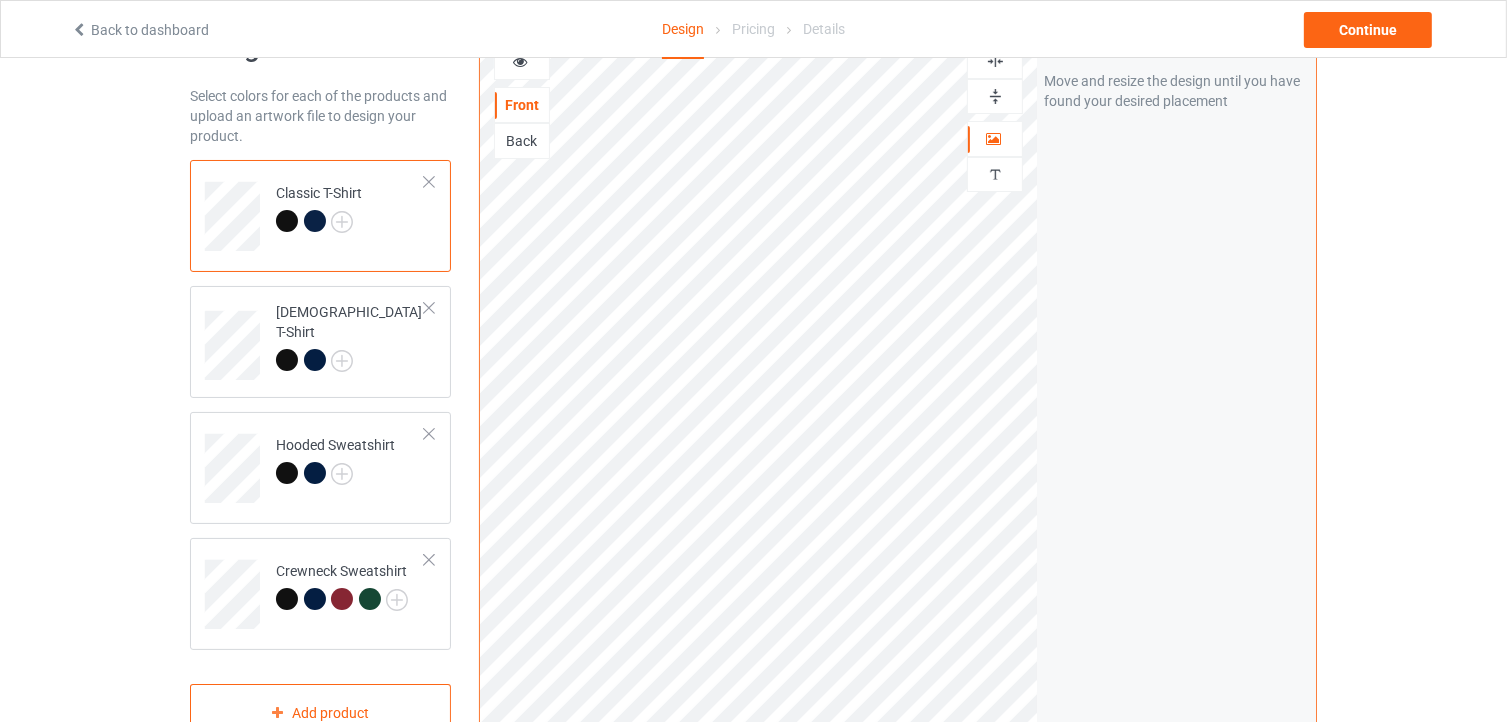 scroll, scrollTop: 0, scrollLeft: 0, axis: both 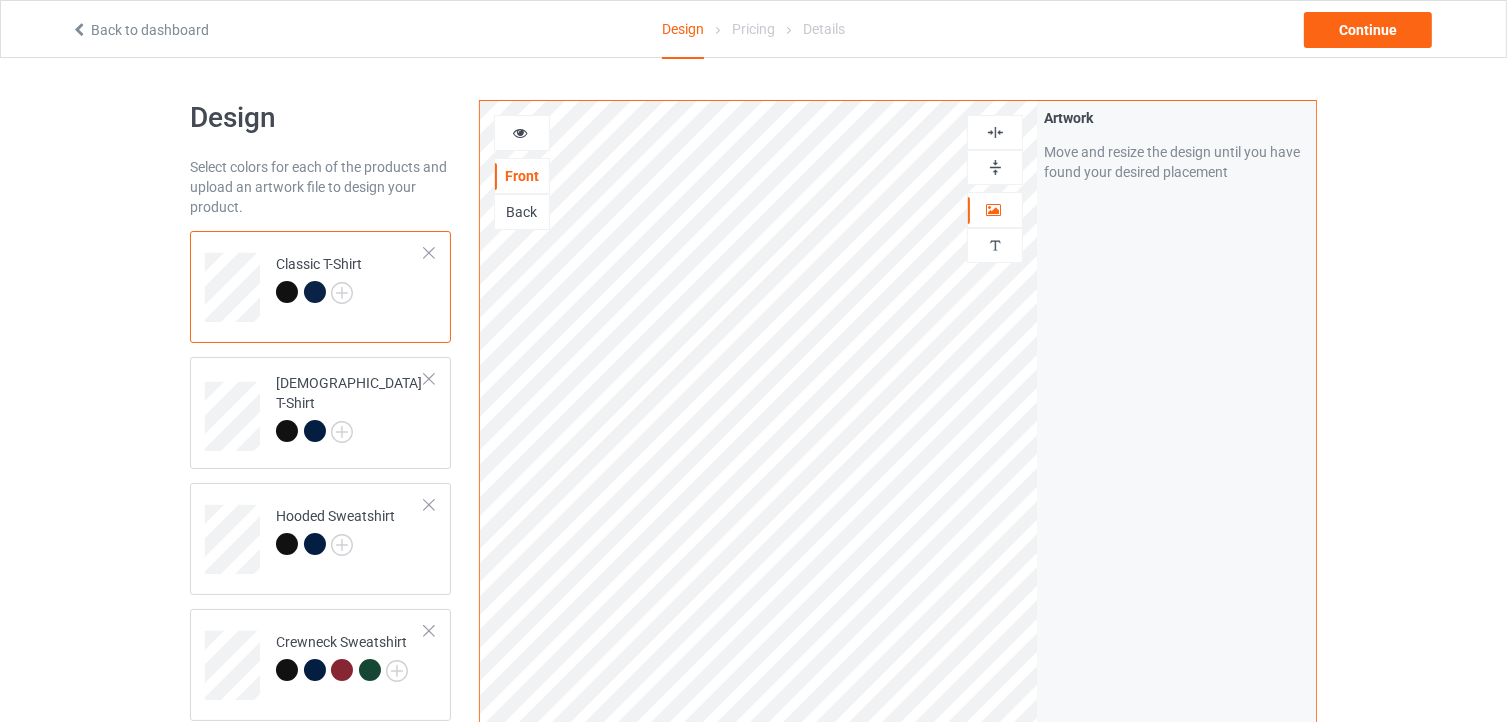 click at bounding box center (995, 132) 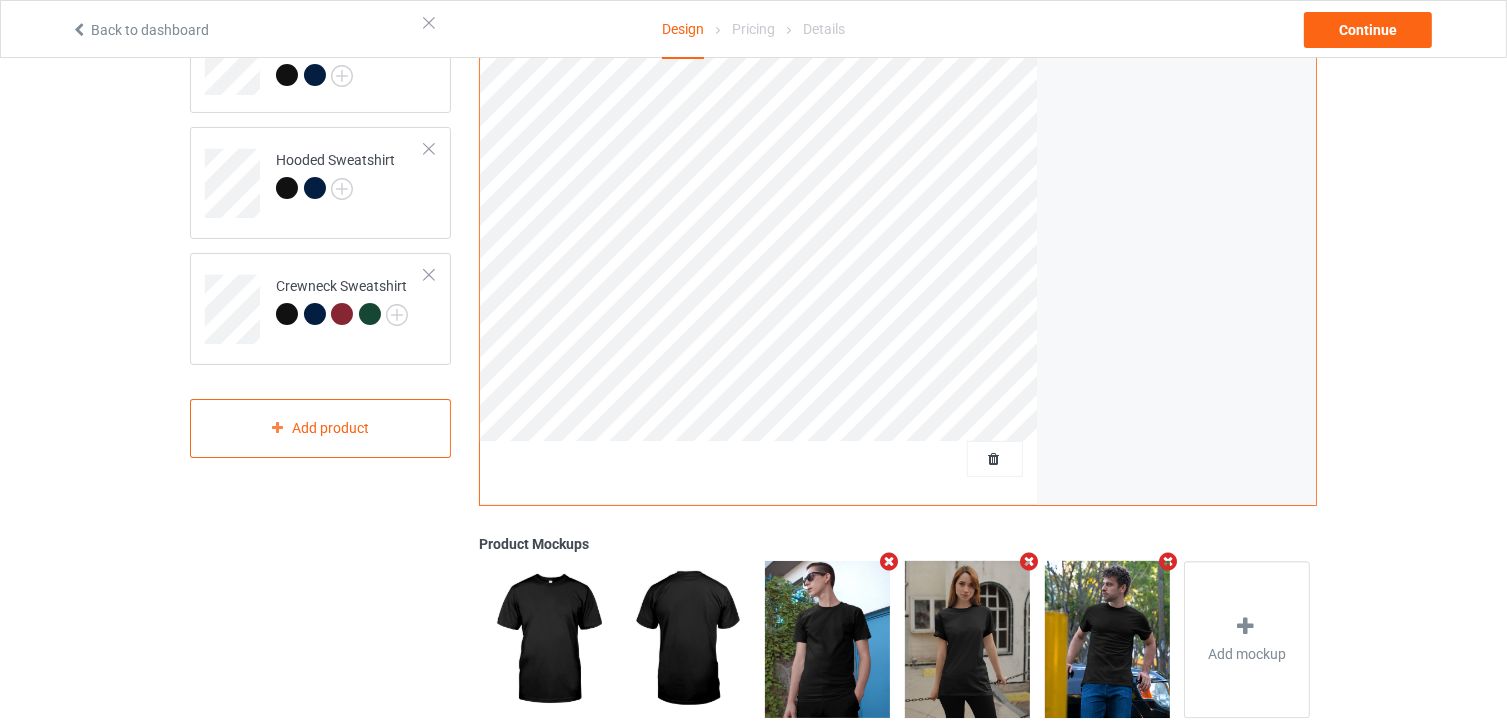 scroll, scrollTop: 200, scrollLeft: 0, axis: vertical 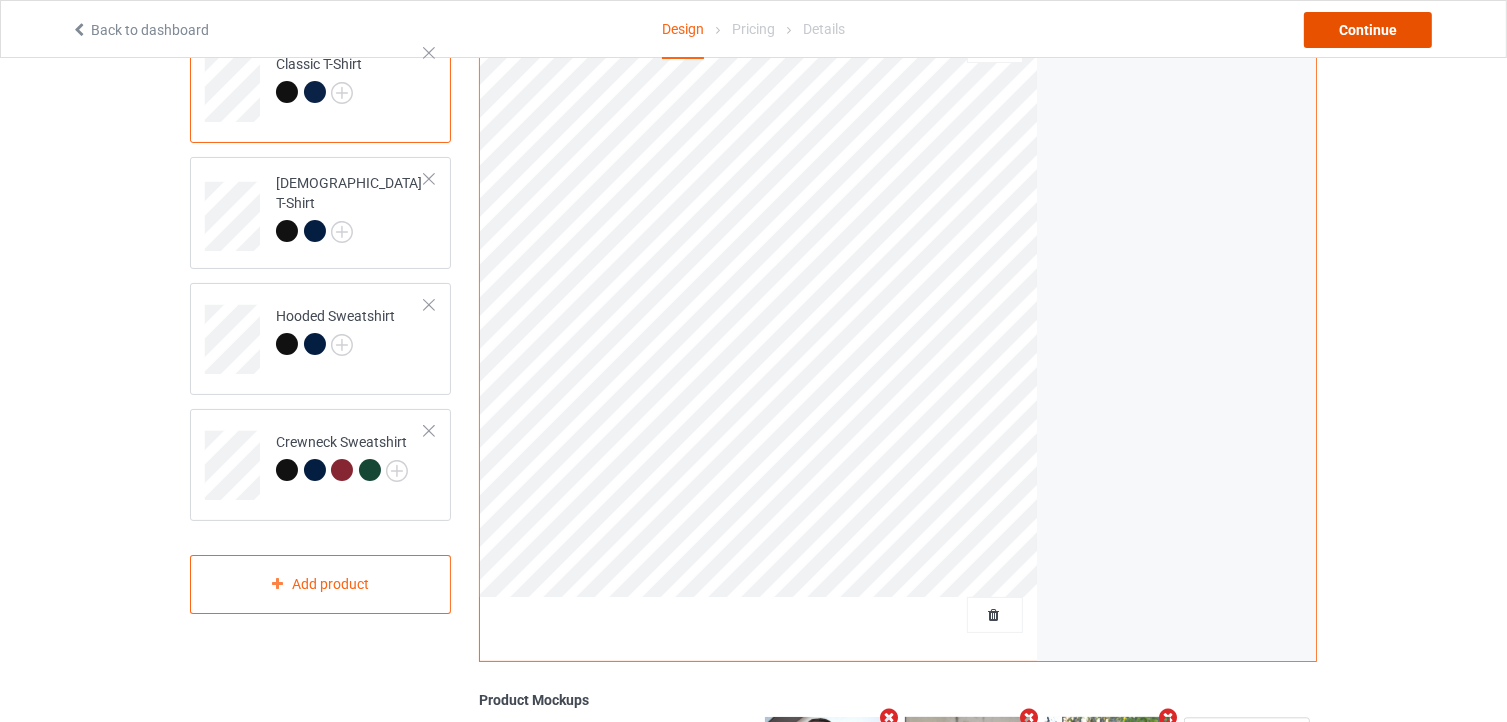click on "Continue" at bounding box center [1368, 30] 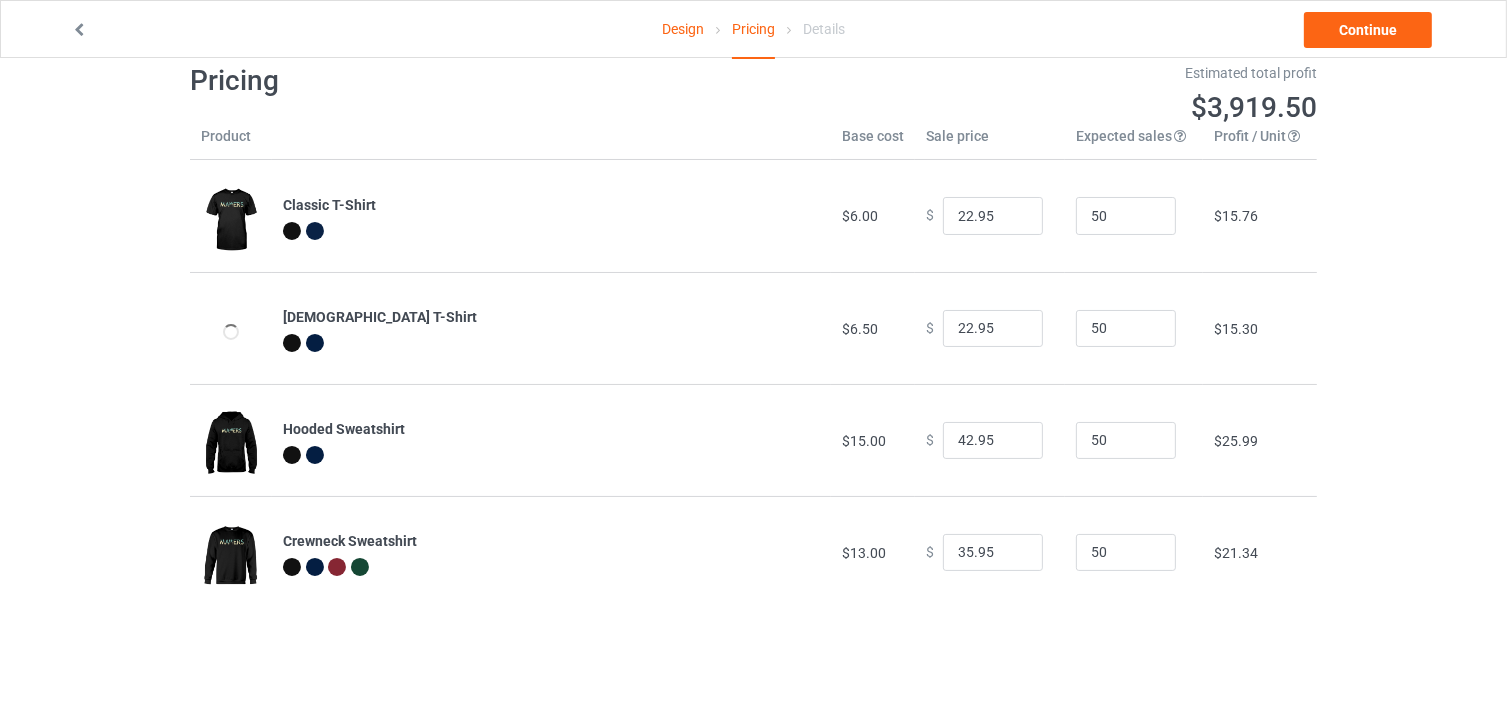 scroll, scrollTop: 58, scrollLeft: 0, axis: vertical 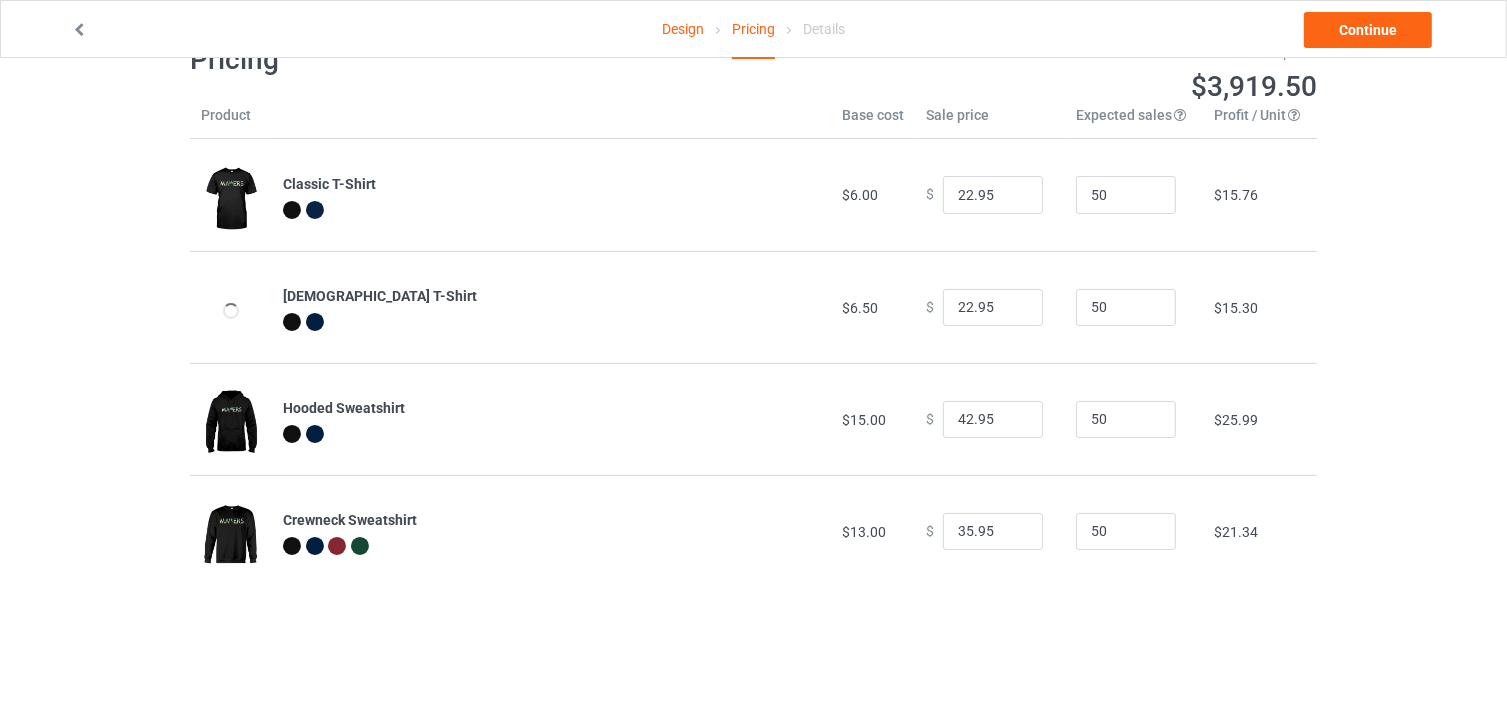 click on "$15.76" at bounding box center [1236, 195] 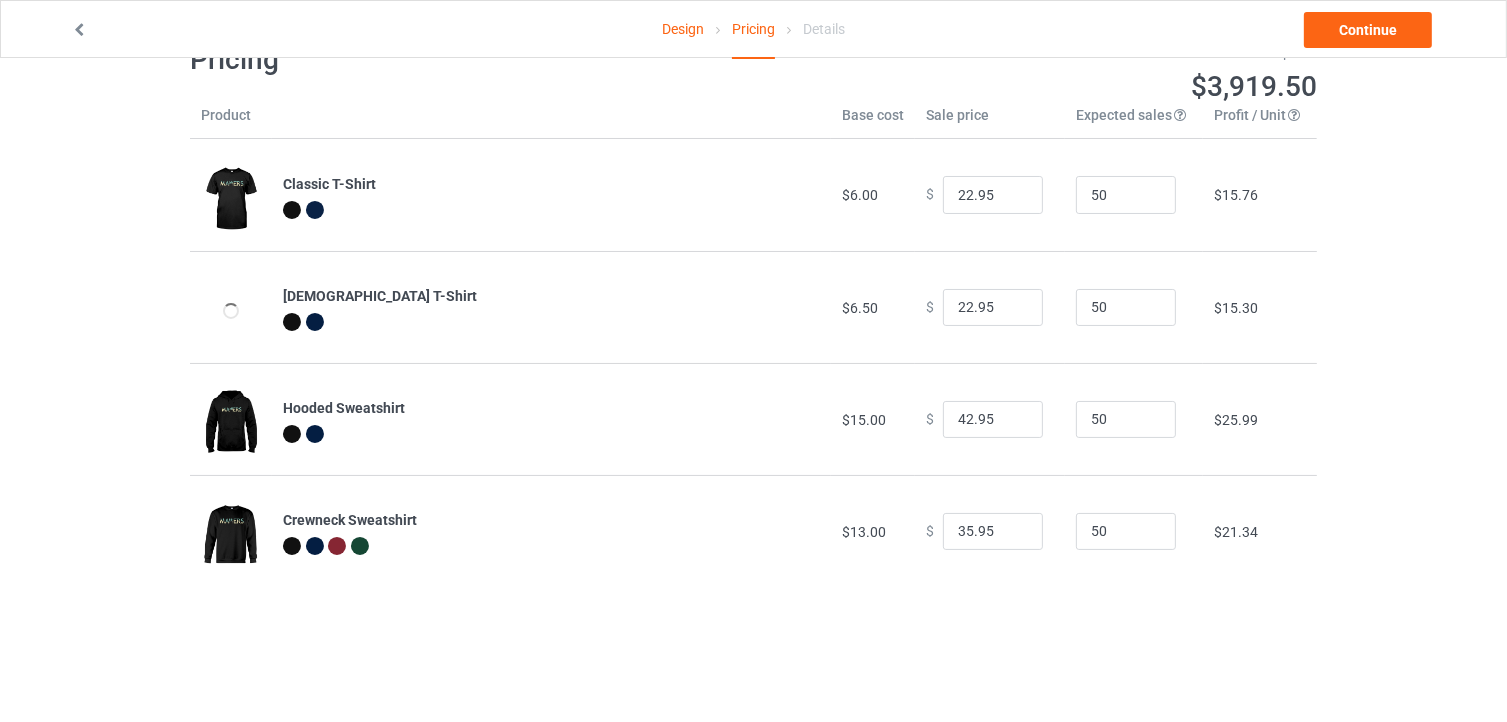 scroll, scrollTop: 0, scrollLeft: 0, axis: both 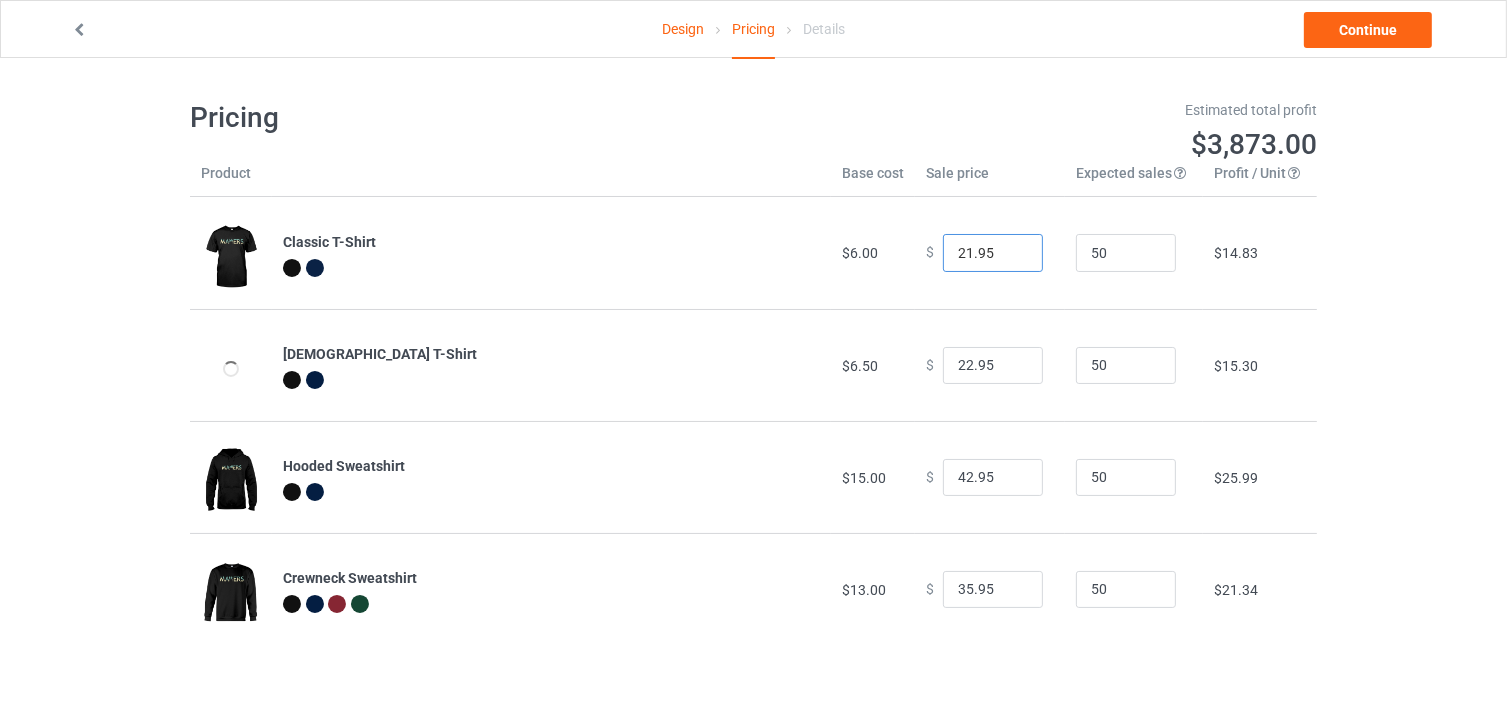 click on "21.95" at bounding box center (993, 253) 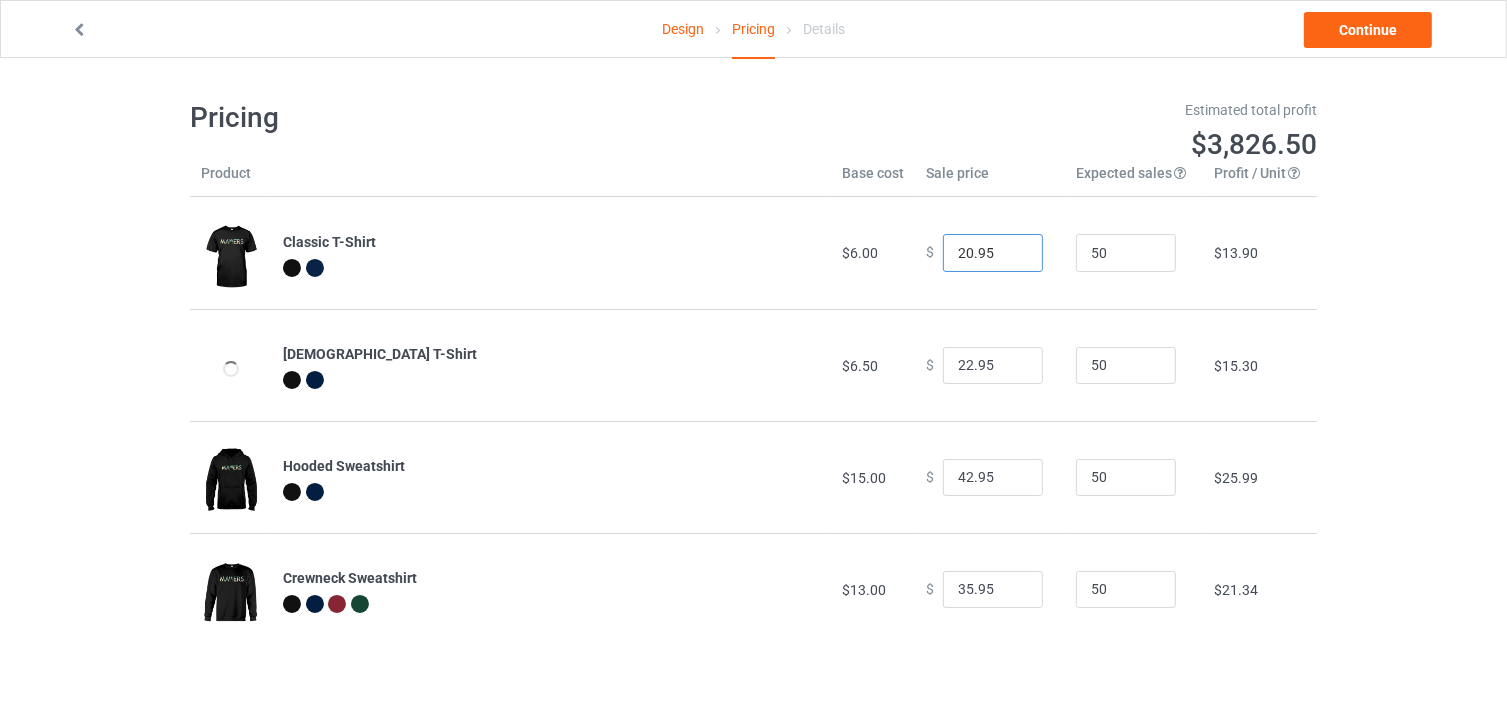 type on "20.95" 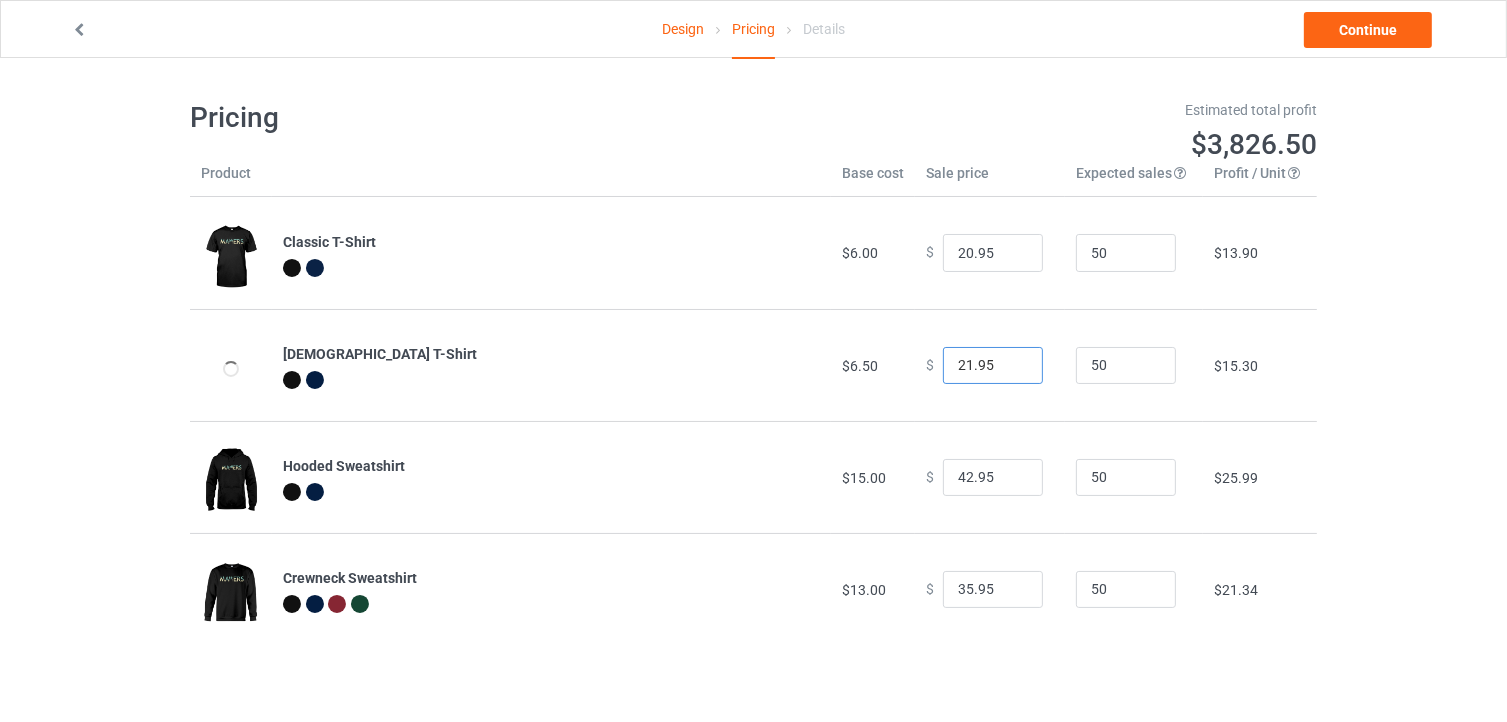 click on "21.95" at bounding box center [993, 366] 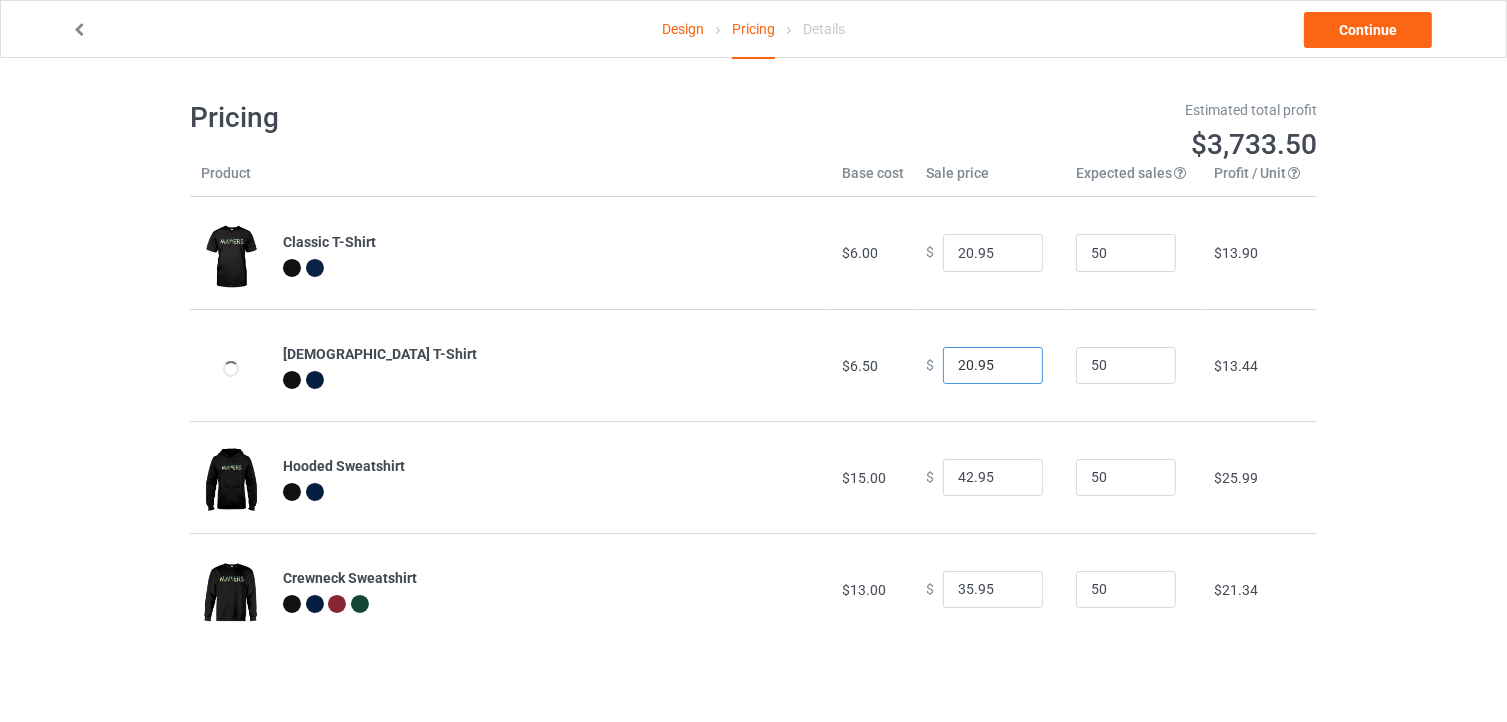 type on "20.95" 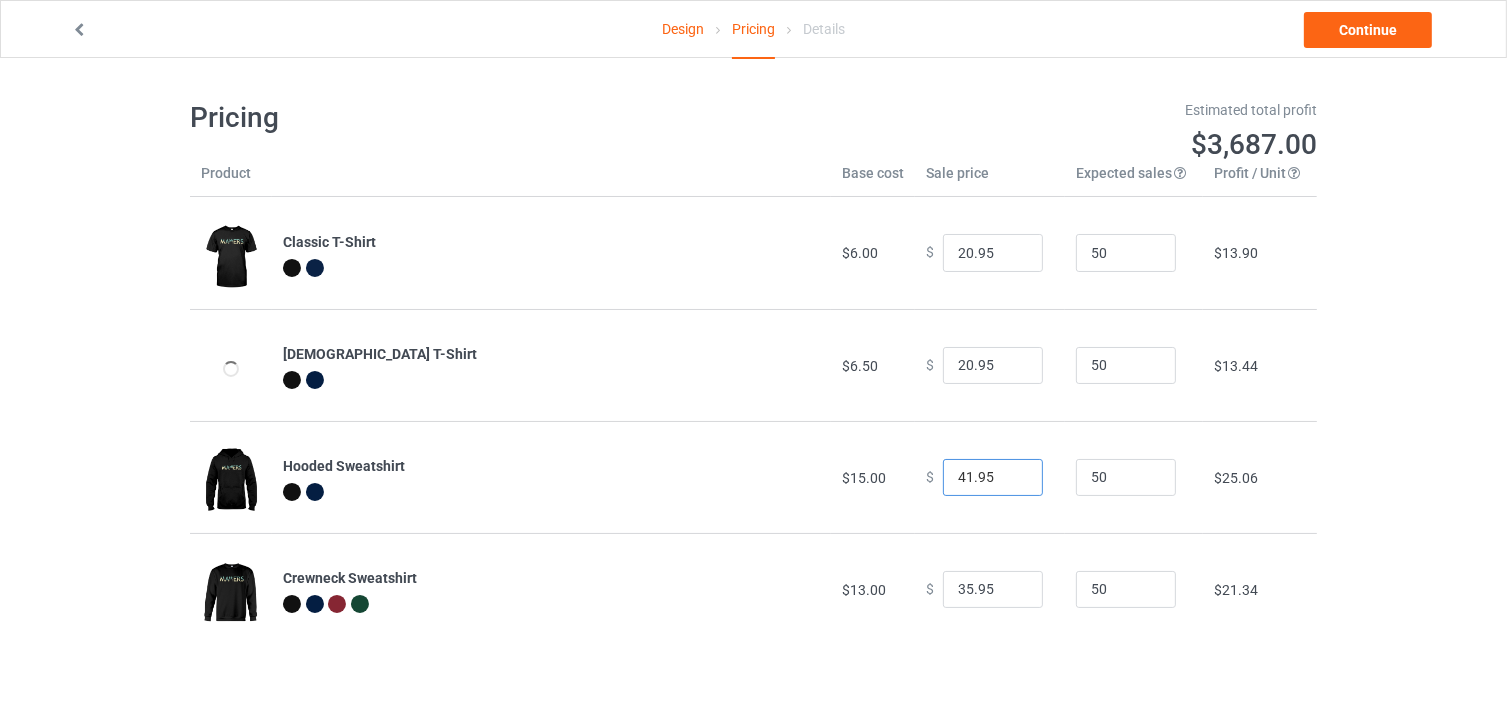 click on "41.95" at bounding box center (993, 478) 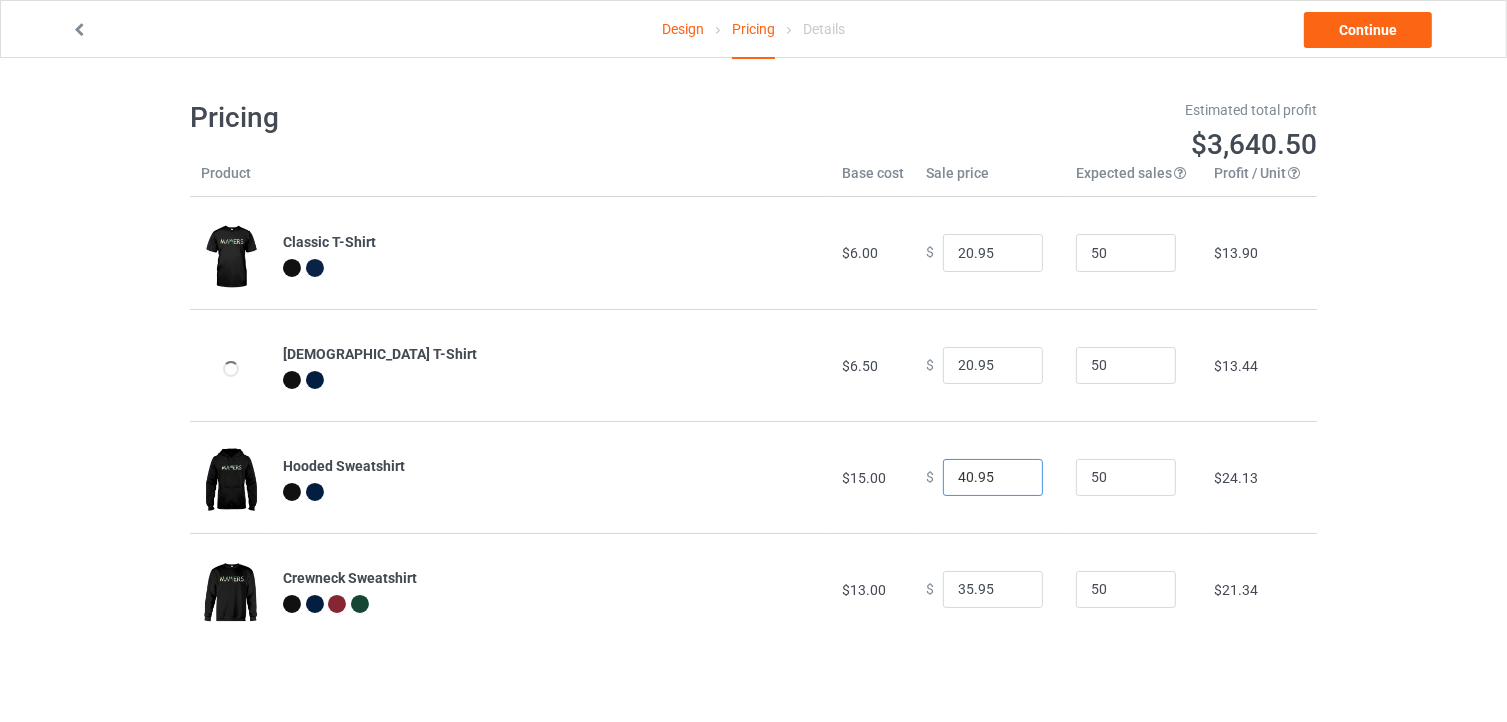 type on "40.95" 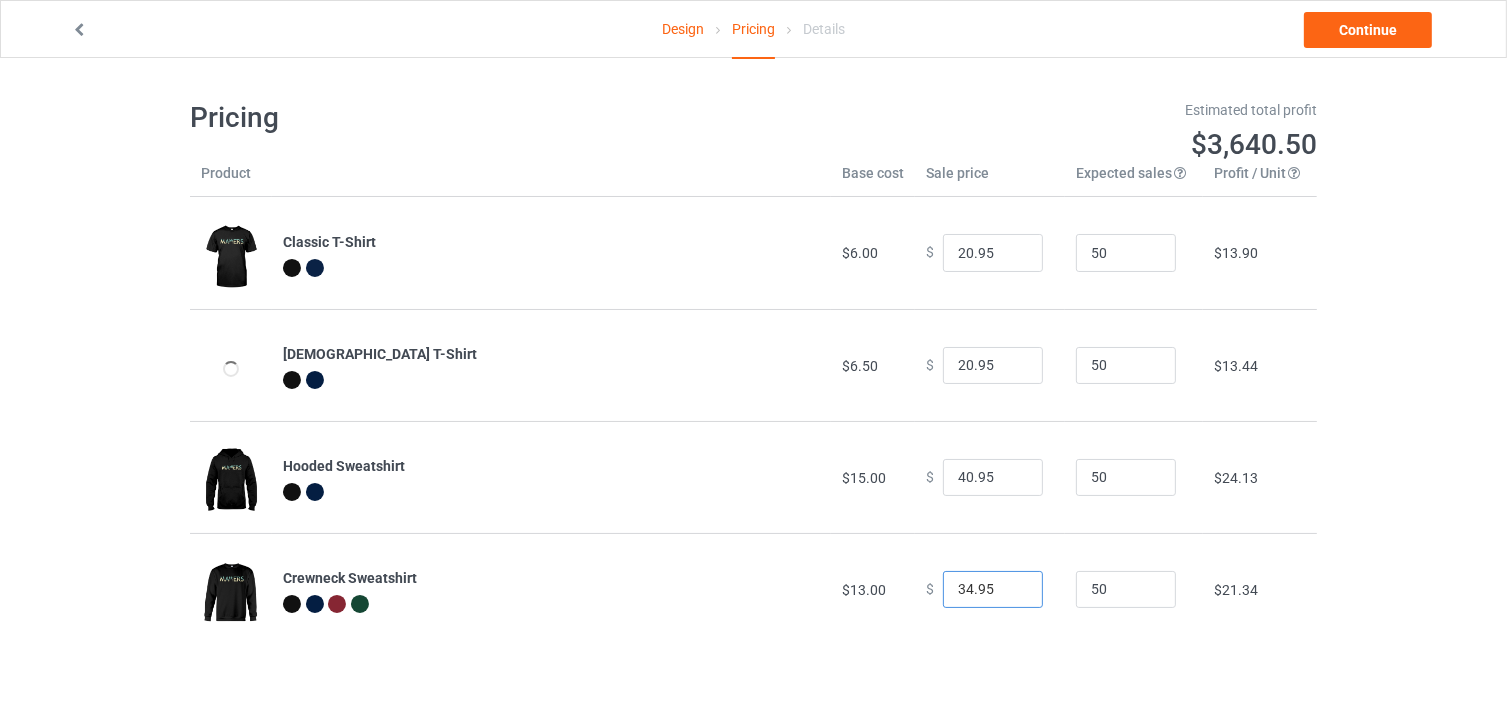 click on "34.95" at bounding box center [993, 590] 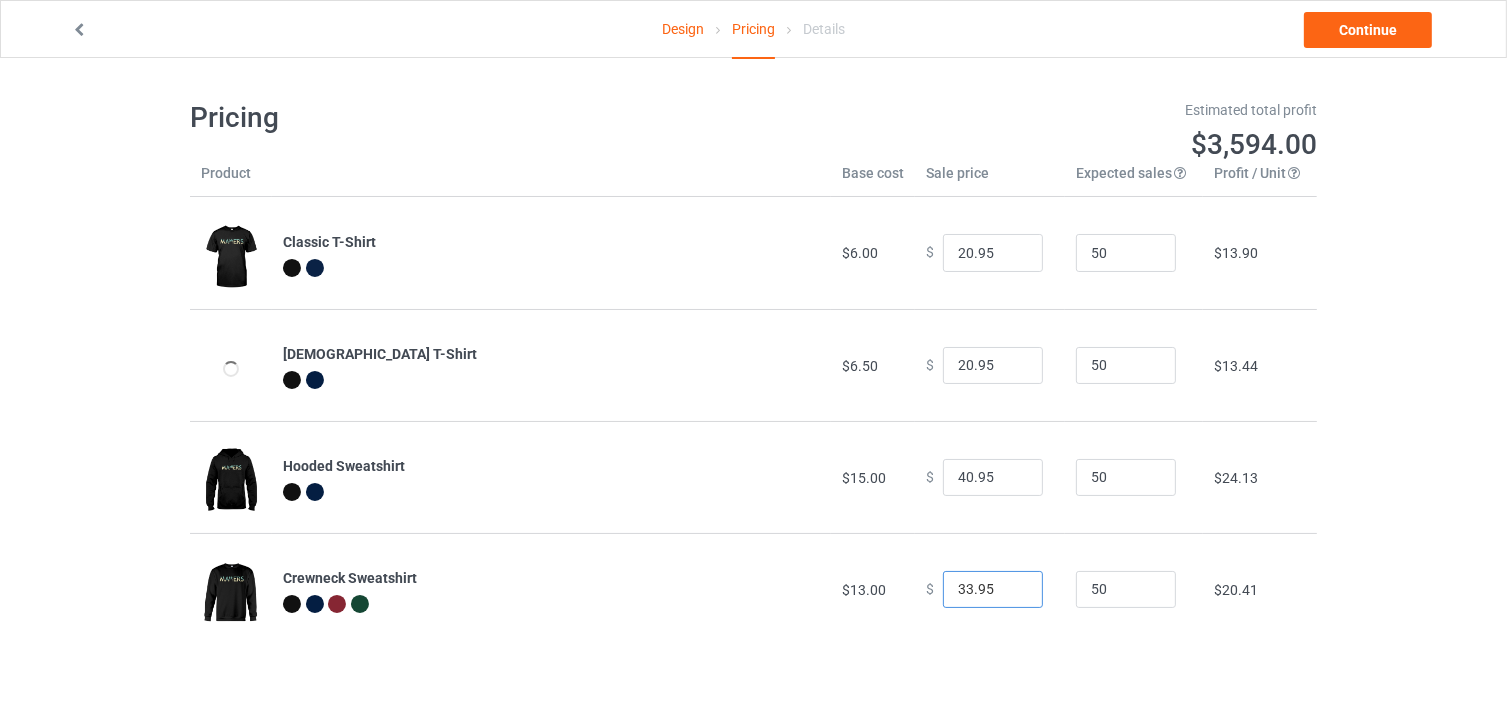 type on "33.95" 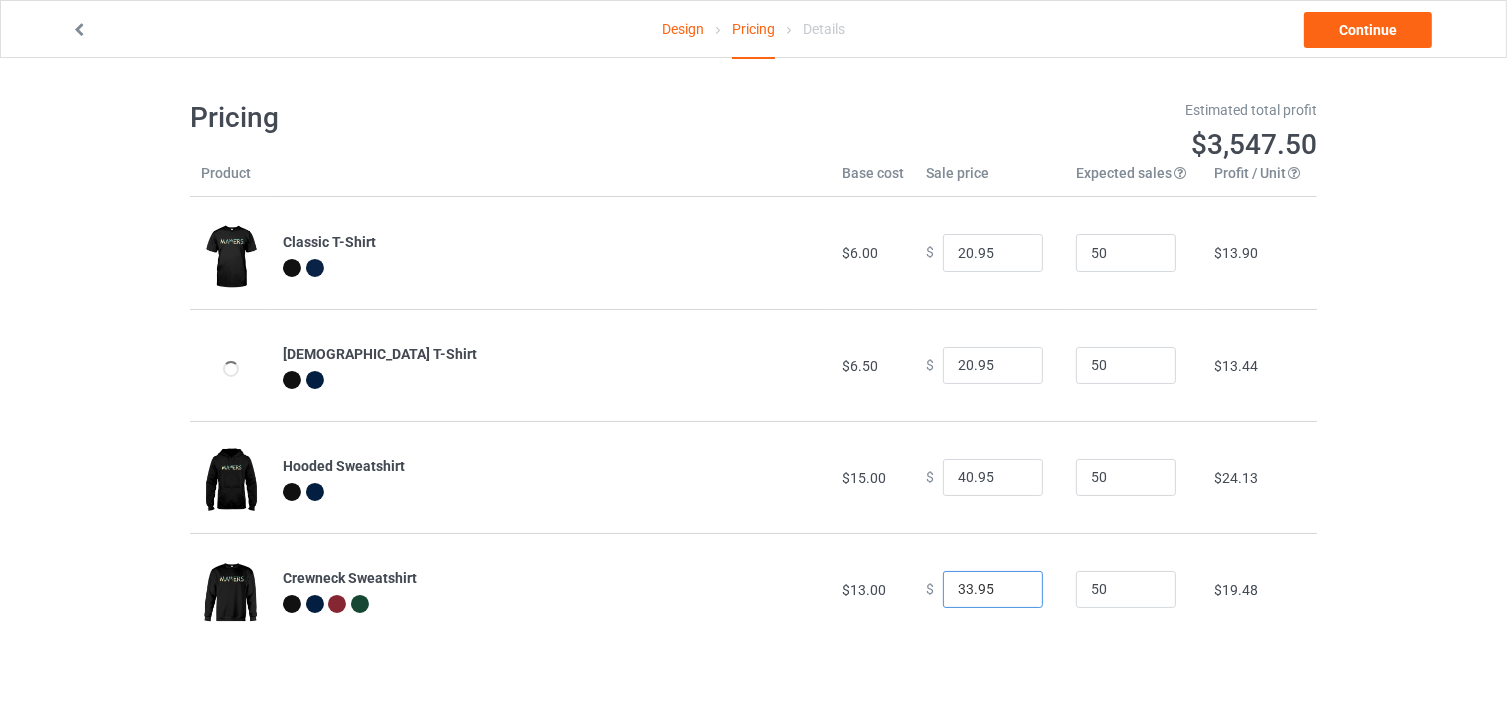 scroll, scrollTop: 58, scrollLeft: 0, axis: vertical 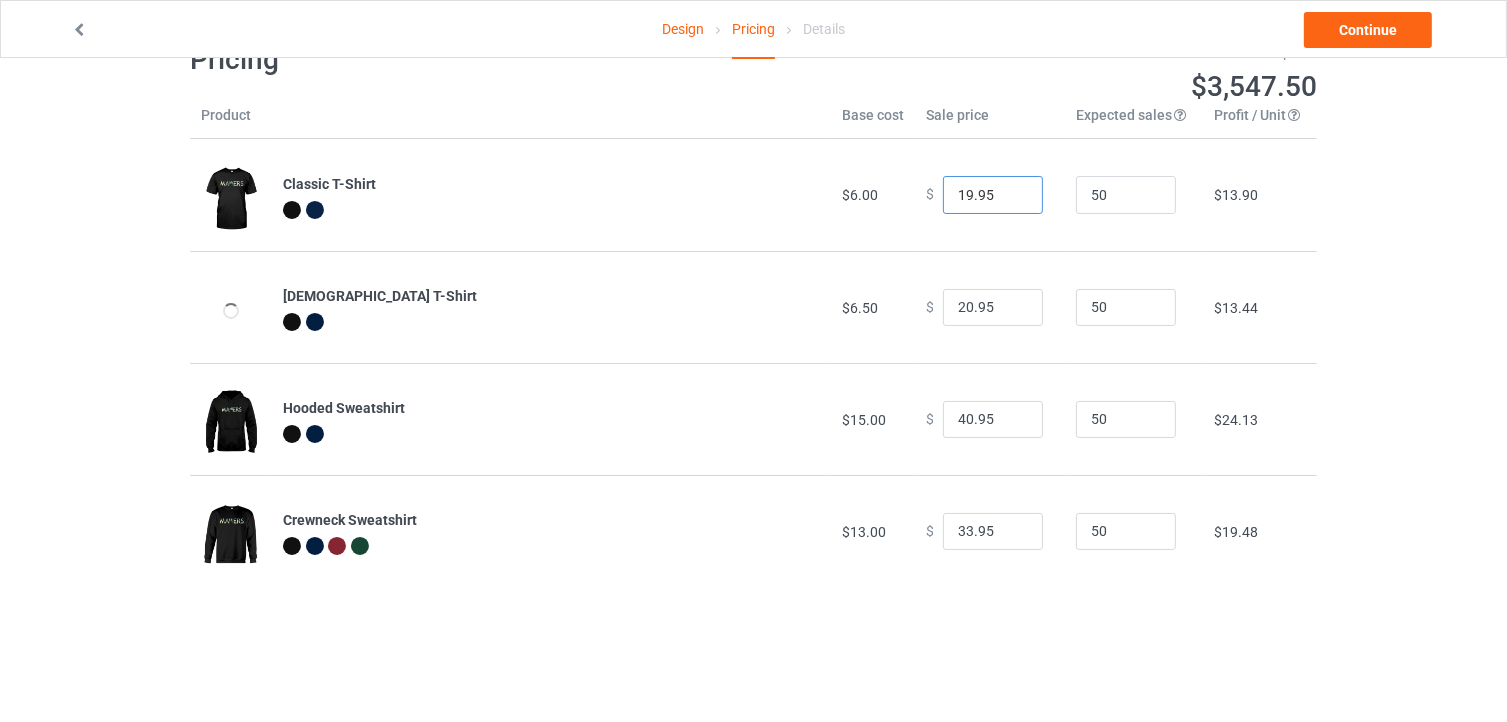 click on "19.95" at bounding box center [993, 195] 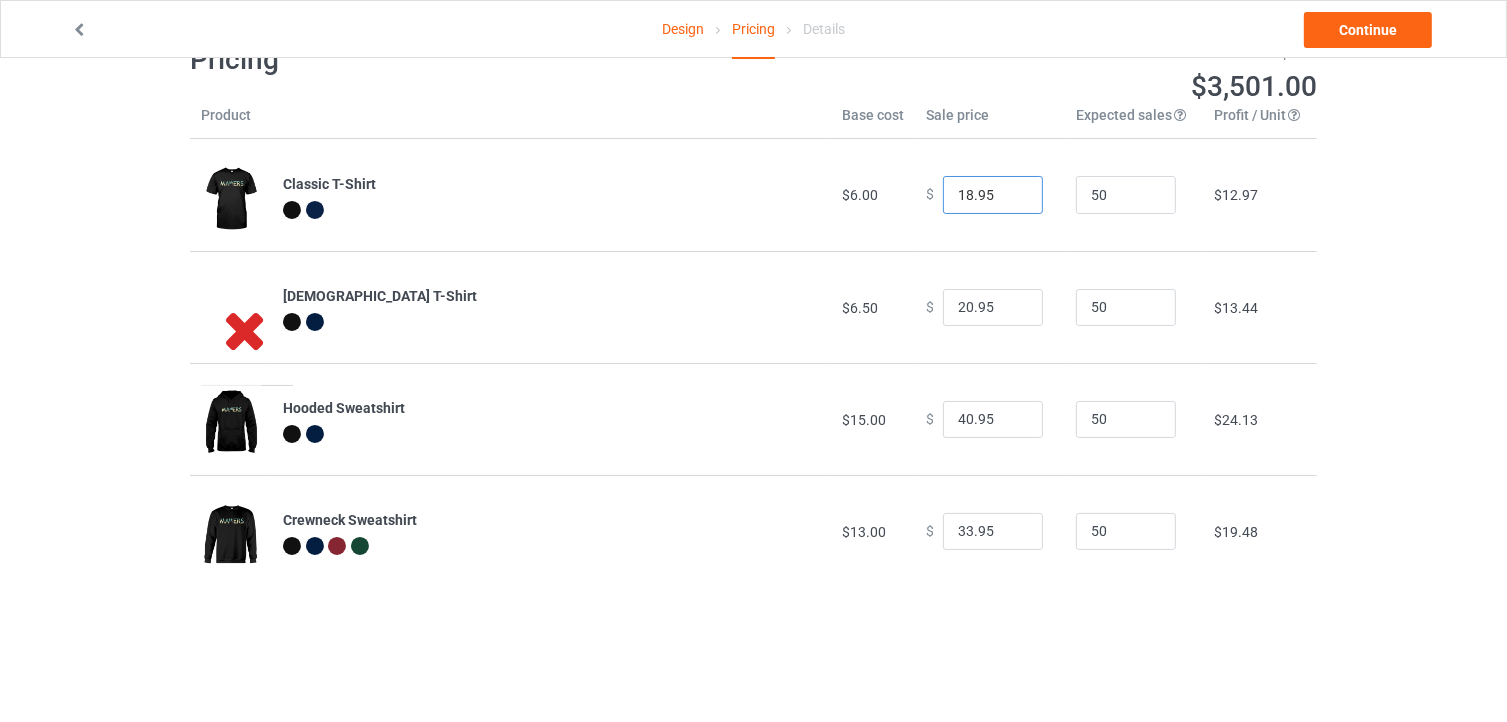 click on "18.95" at bounding box center (993, 195) 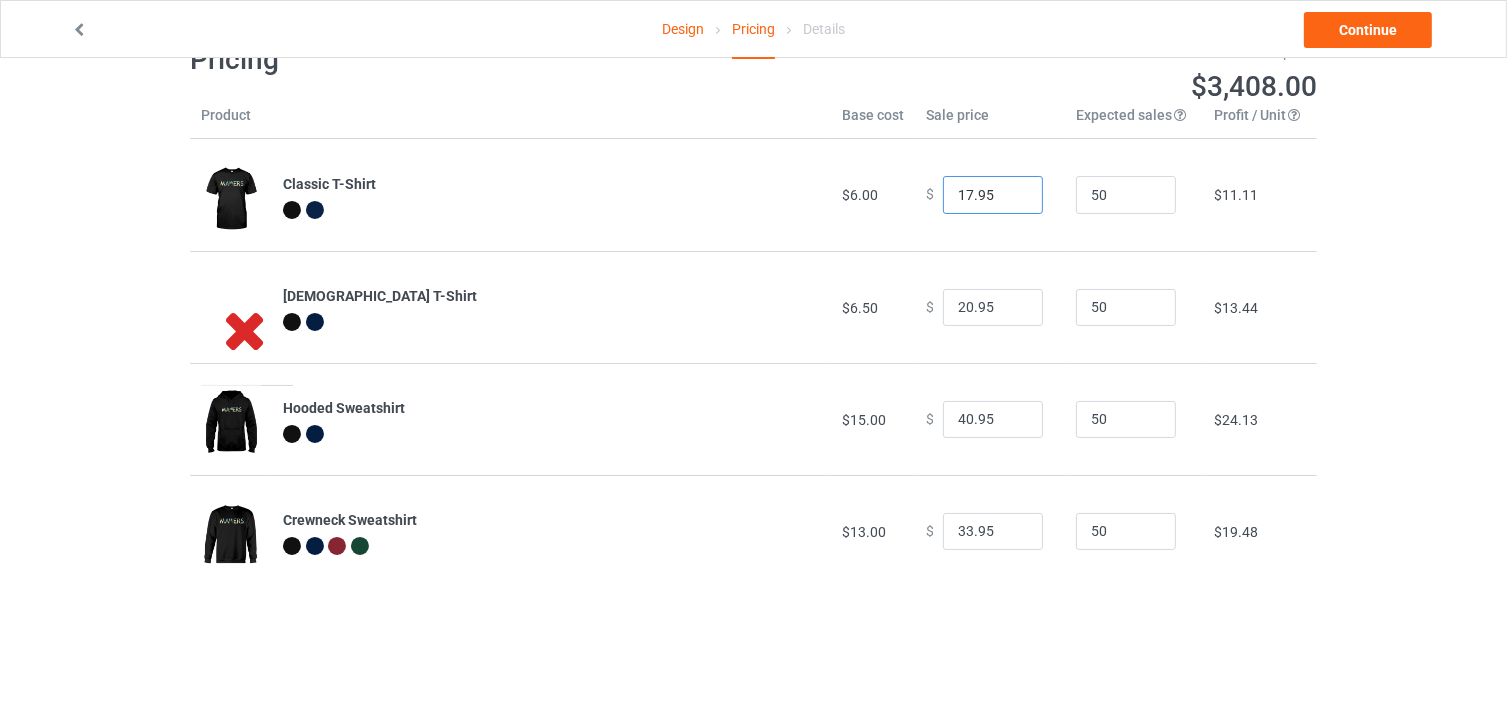 click on "17.95" at bounding box center (993, 195) 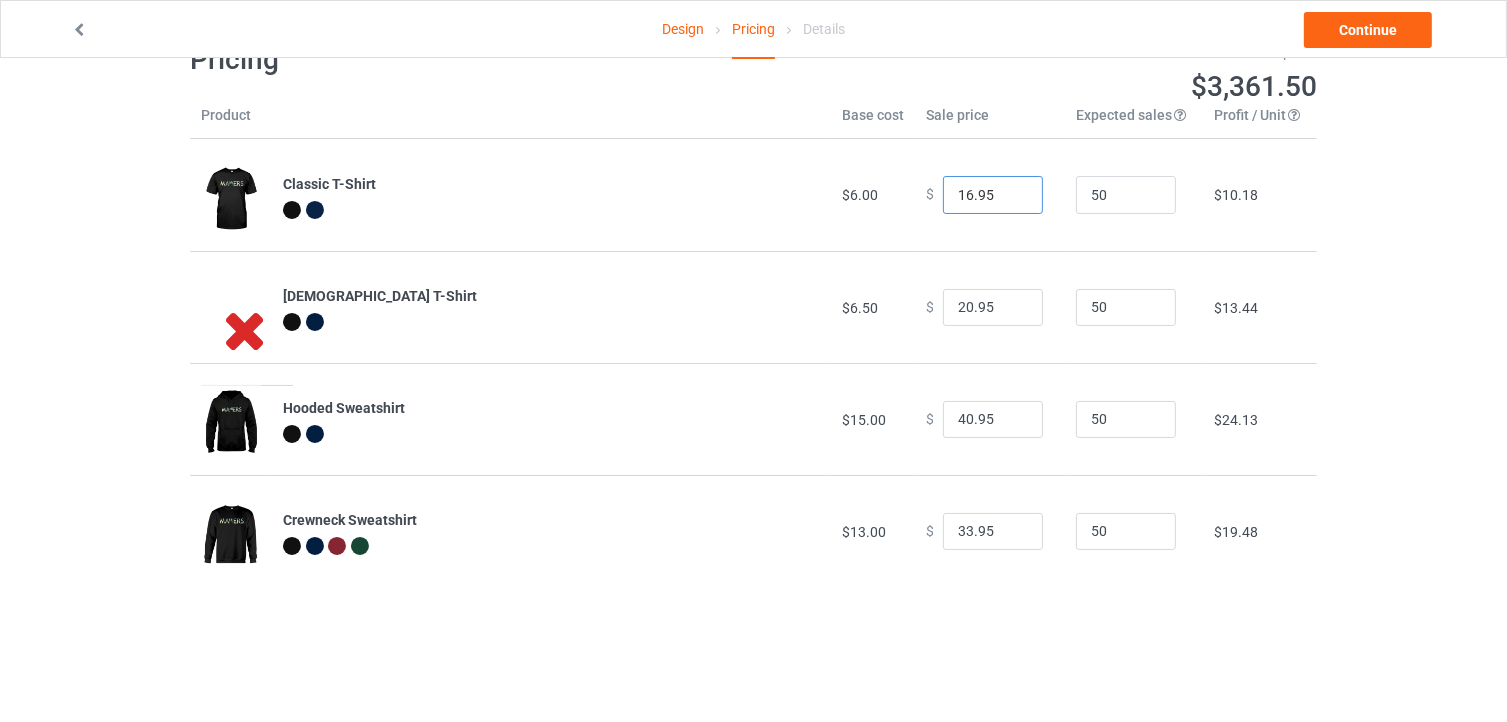 click on "16.95" at bounding box center [993, 195] 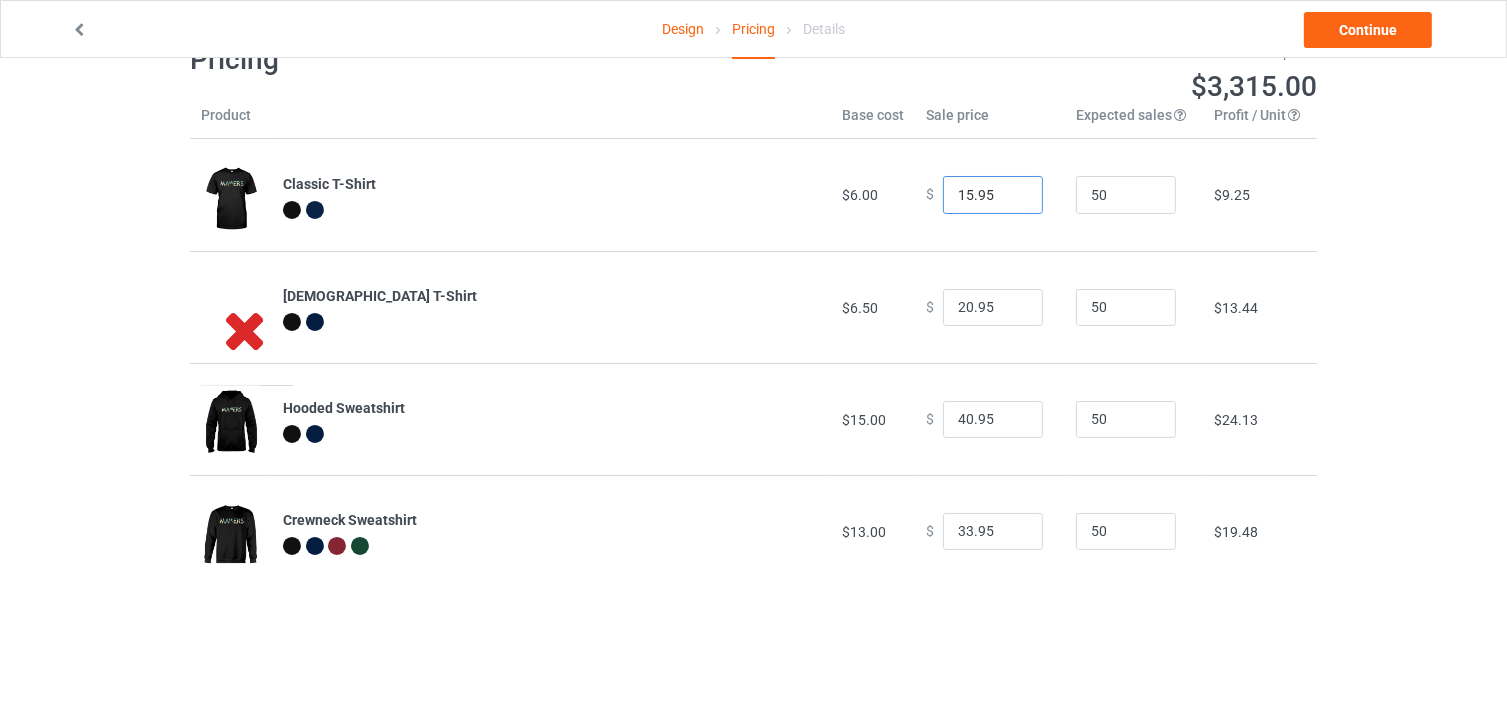 click on "15.95" at bounding box center (993, 195) 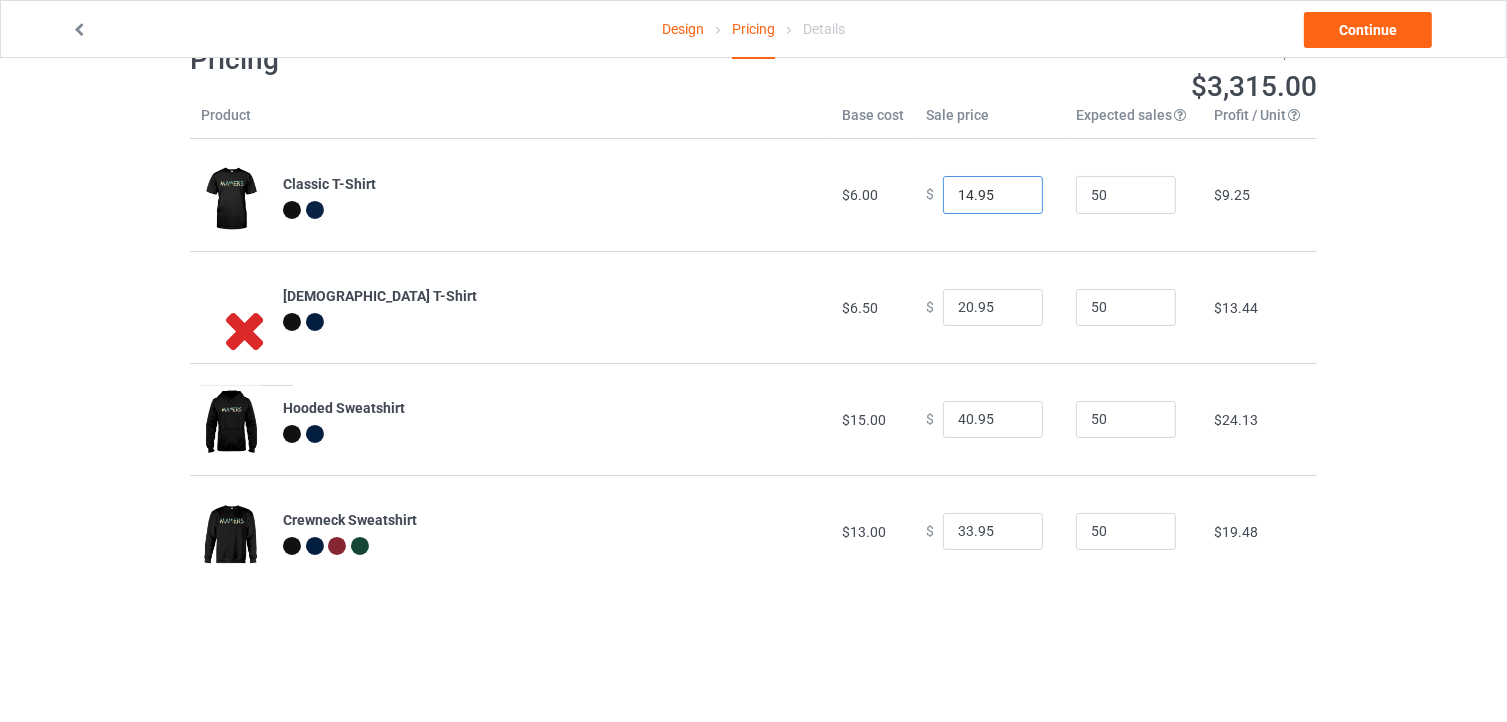 click on "14.95" at bounding box center [993, 195] 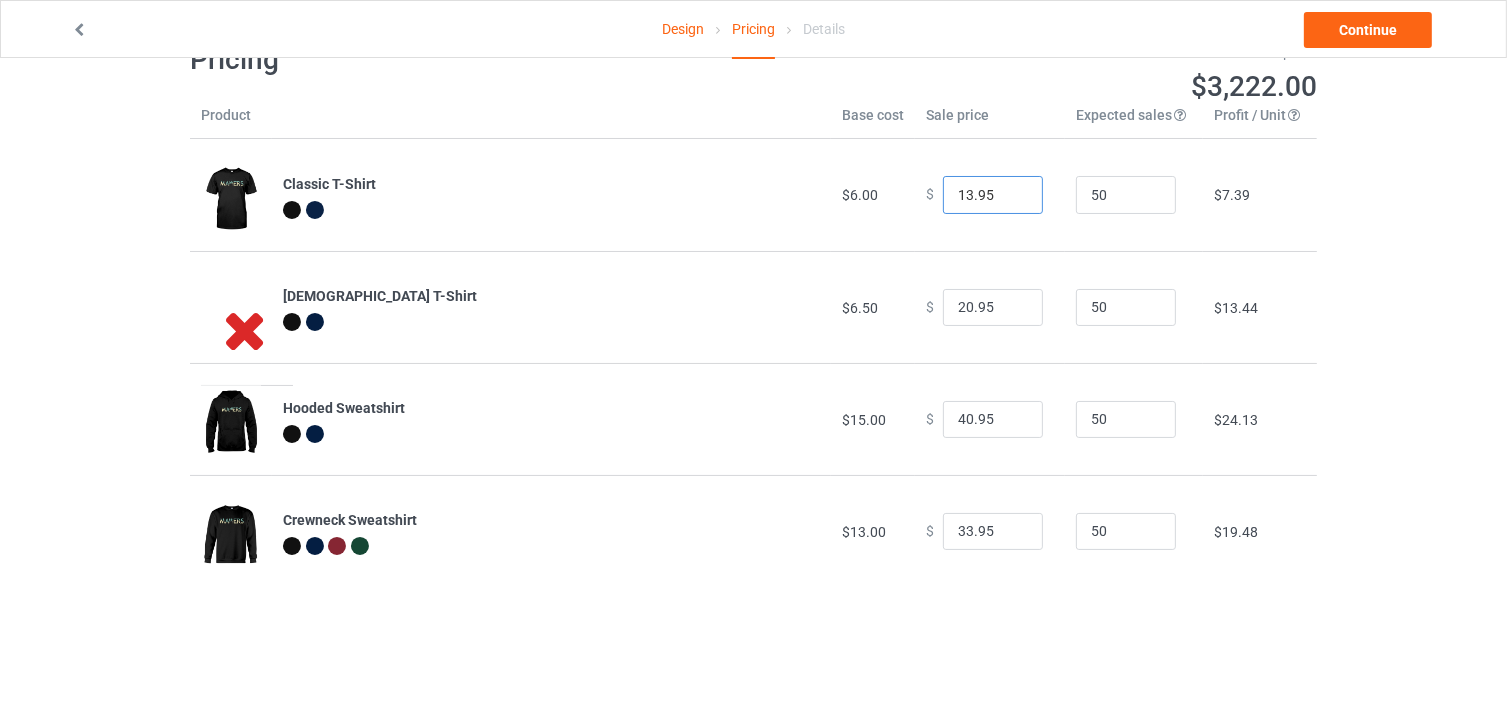 click on "13.95" at bounding box center [993, 195] 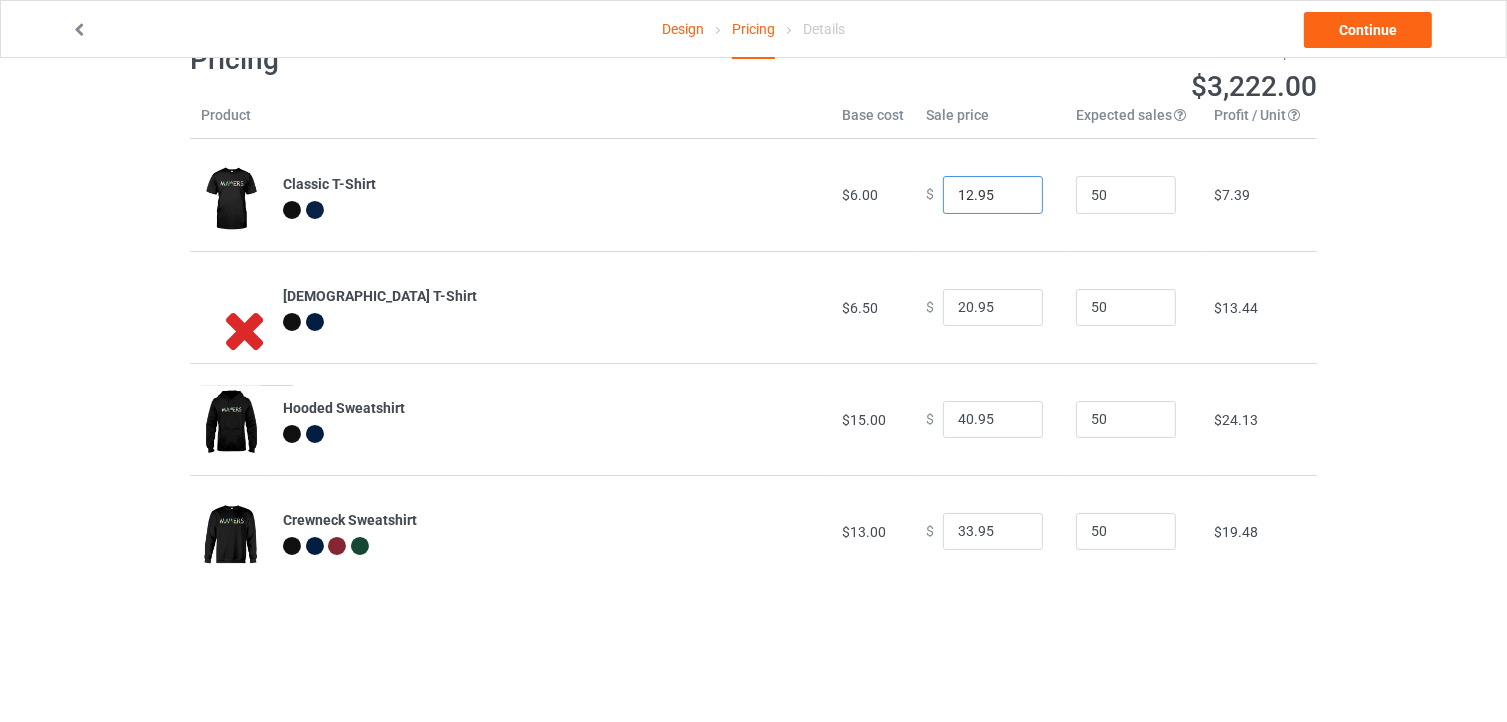 click on "12.95" at bounding box center [993, 195] 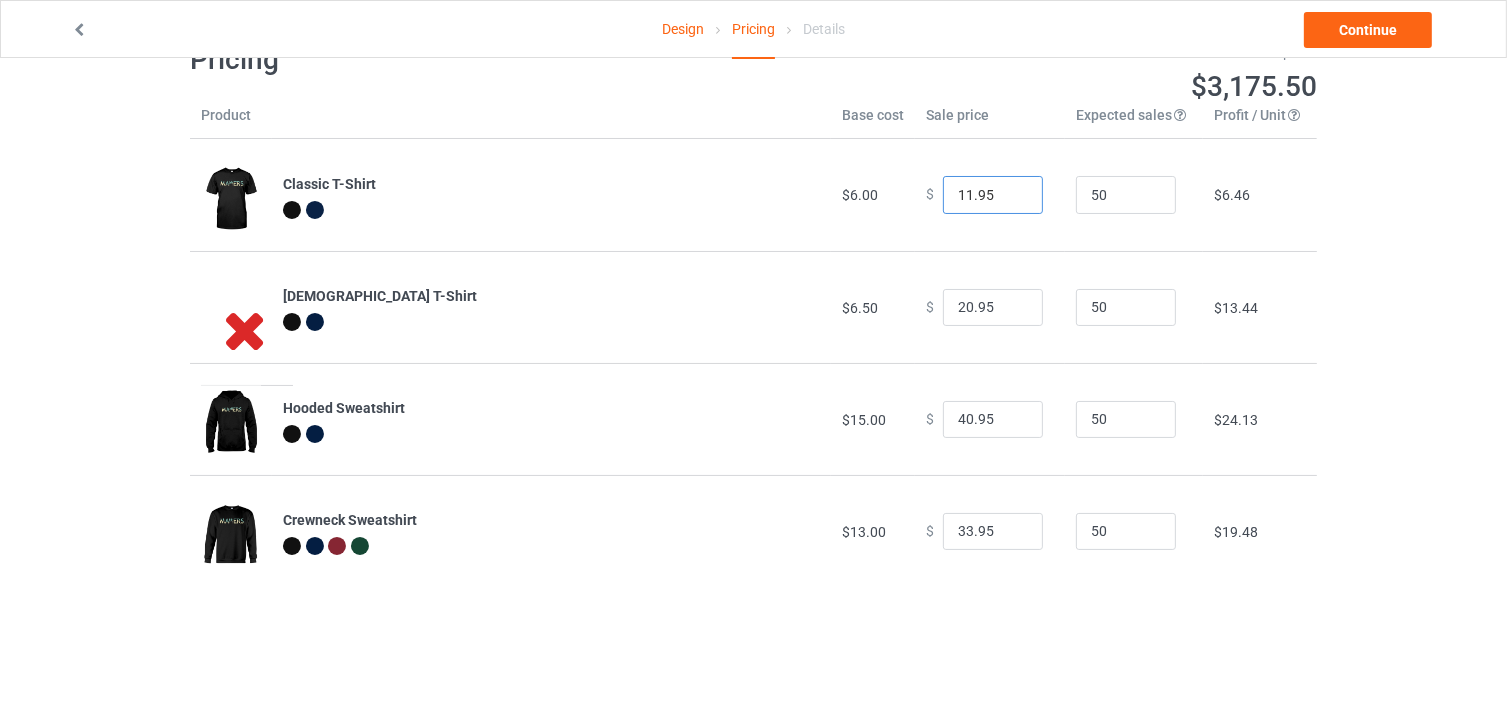 type on "11.95" 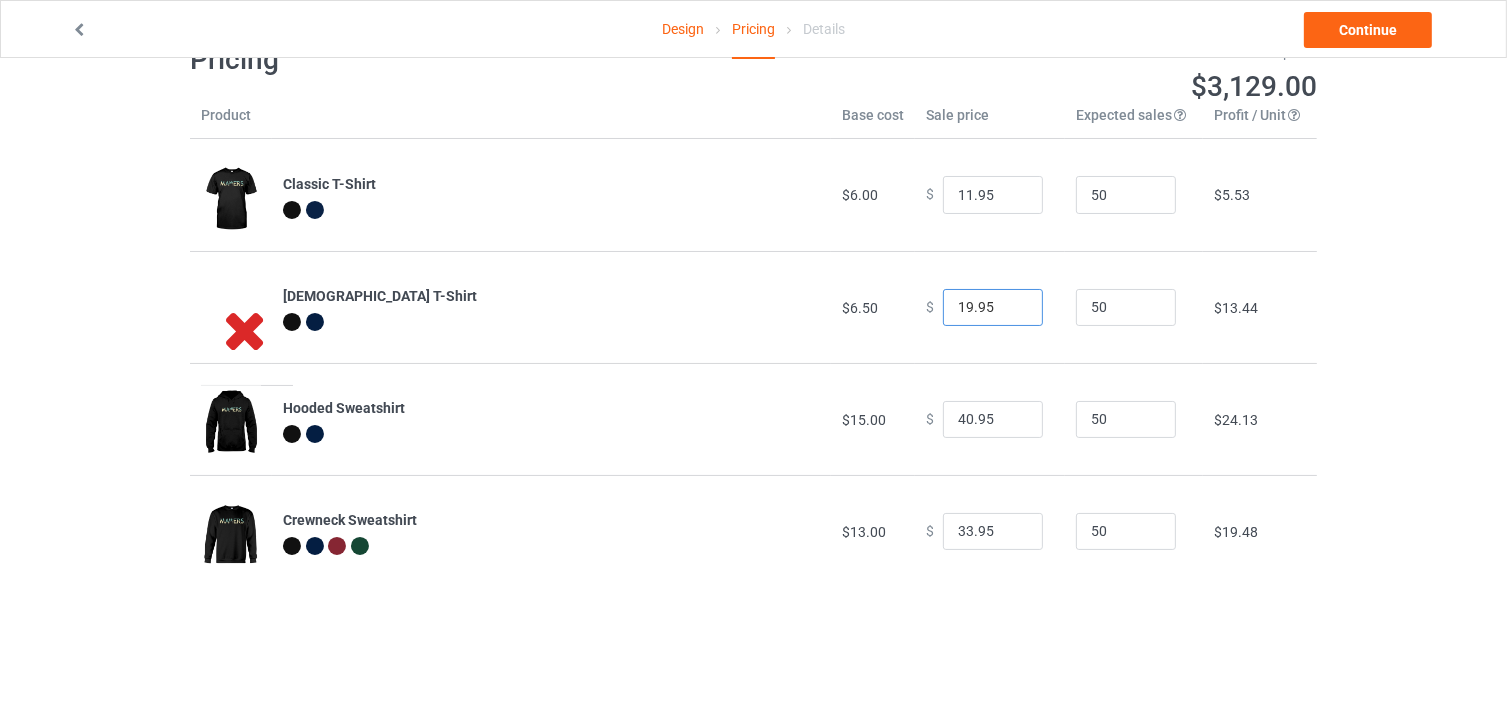 click on "19.95" at bounding box center (993, 308) 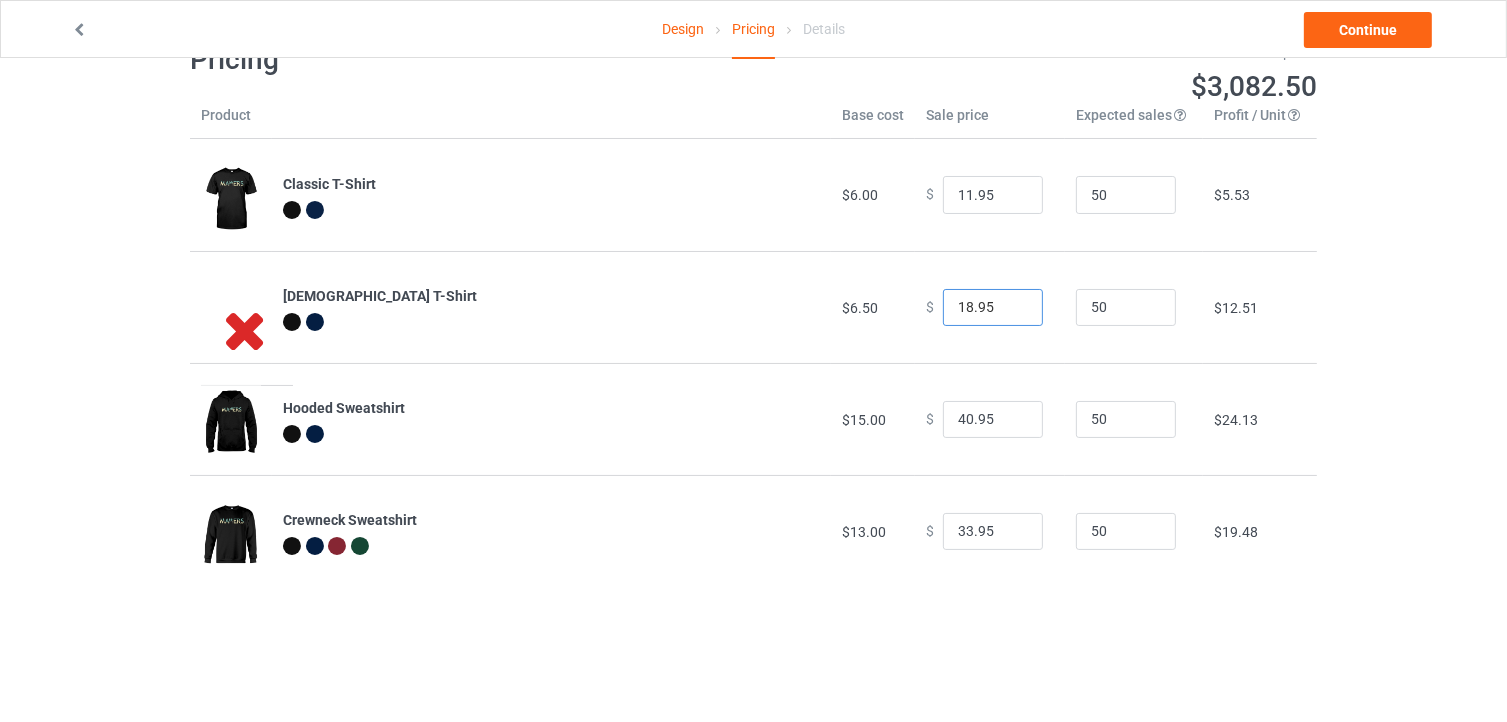 click on "18.95" at bounding box center [993, 308] 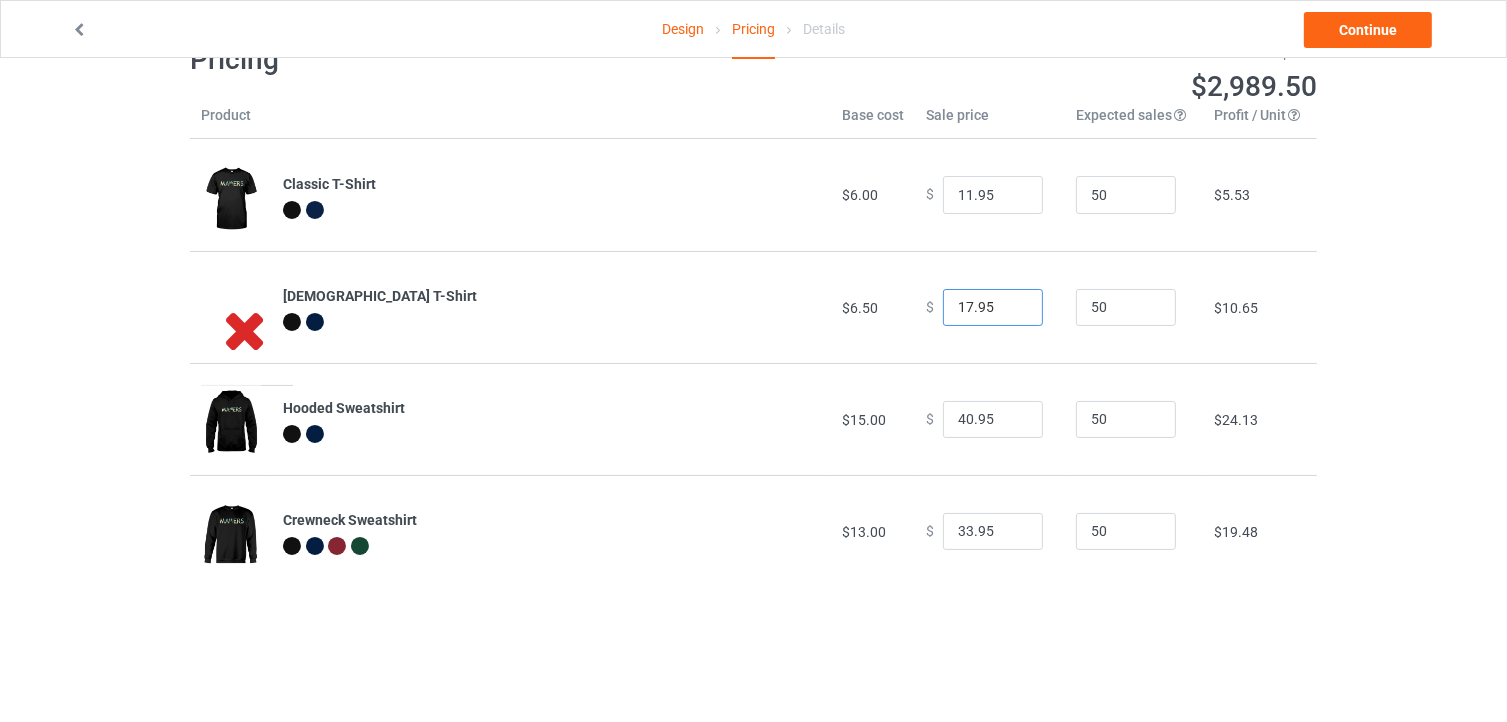 click on "17.95" at bounding box center (993, 308) 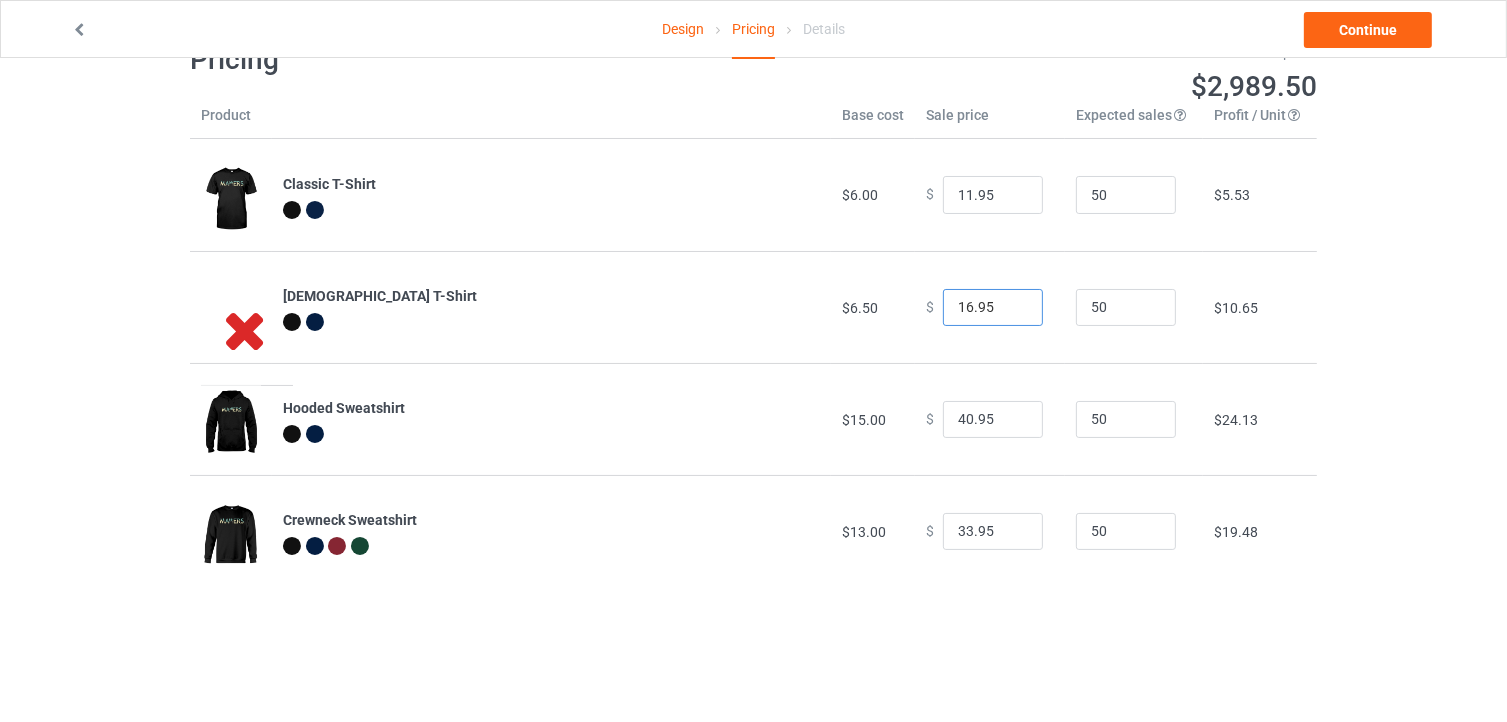 click on "16.95" at bounding box center [993, 308] 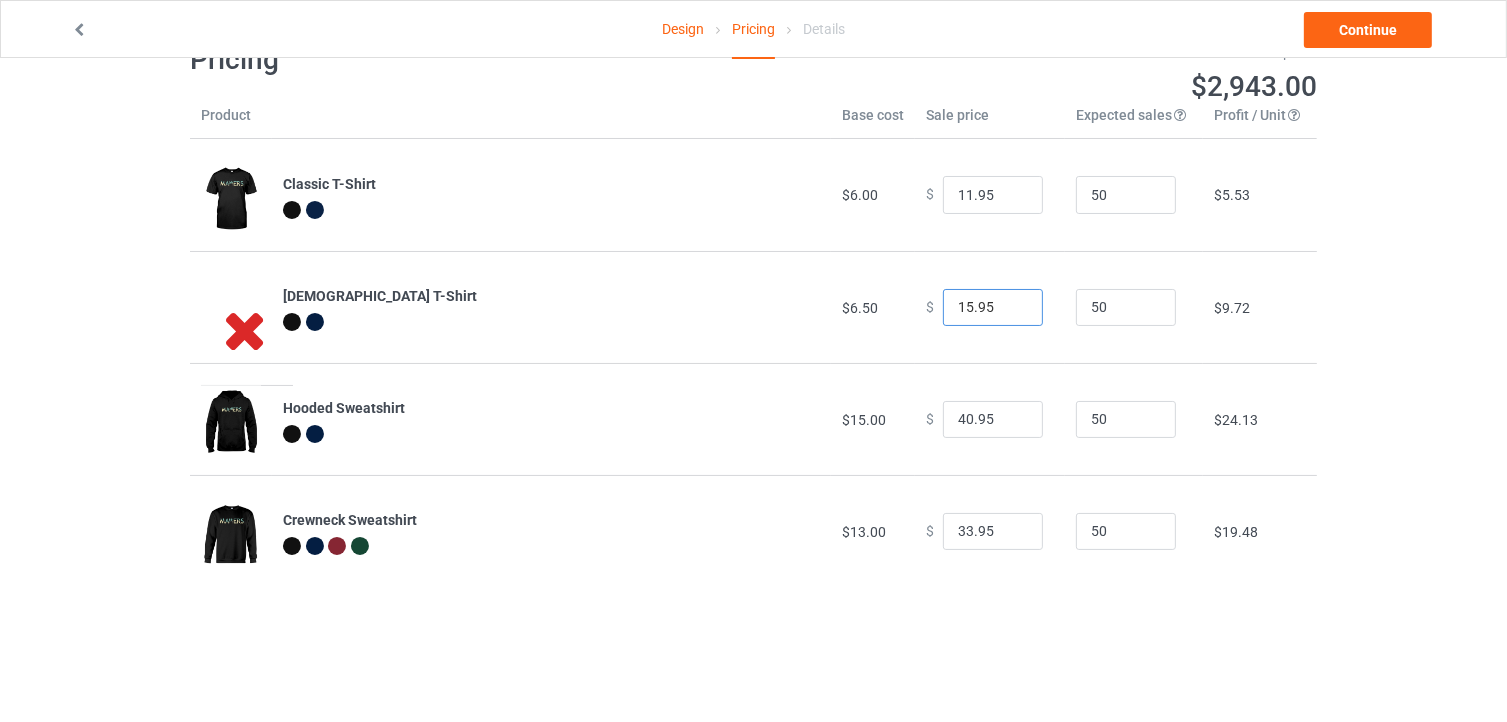 click on "15.95" at bounding box center [993, 308] 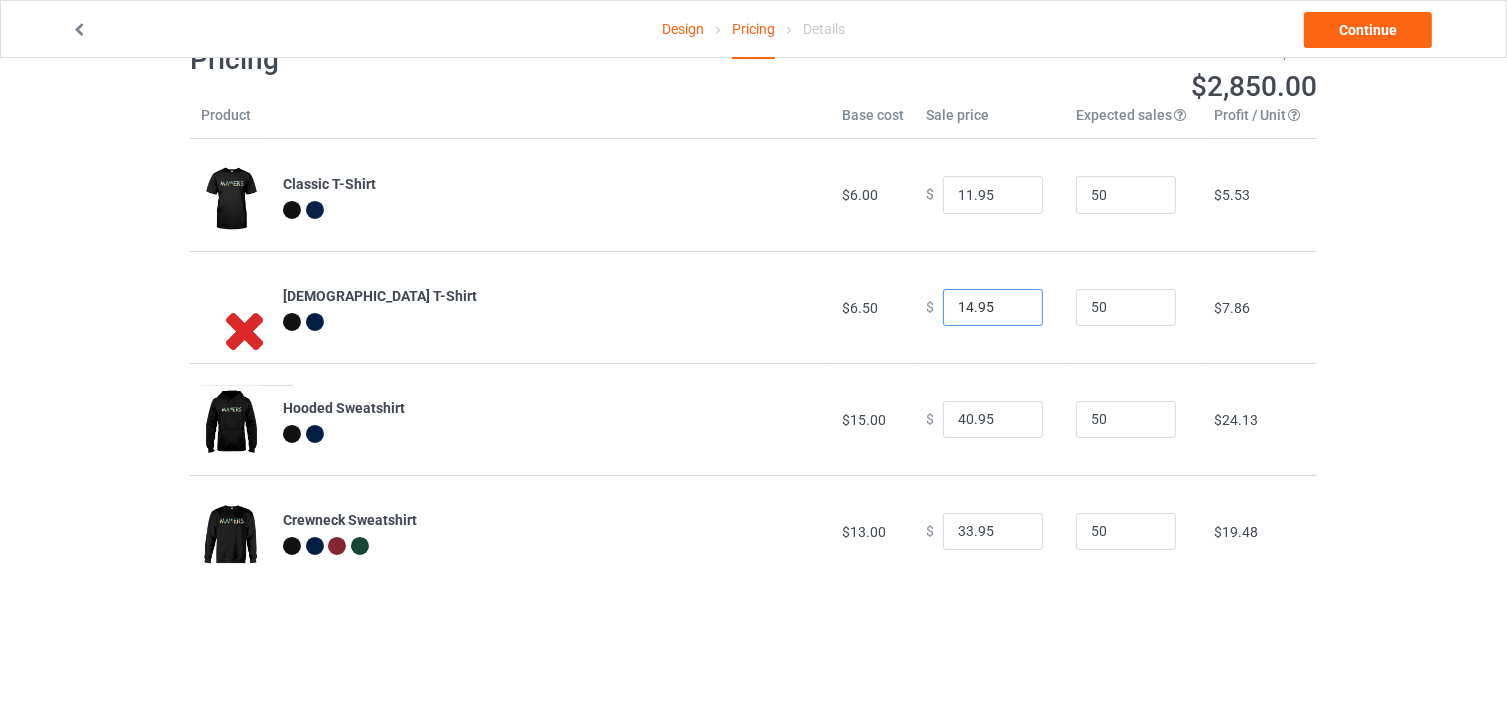 click on "14.95" at bounding box center [993, 308] 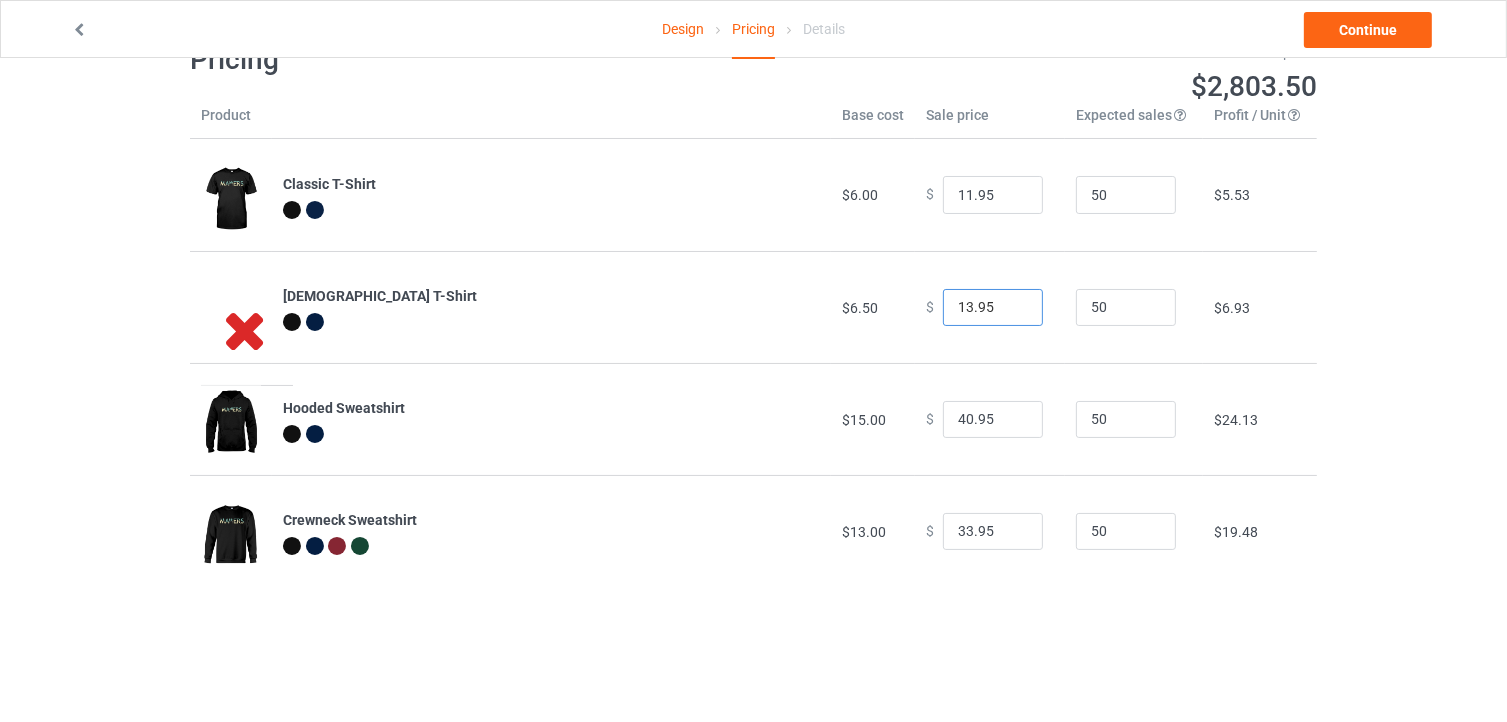 click on "13.95" at bounding box center (993, 308) 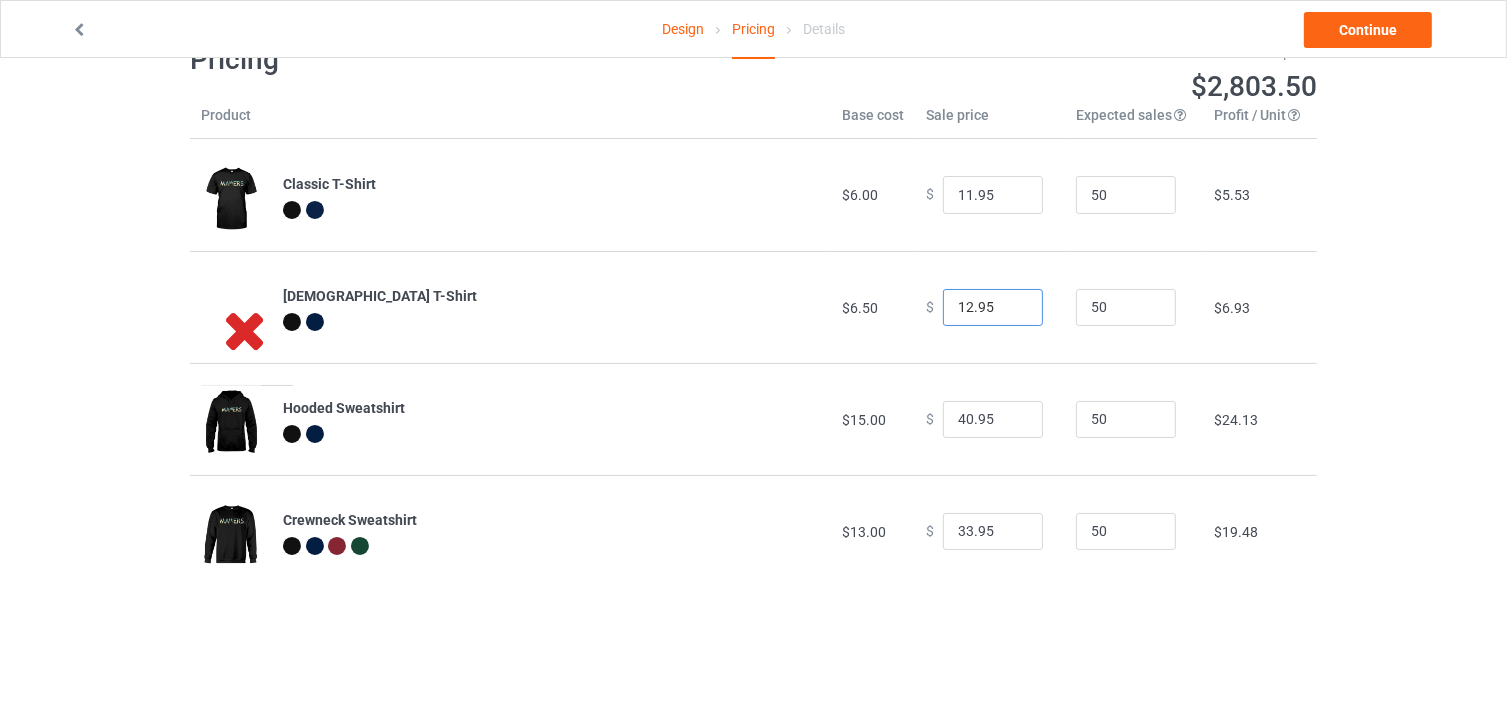 click on "12.95" at bounding box center [993, 308] 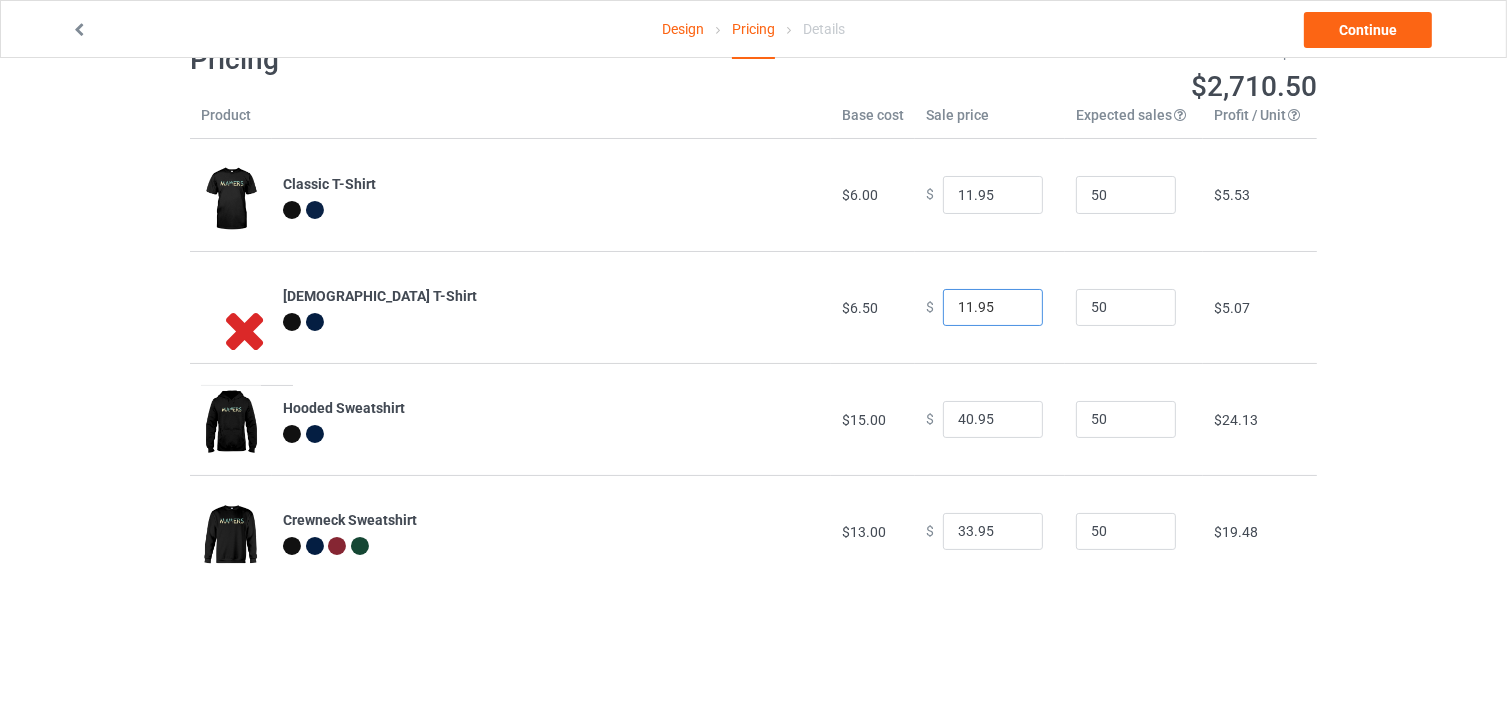 click on "11.95" at bounding box center [993, 308] 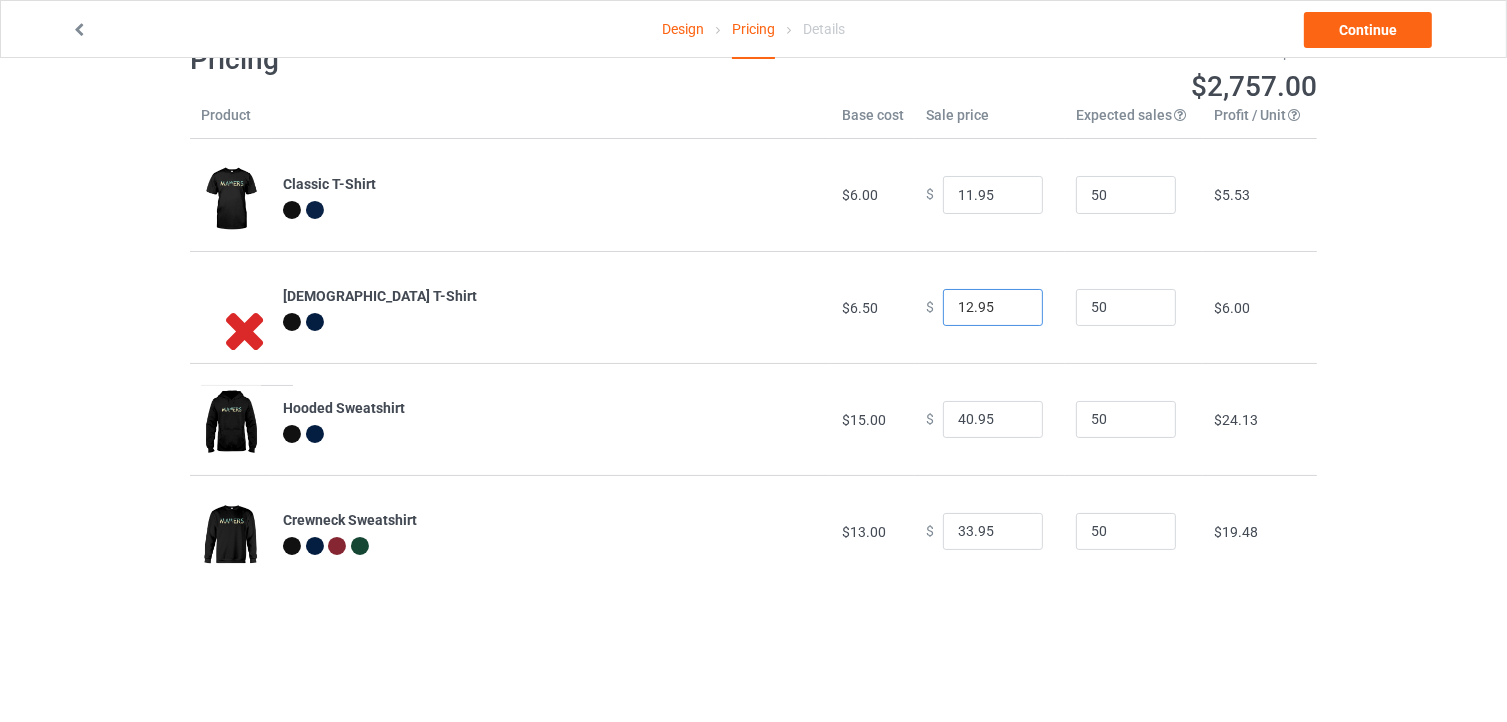 click on "12.95" at bounding box center [993, 308] 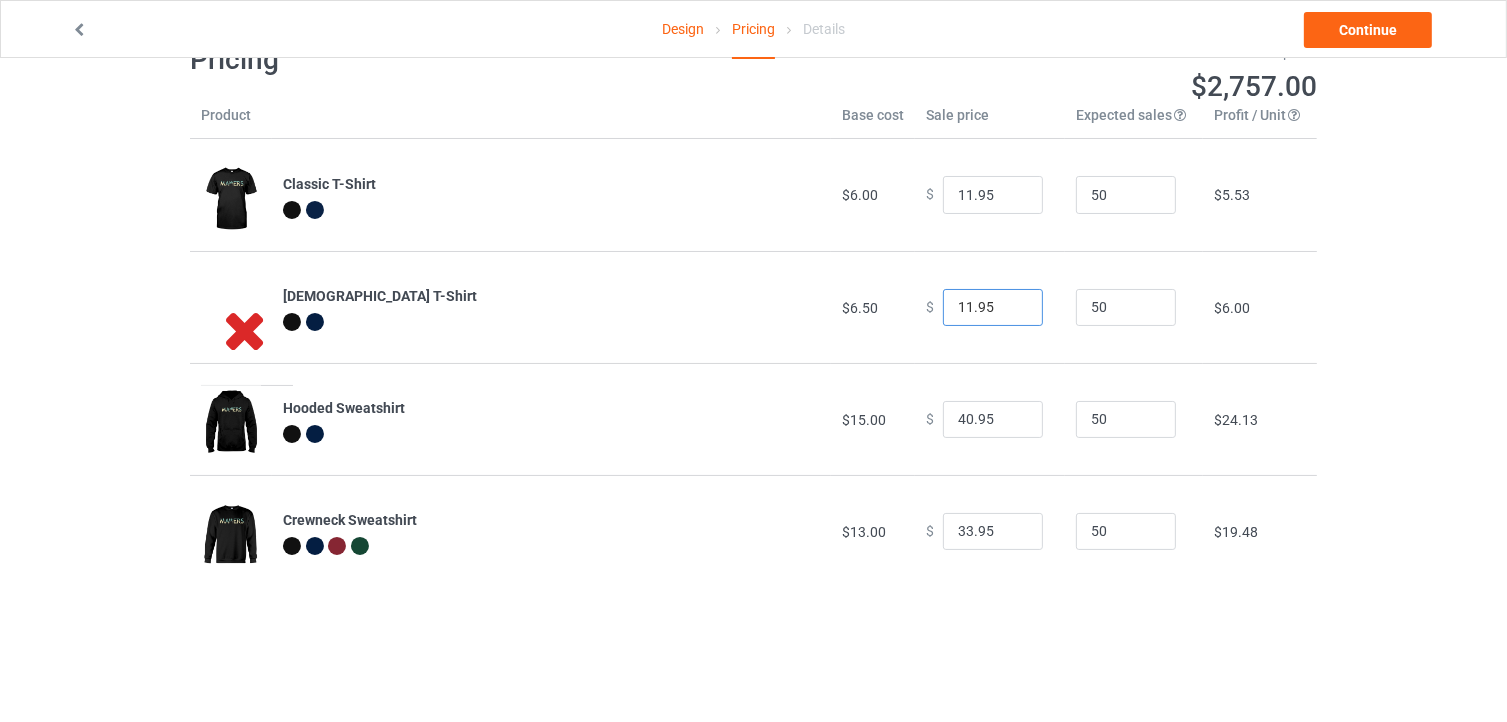 click on "11.95" at bounding box center [993, 308] 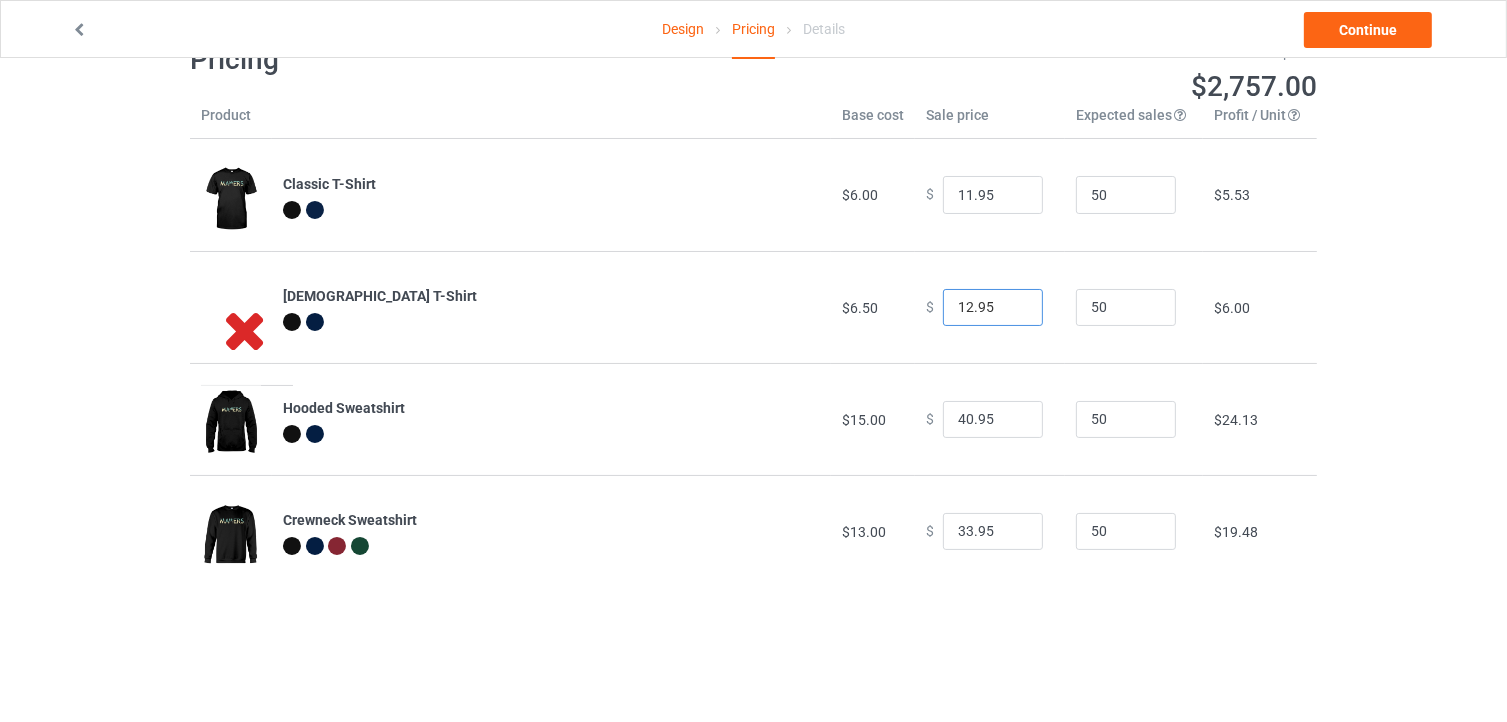type on "12.95" 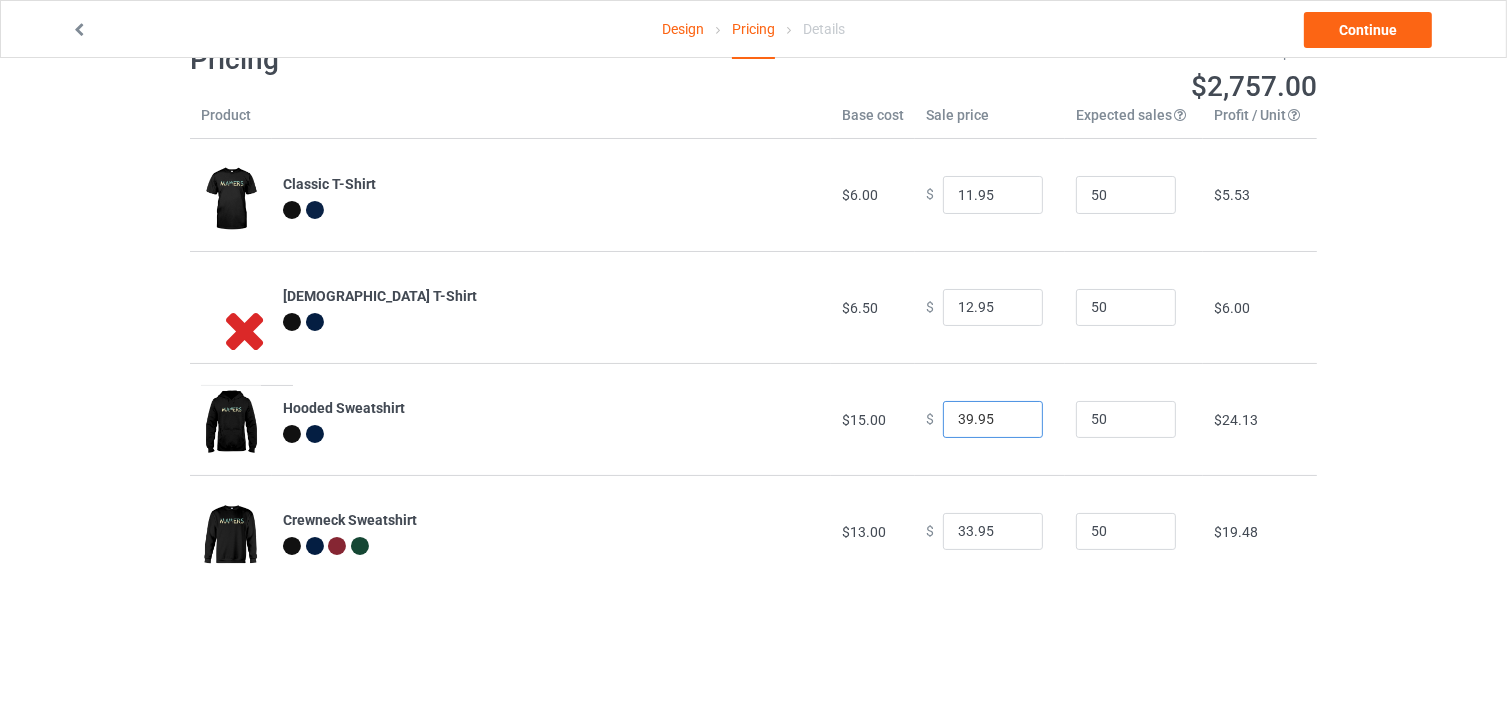 click on "39.95" at bounding box center [993, 420] 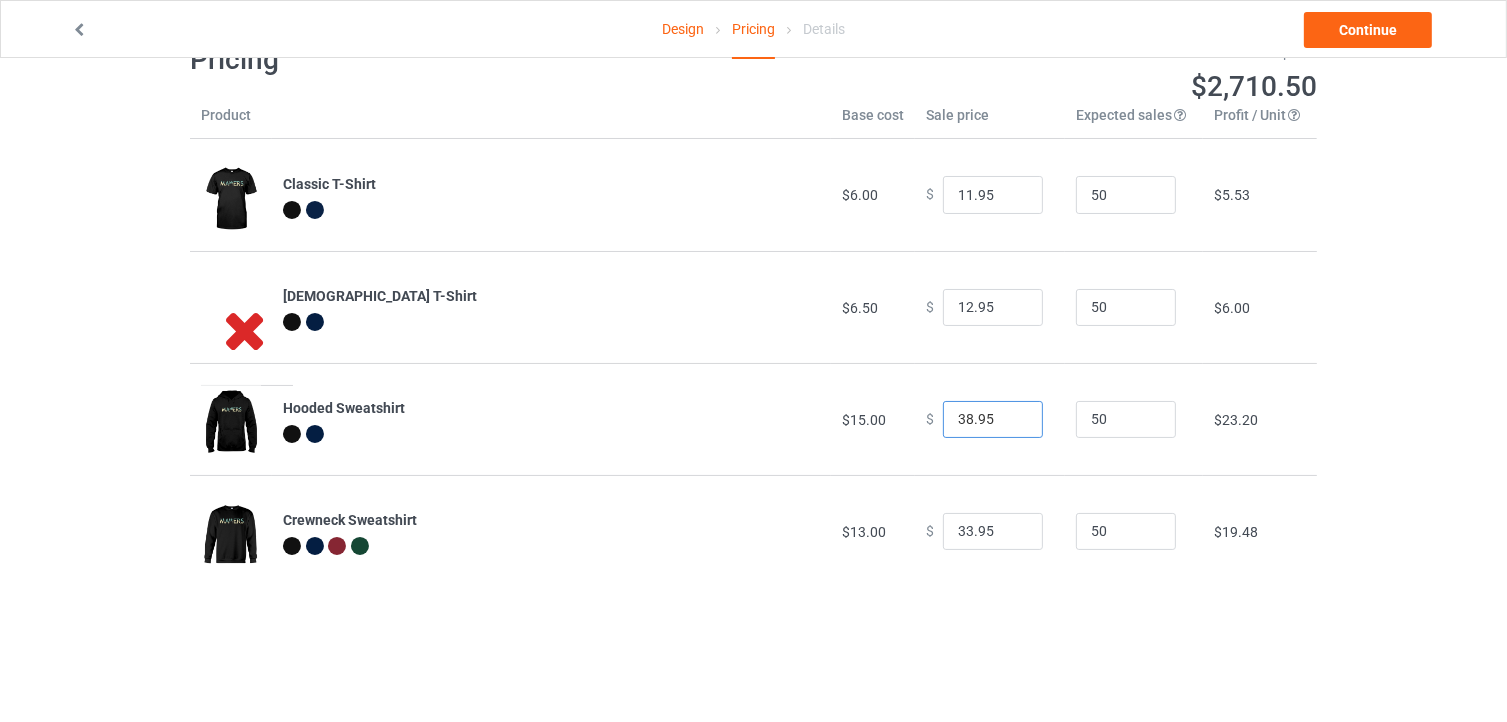 click on "38.95" at bounding box center [993, 420] 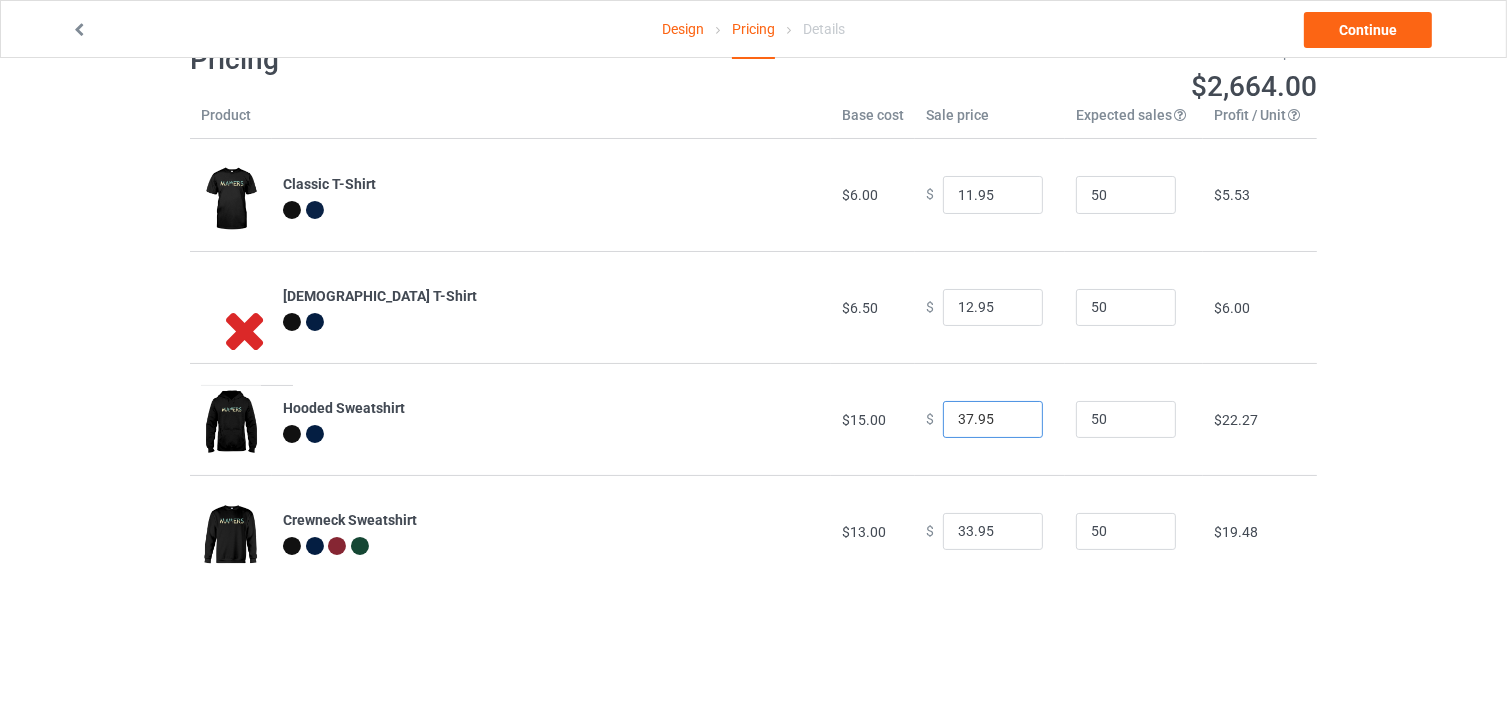 click on "37.95" at bounding box center [993, 420] 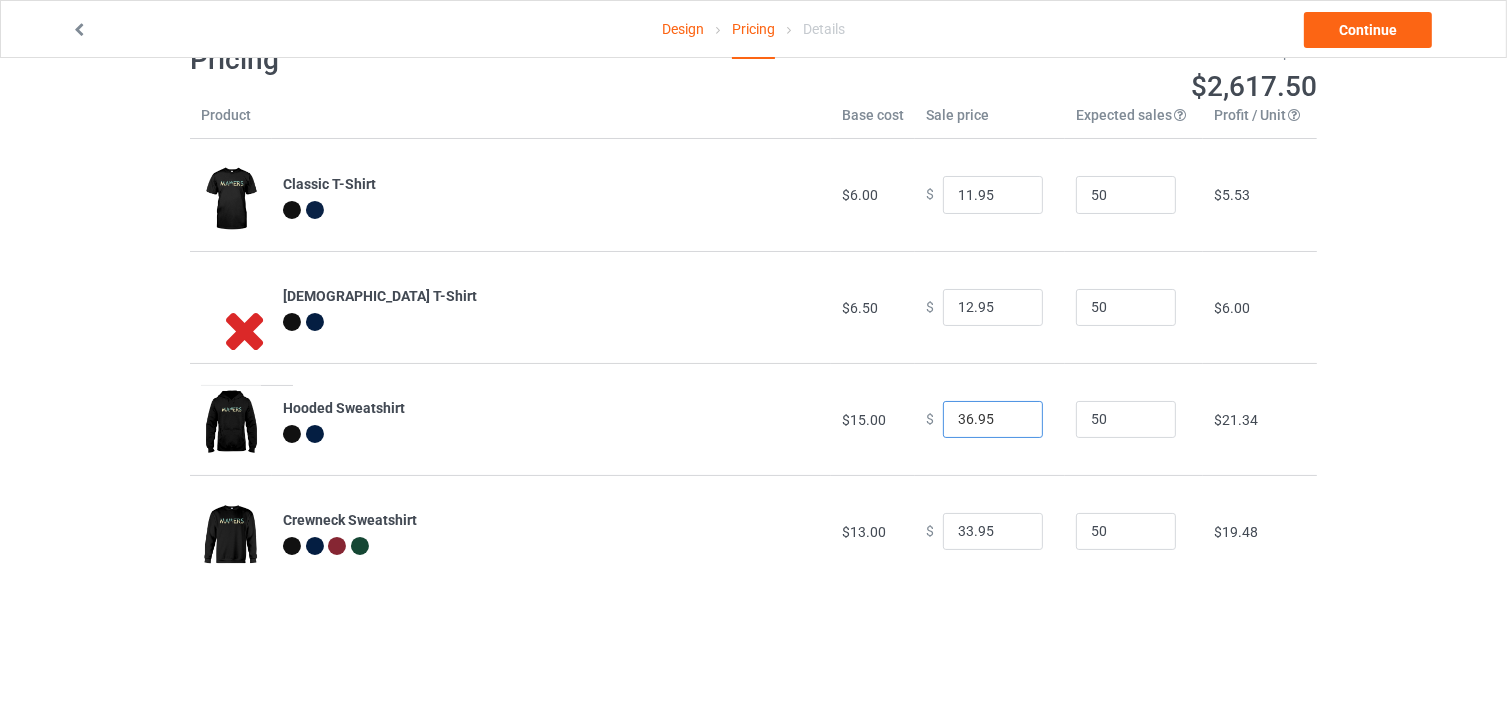click on "36.95" at bounding box center [993, 420] 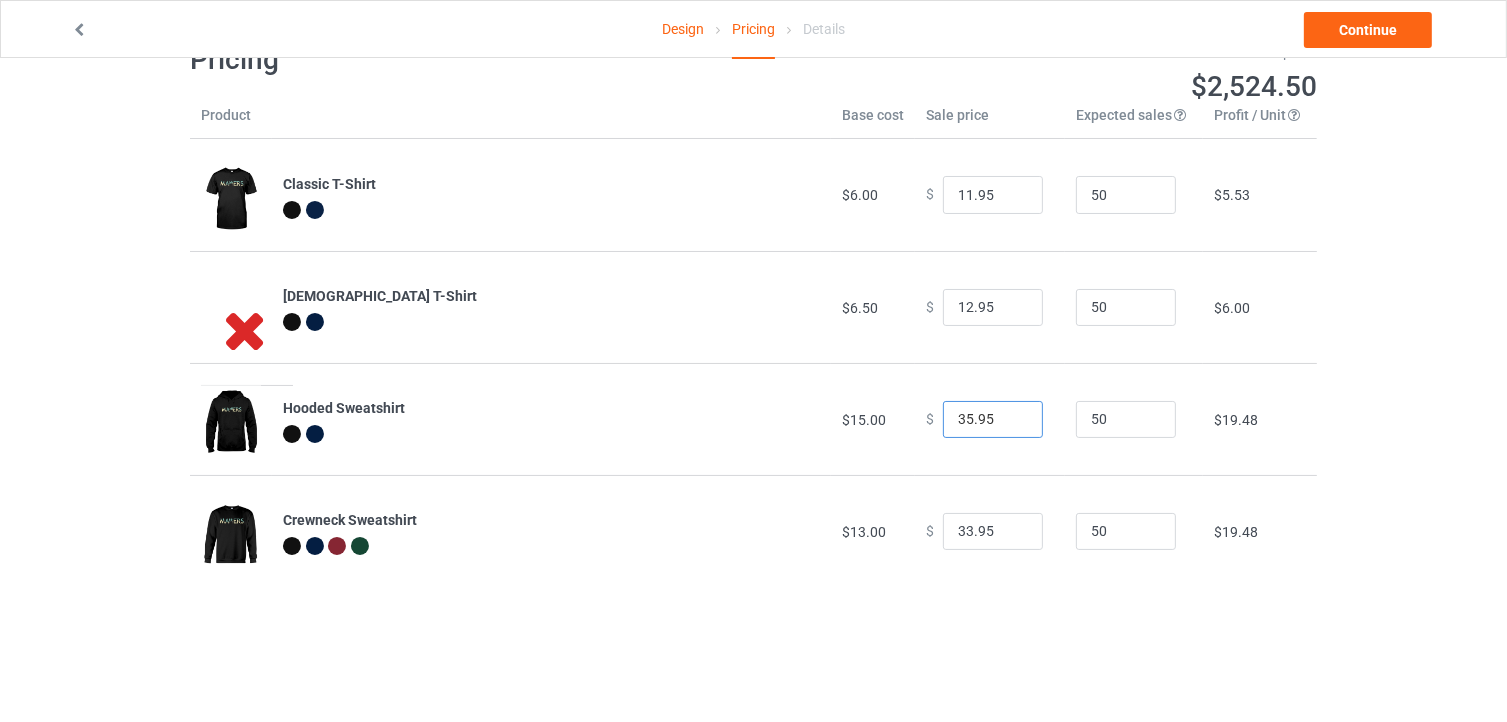 click on "35.95" at bounding box center (993, 420) 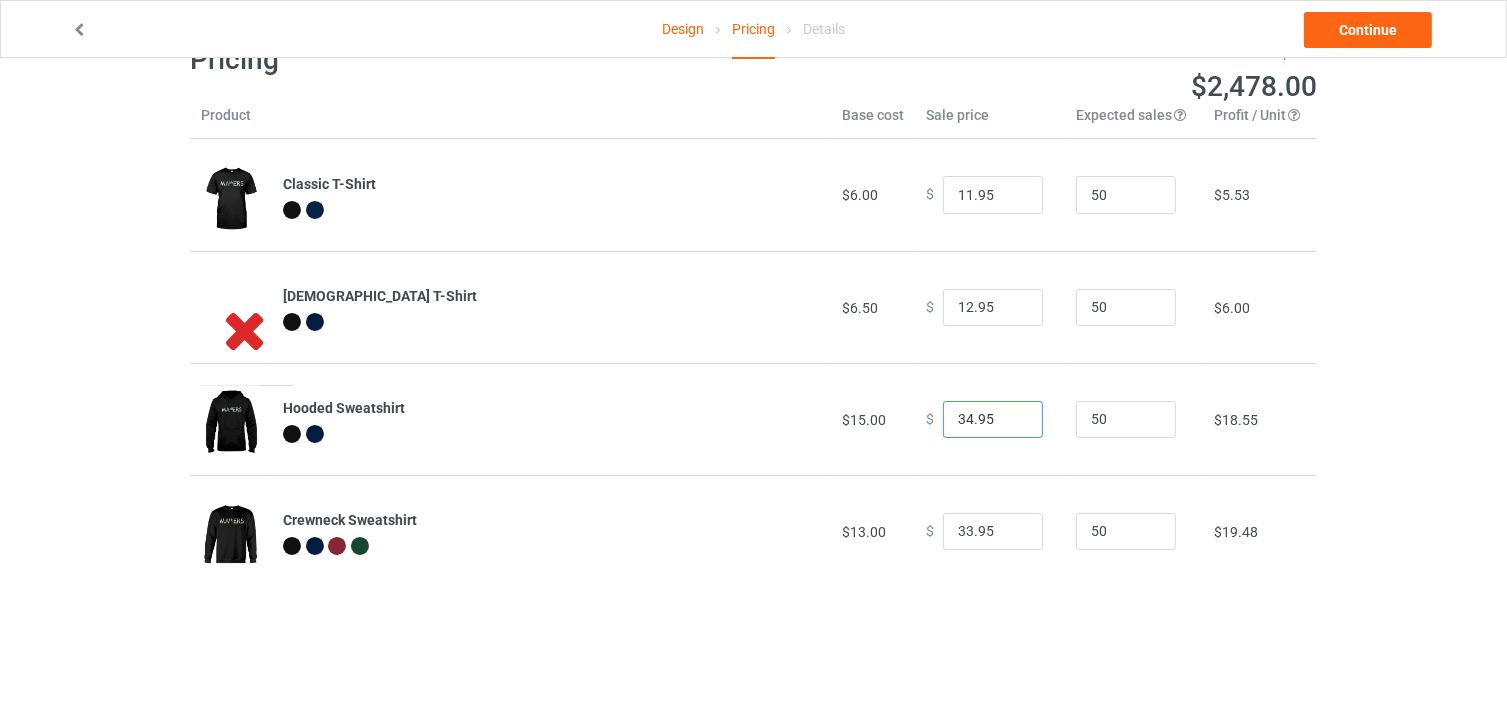 click on "34.95" at bounding box center [993, 420] 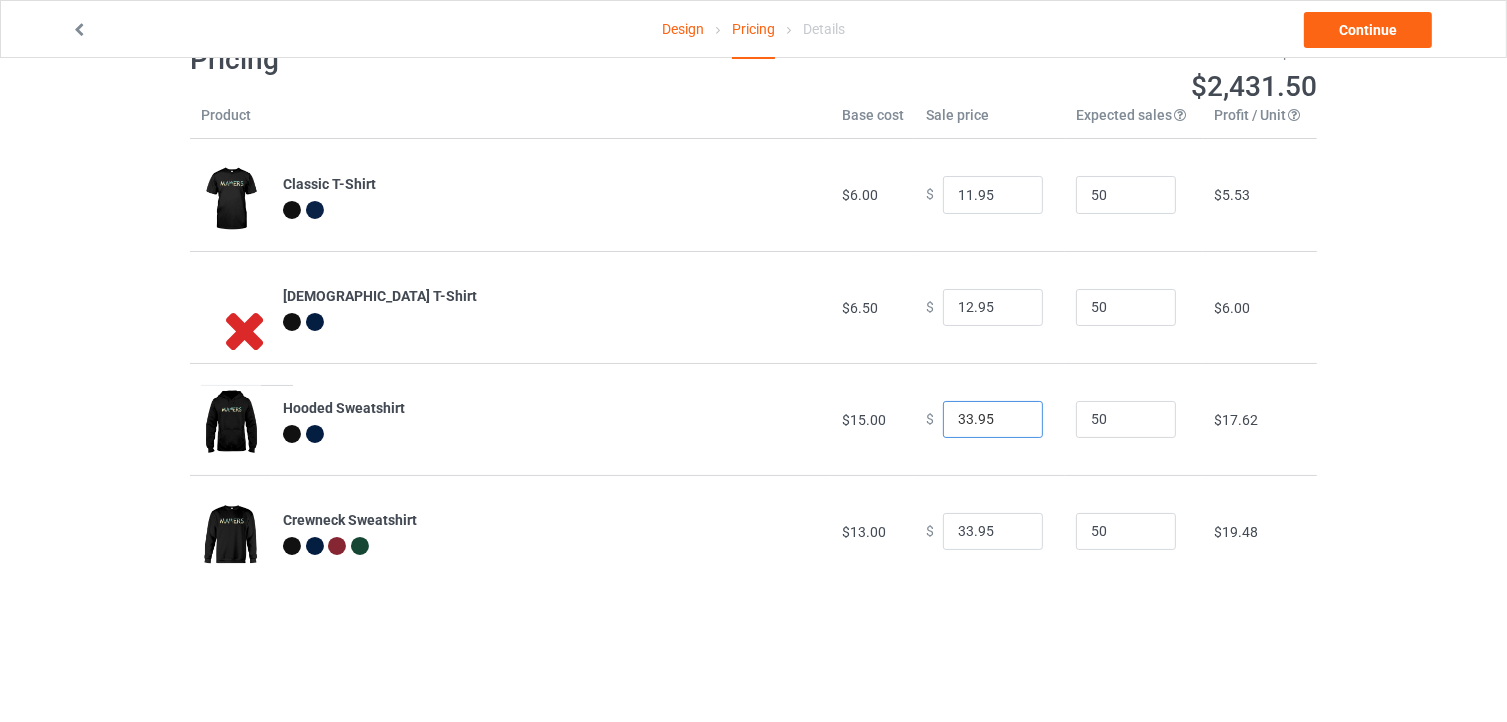 click on "33.95" at bounding box center (993, 420) 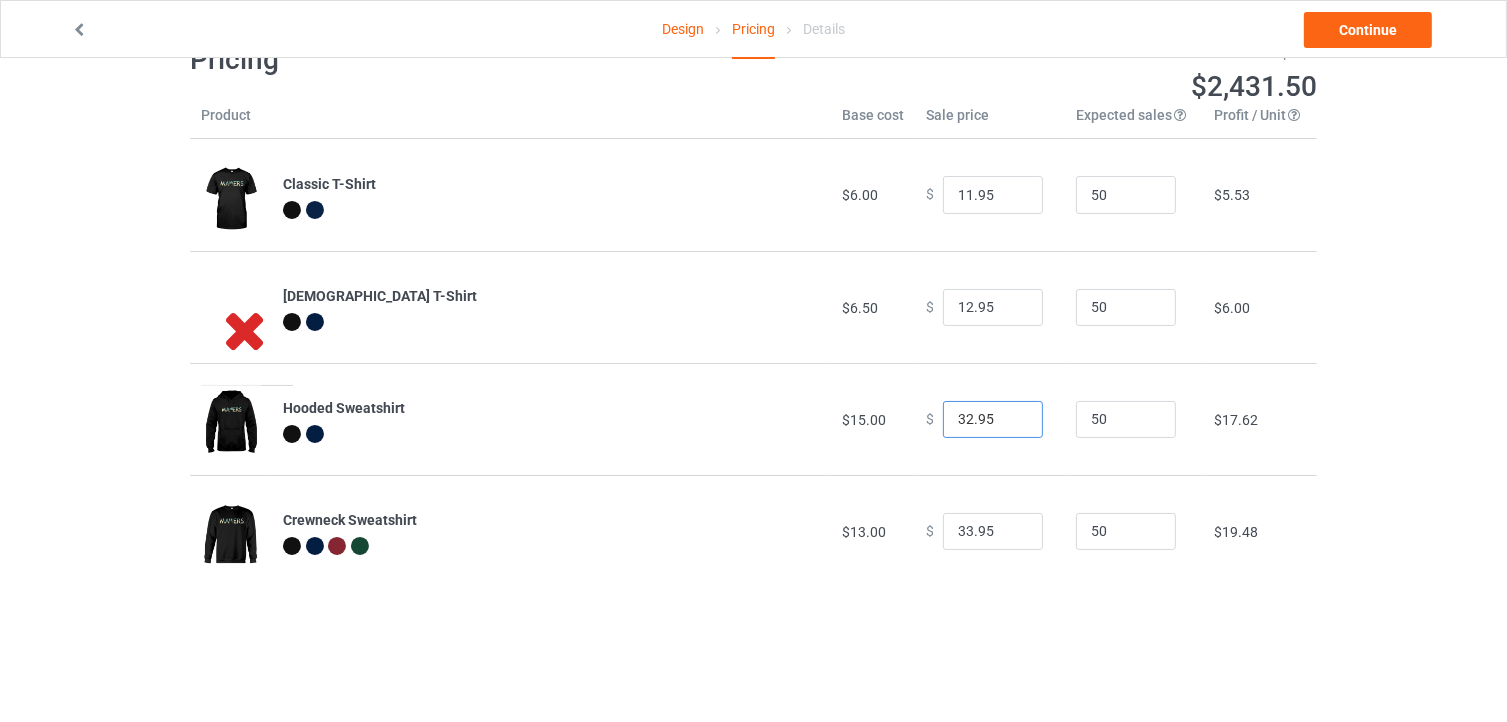 click on "32.95" at bounding box center [993, 420] 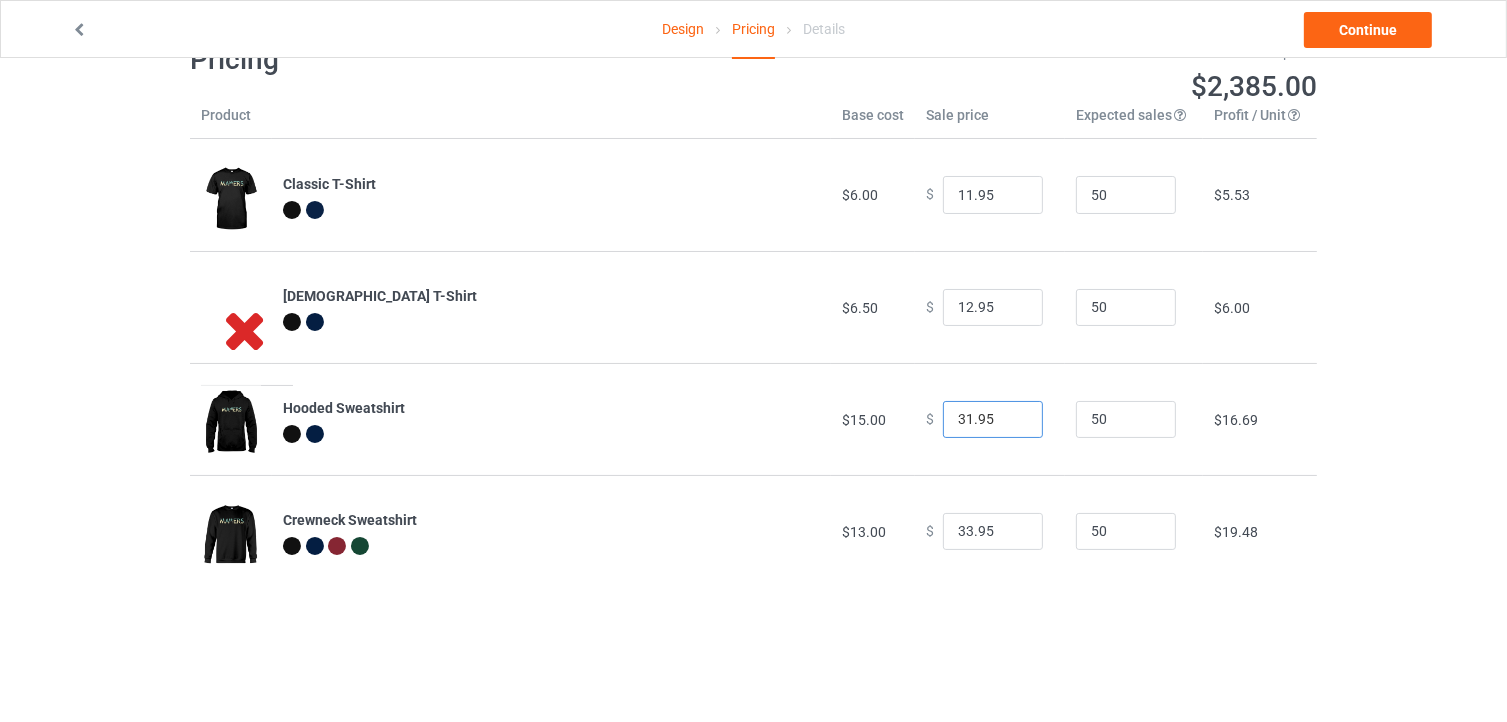 click on "31.95" at bounding box center [993, 420] 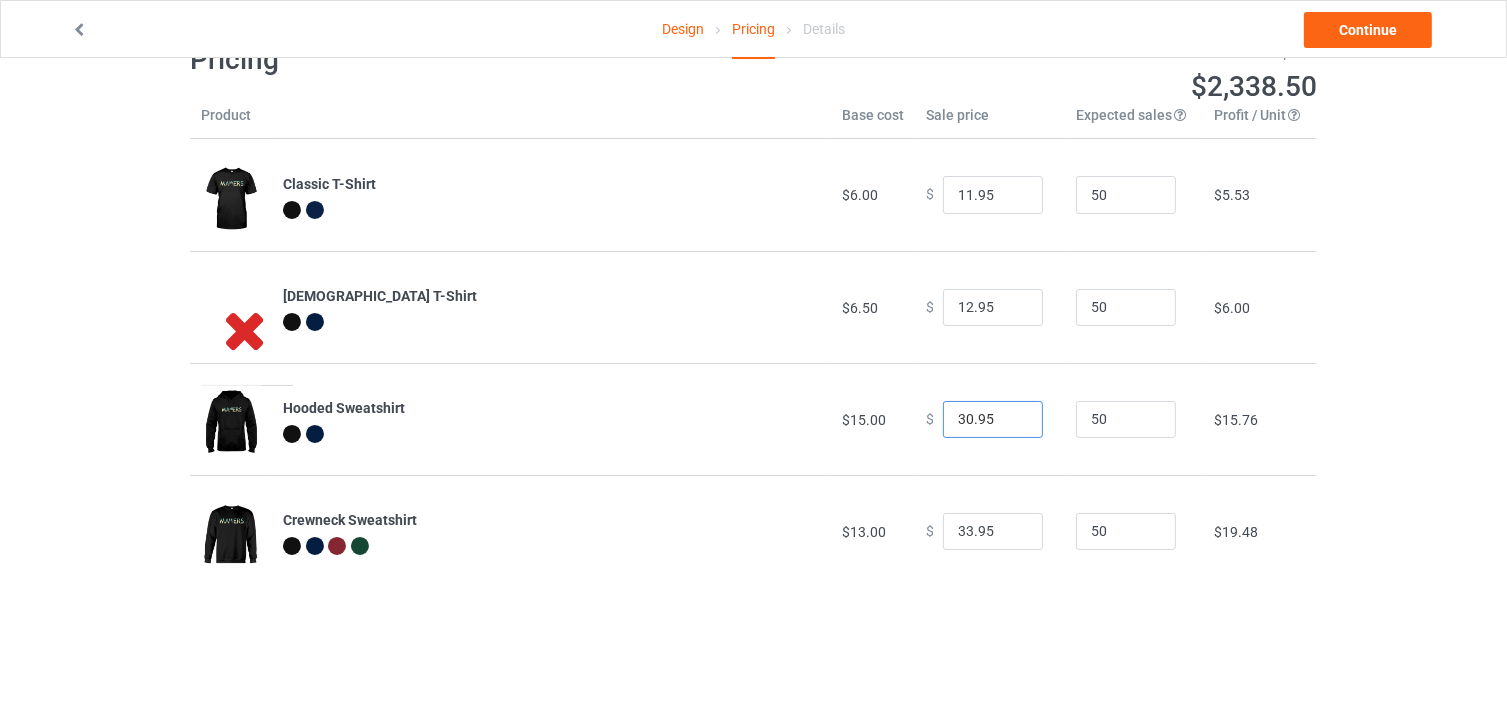 click on "30.95" at bounding box center (993, 420) 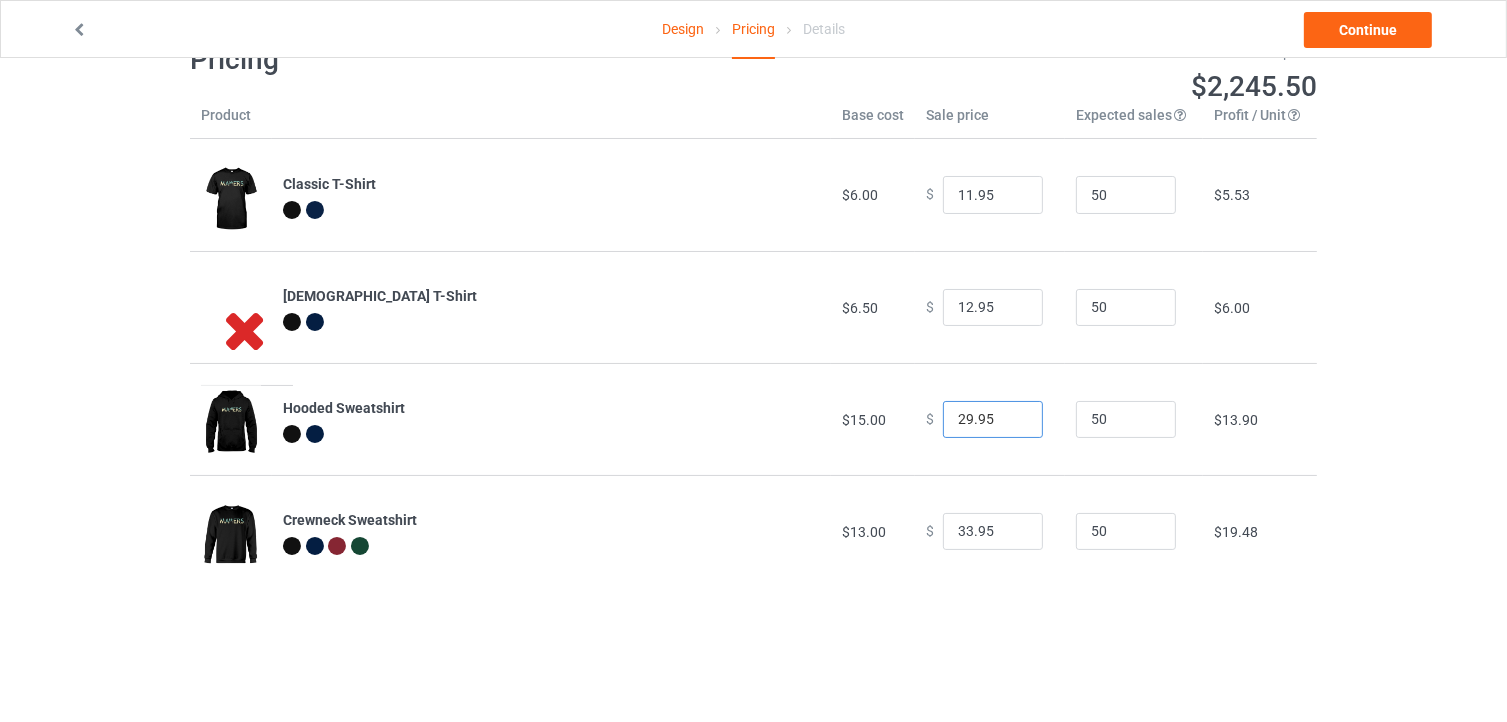 click on "29.95" at bounding box center (993, 420) 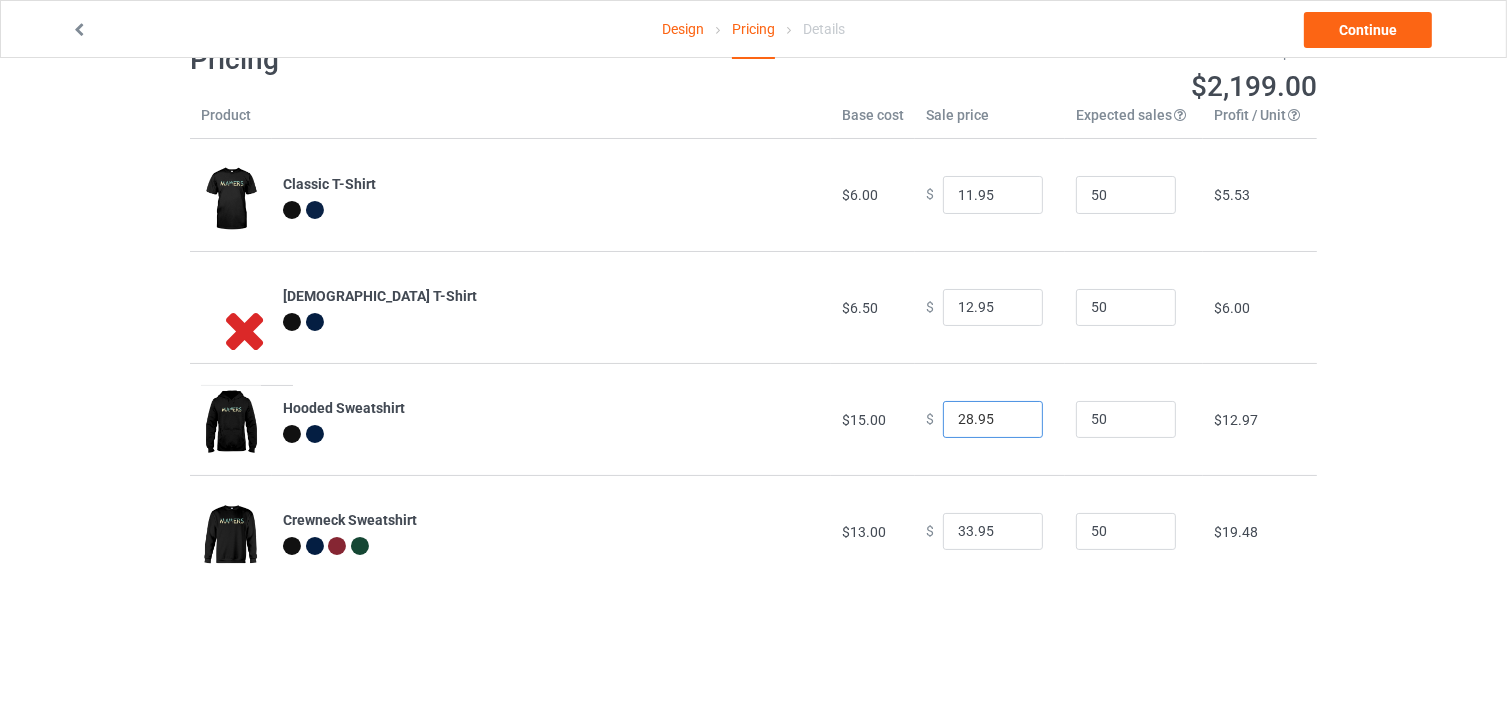 click on "28.95" at bounding box center (993, 420) 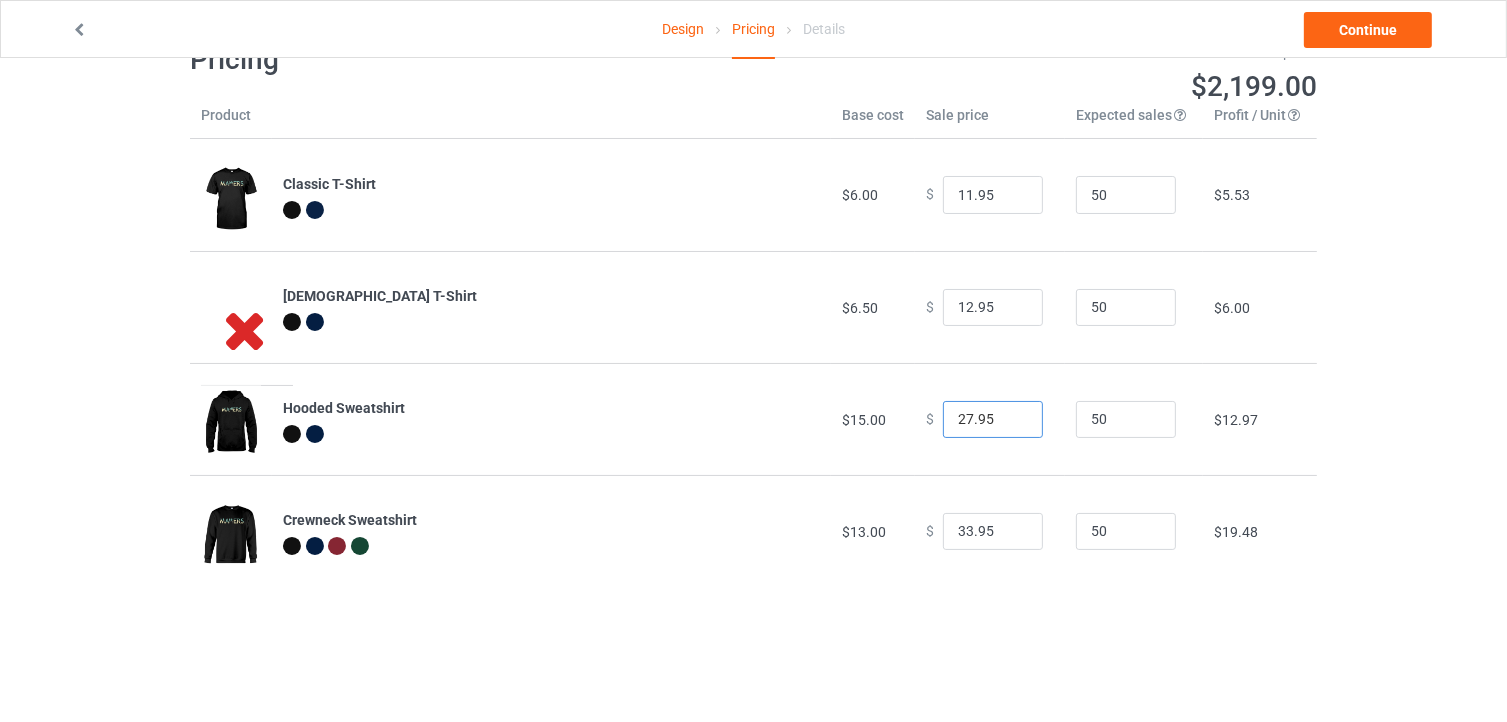 click on "27.95" at bounding box center [993, 420] 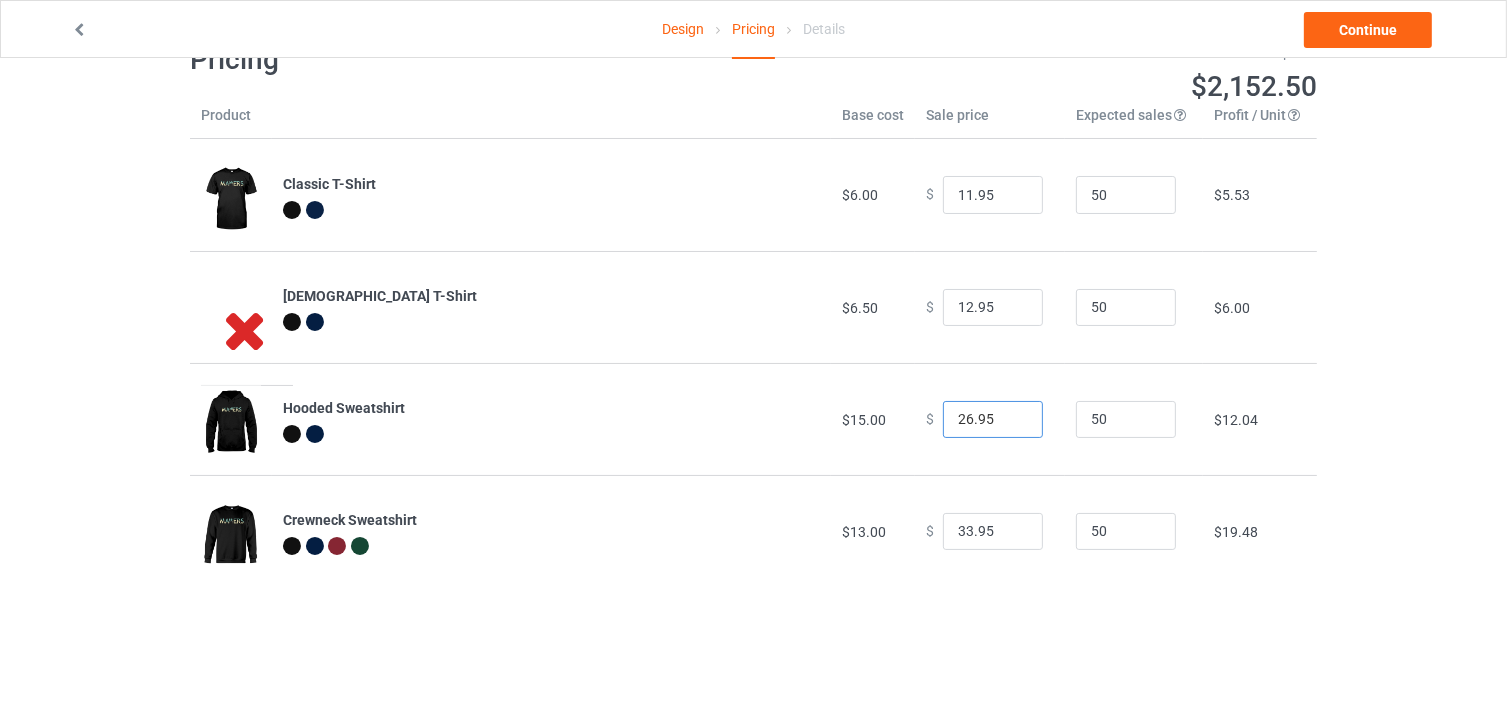 click on "26.95" at bounding box center [993, 420] 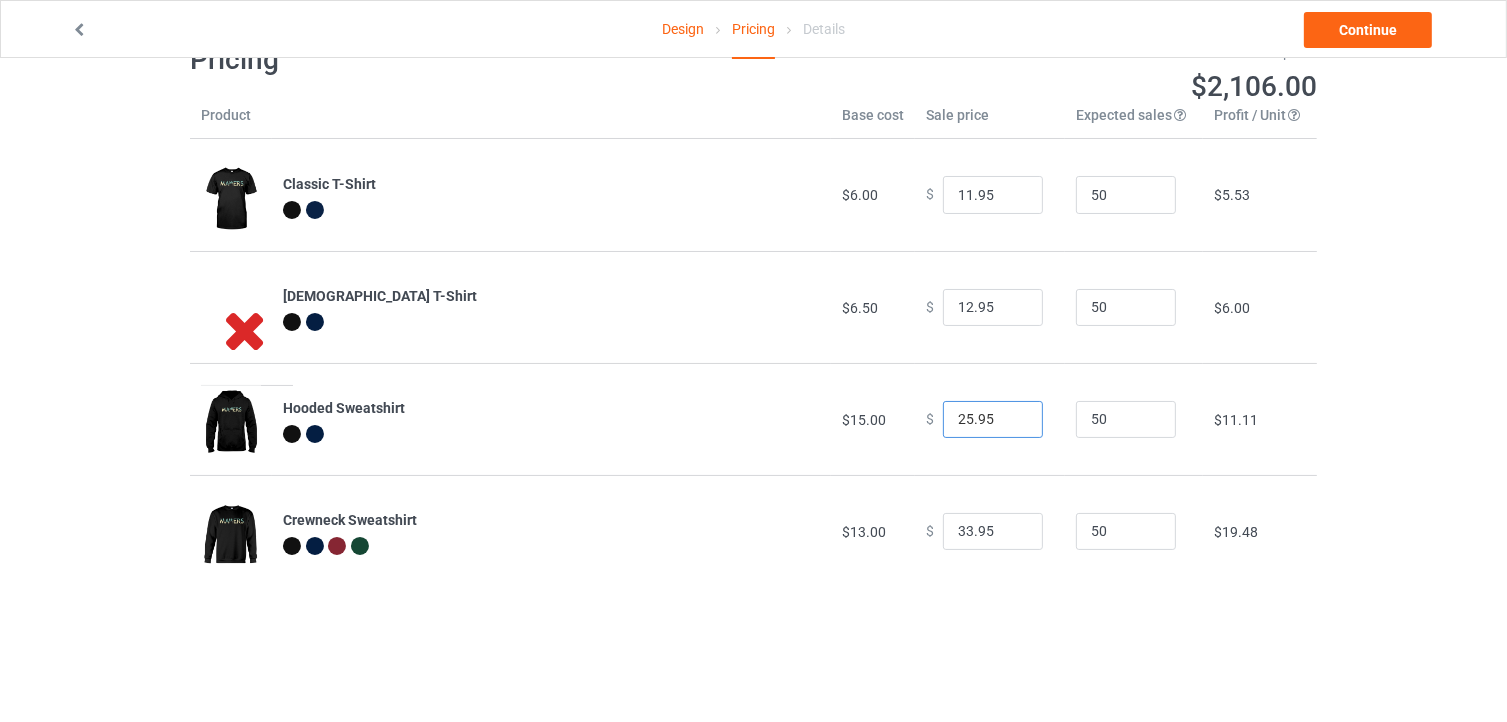 click on "25.95" at bounding box center (993, 420) 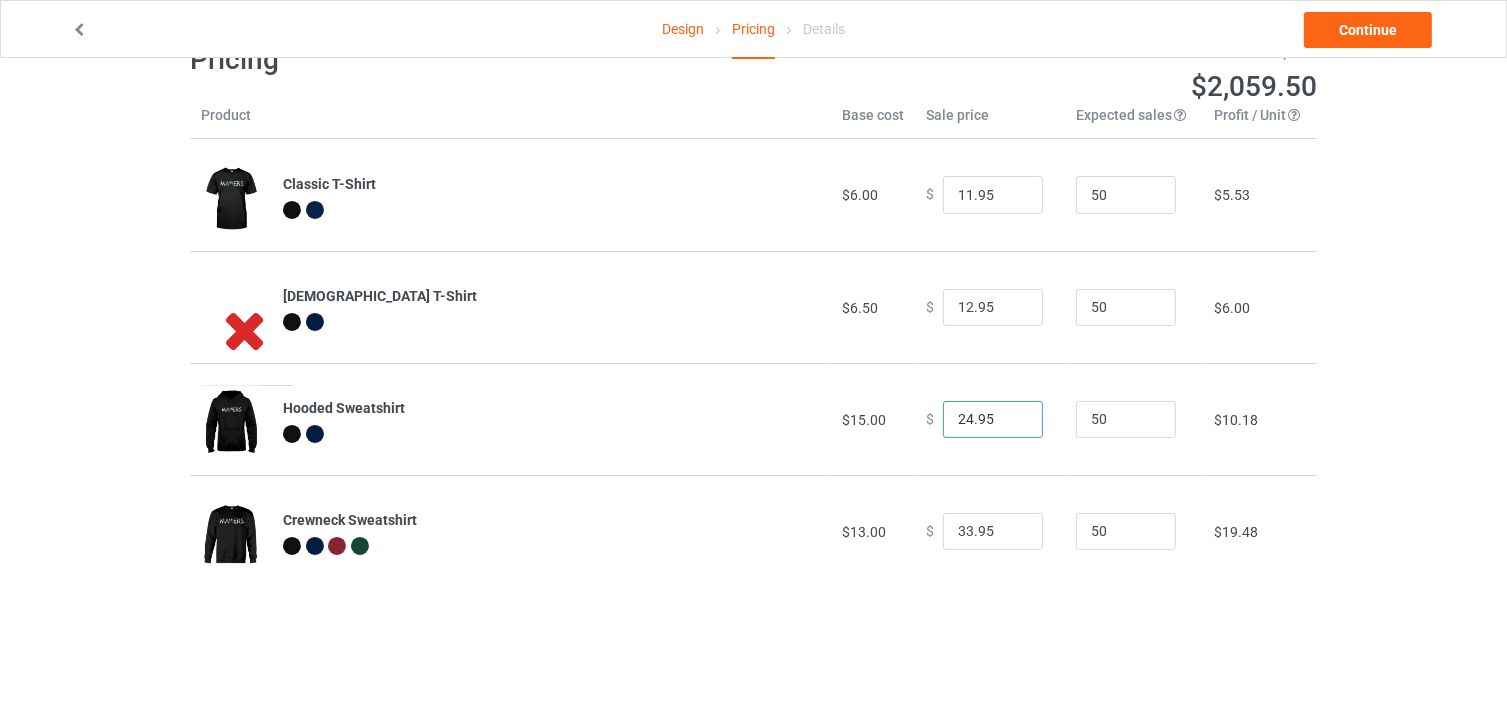 click on "24.95" at bounding box center (993, 420) 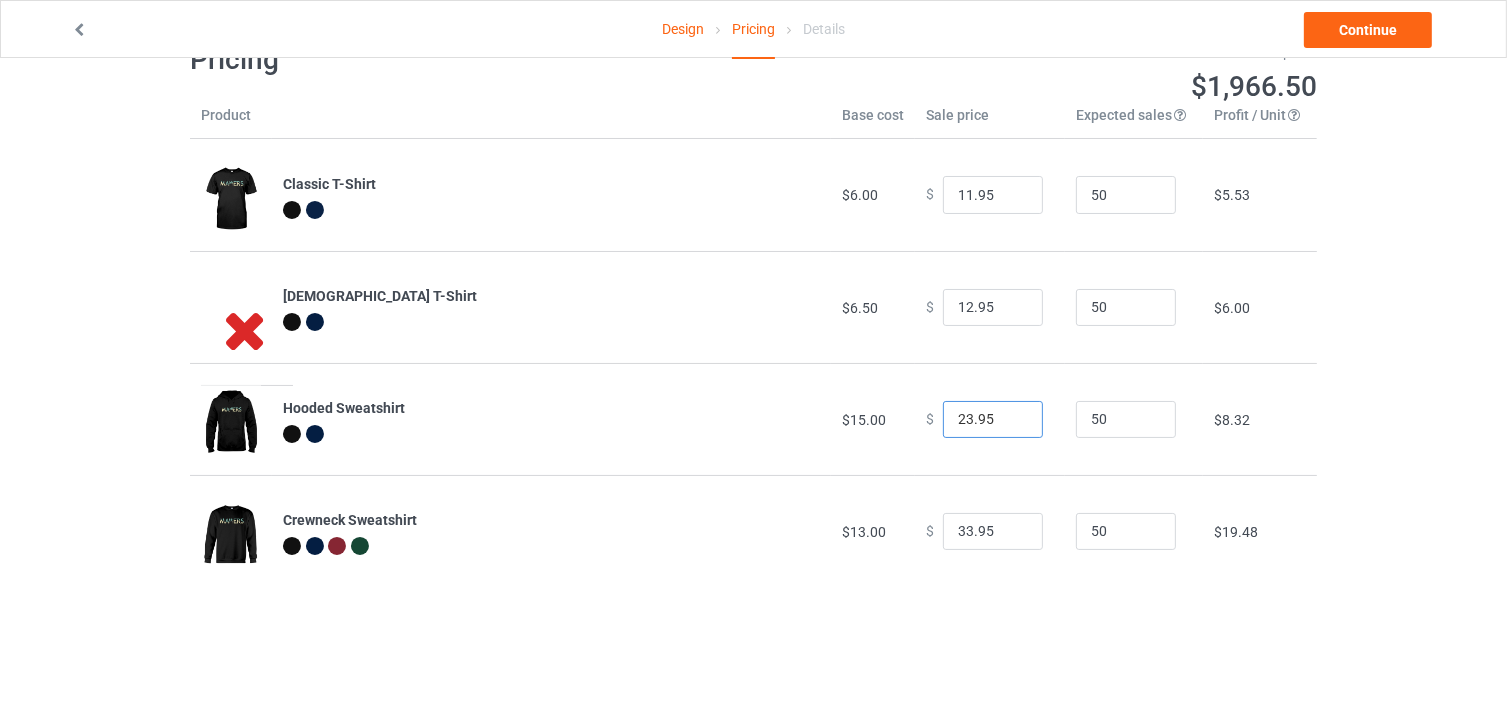 click on "23.95" at bounding box center (993, 420) 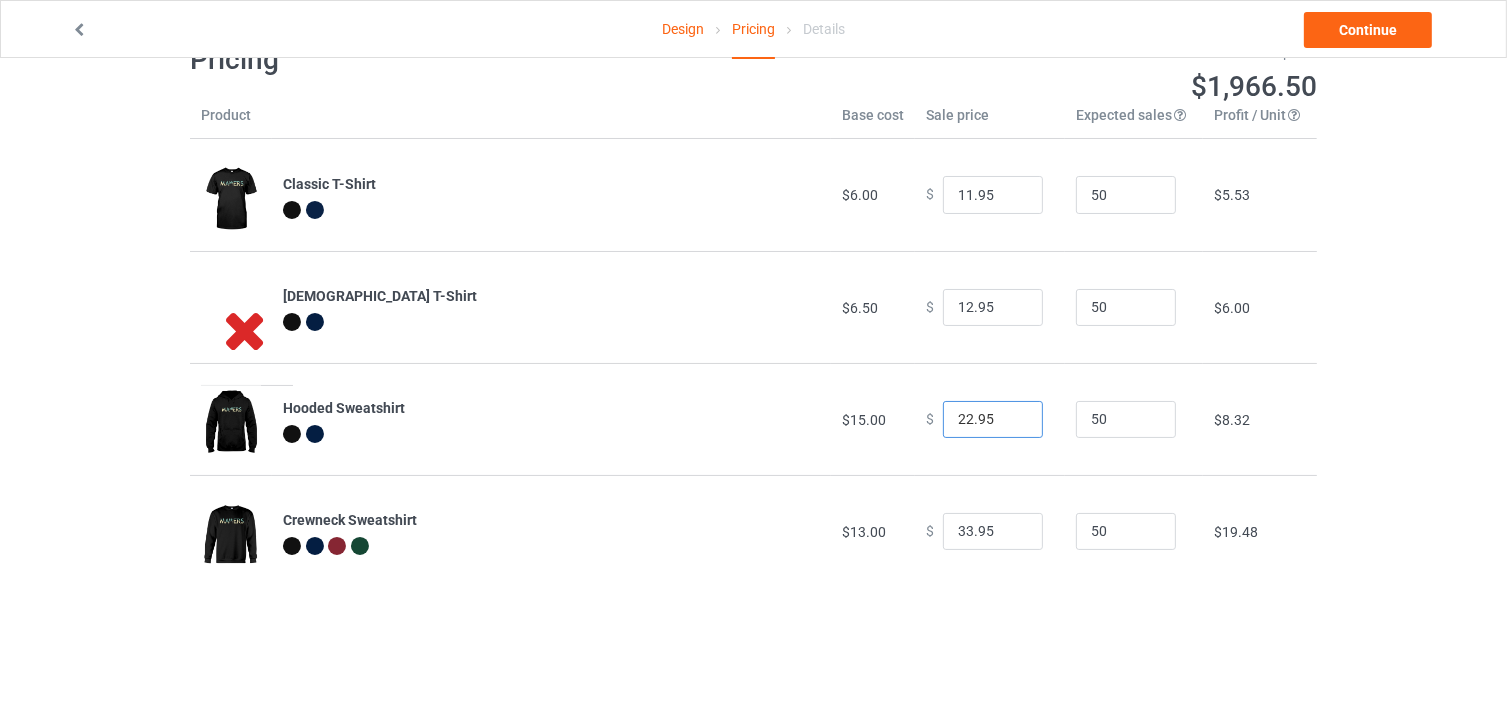 type on "22.95" 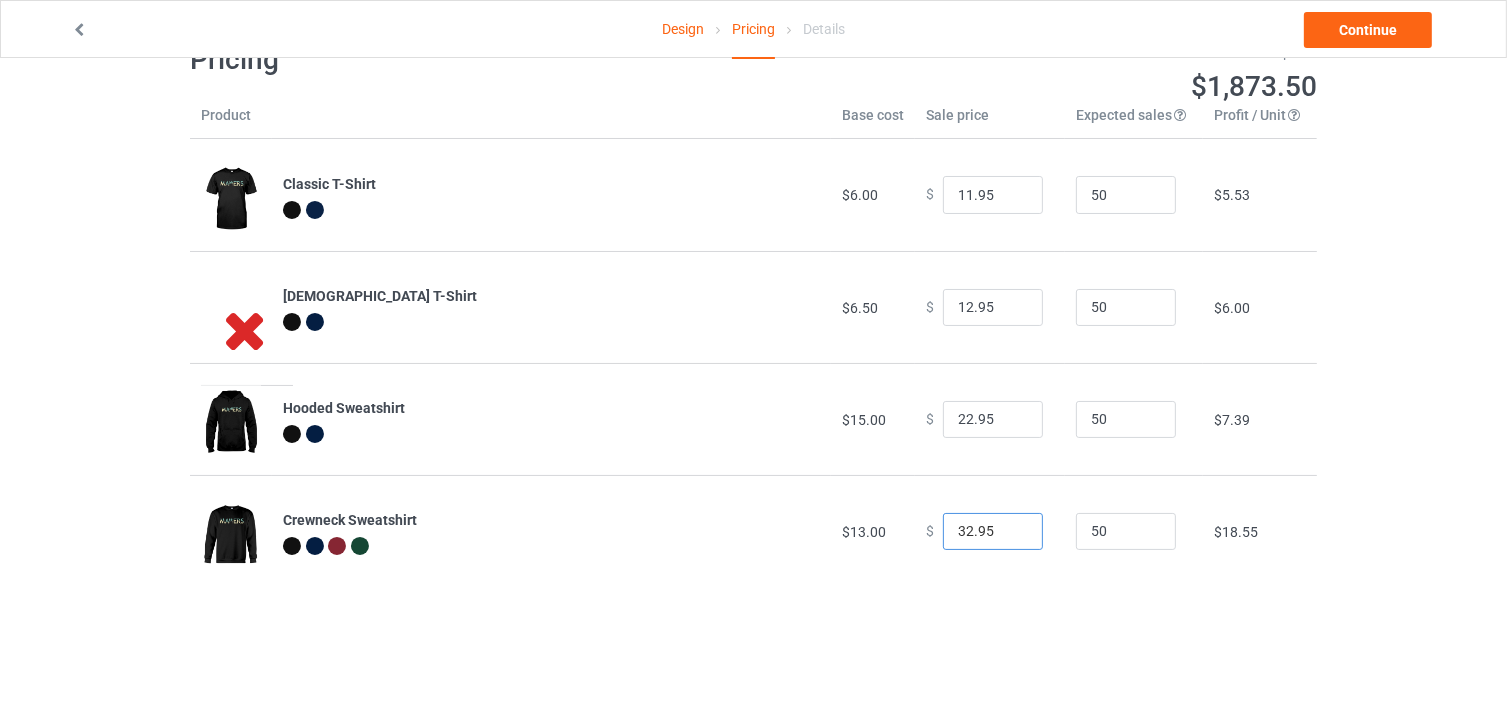 click on "32.95" at bounding box center [993, 532] 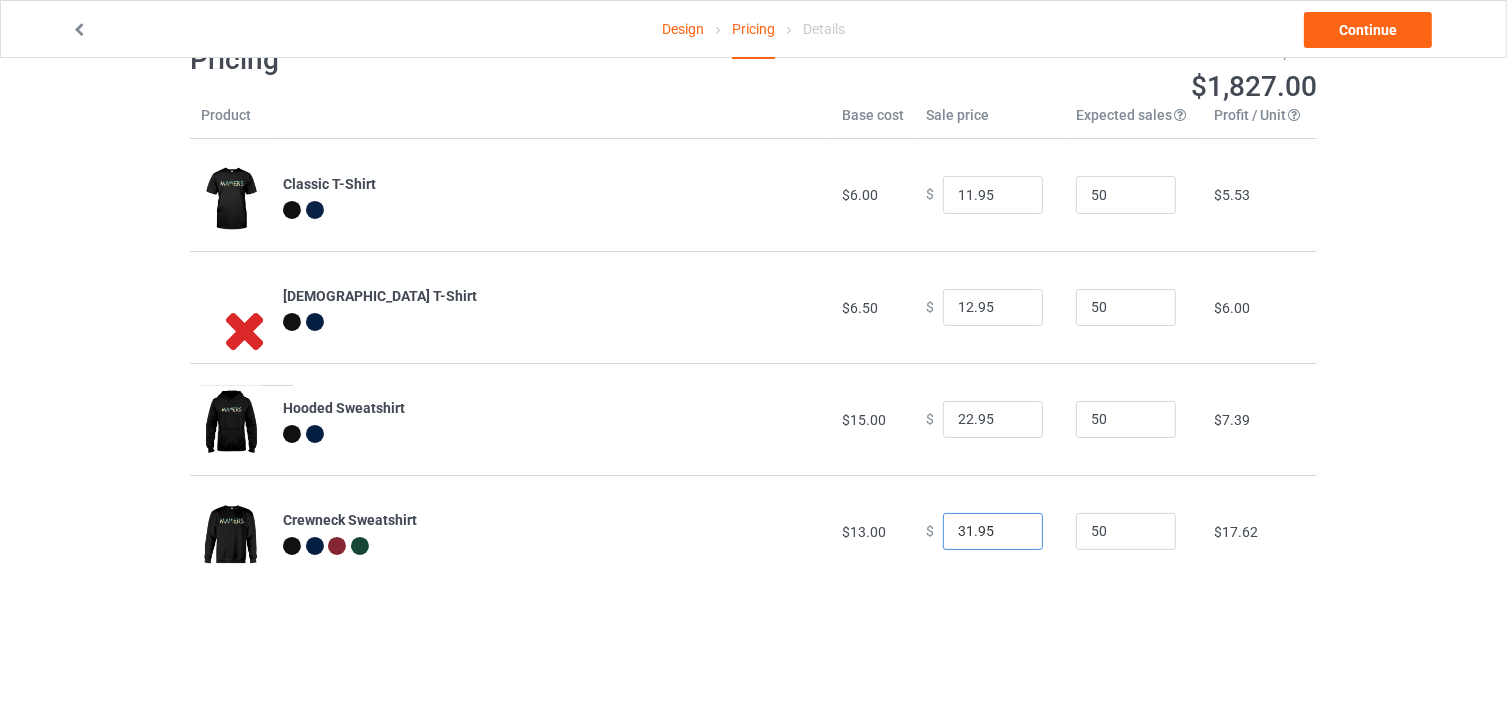 click on "31.95" at bounding box center (993, 532) 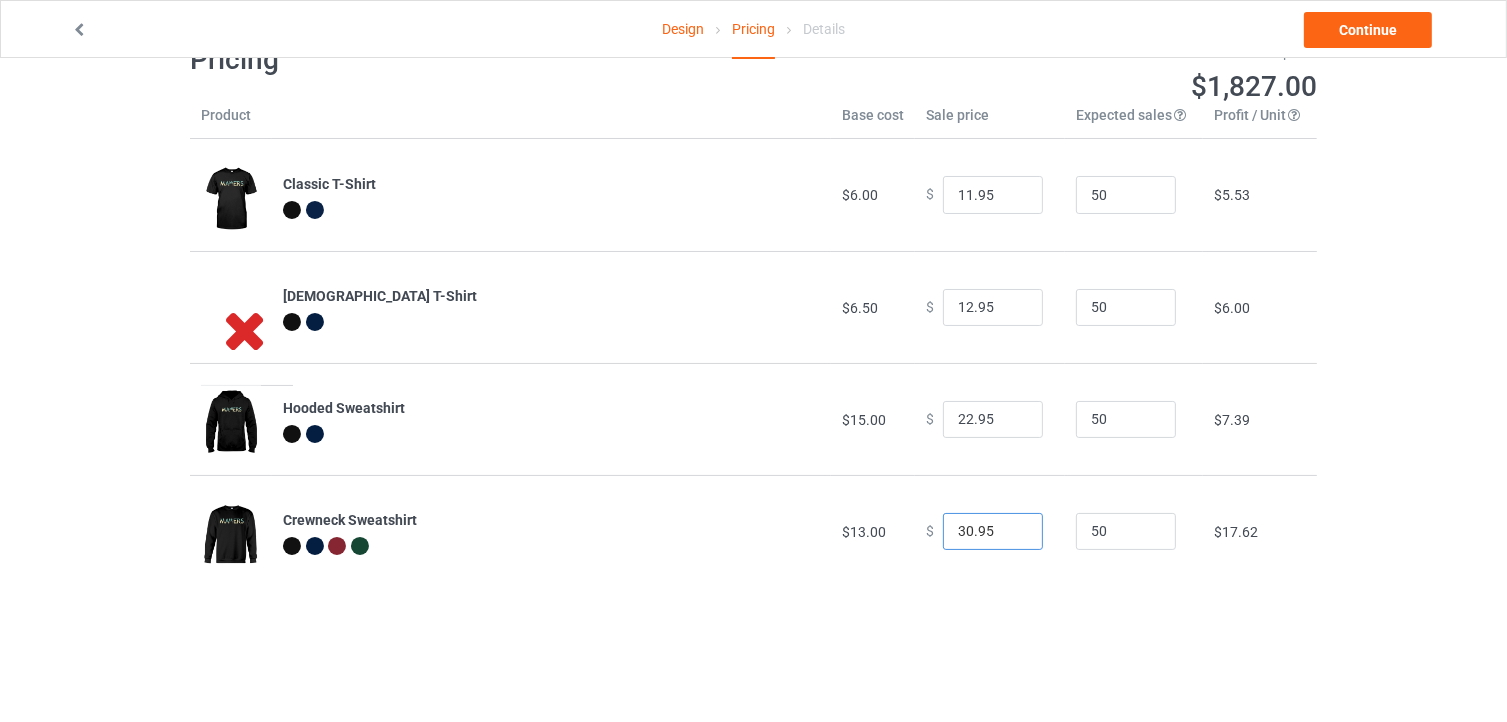 click on "30.95" at bounding box center (993, 532) 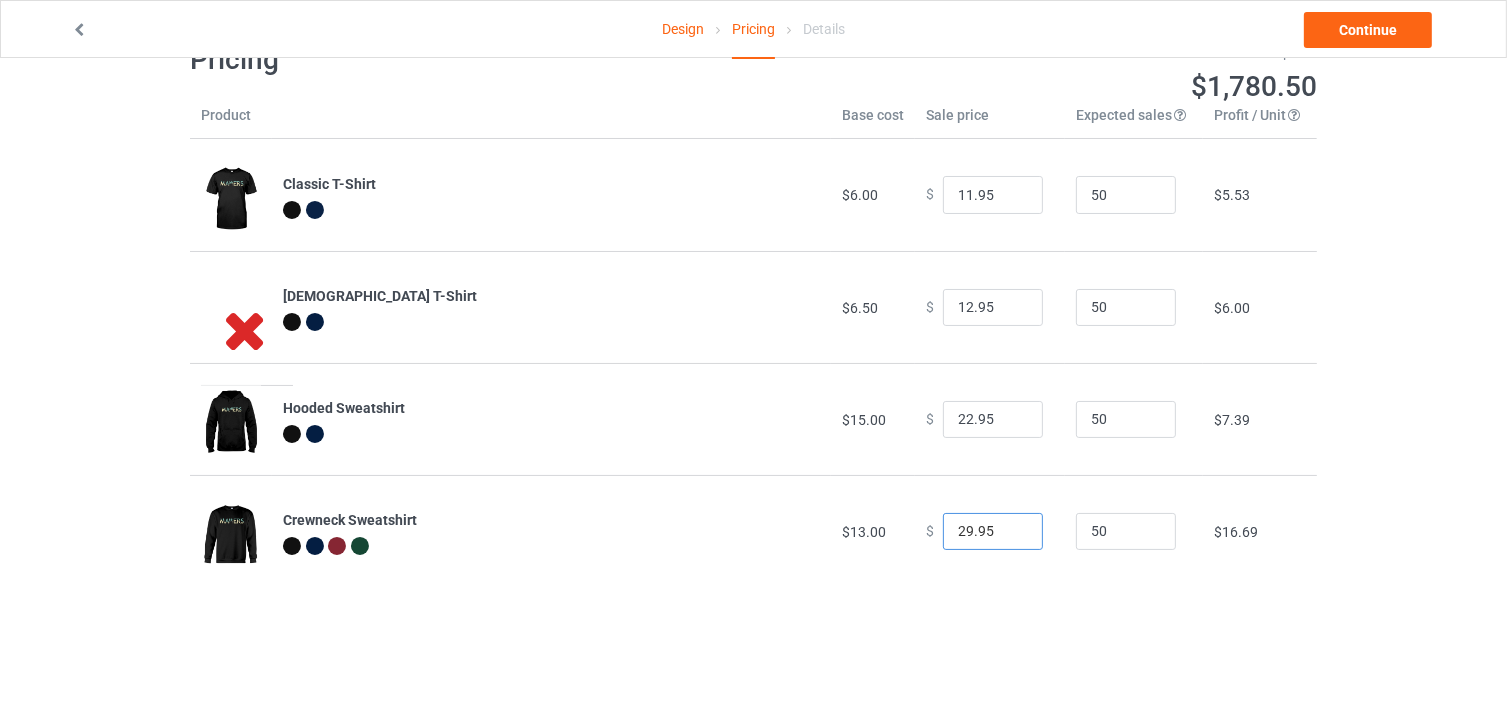 click on "29.95" at bounding box center (993, 532) 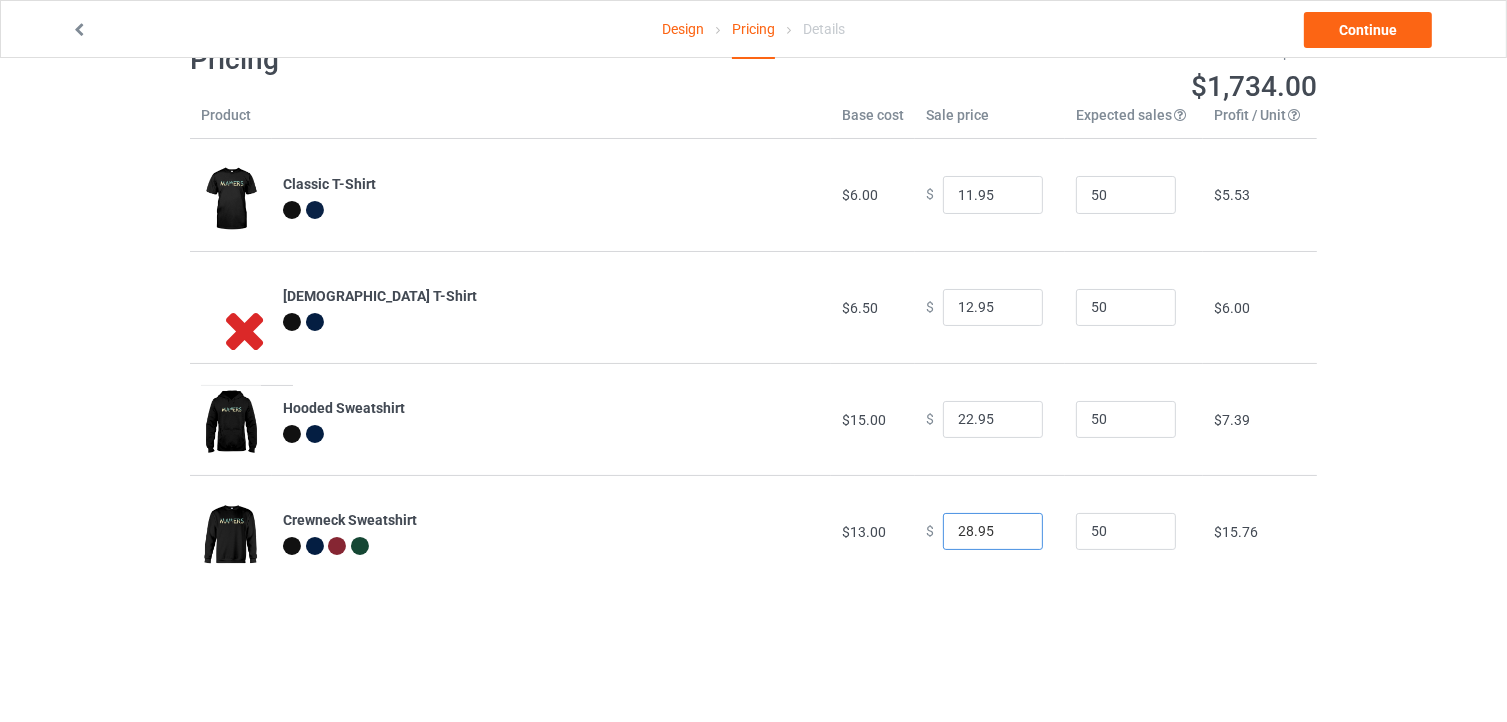 click on "28.95" at bounding box center (993, 532) 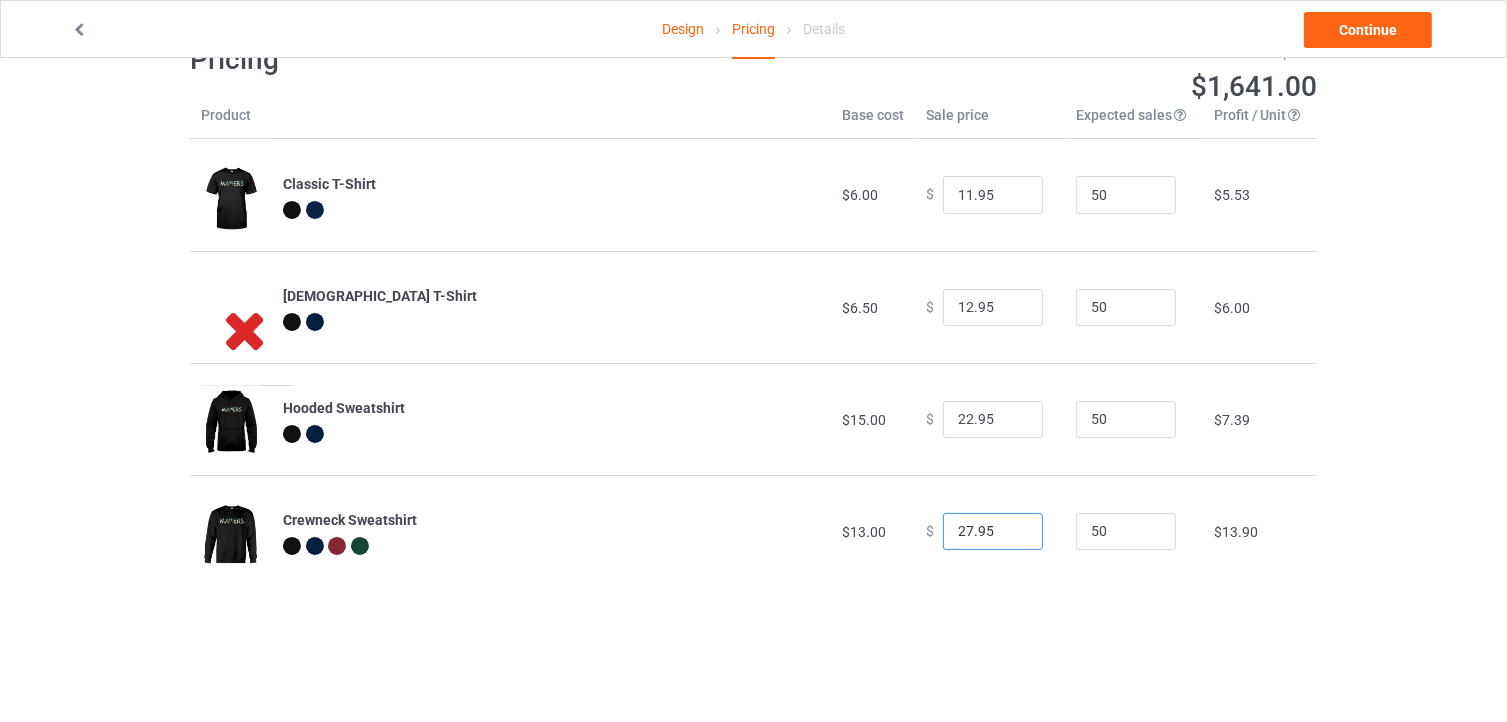 click on "27.95" at bounding box center (993, 532) 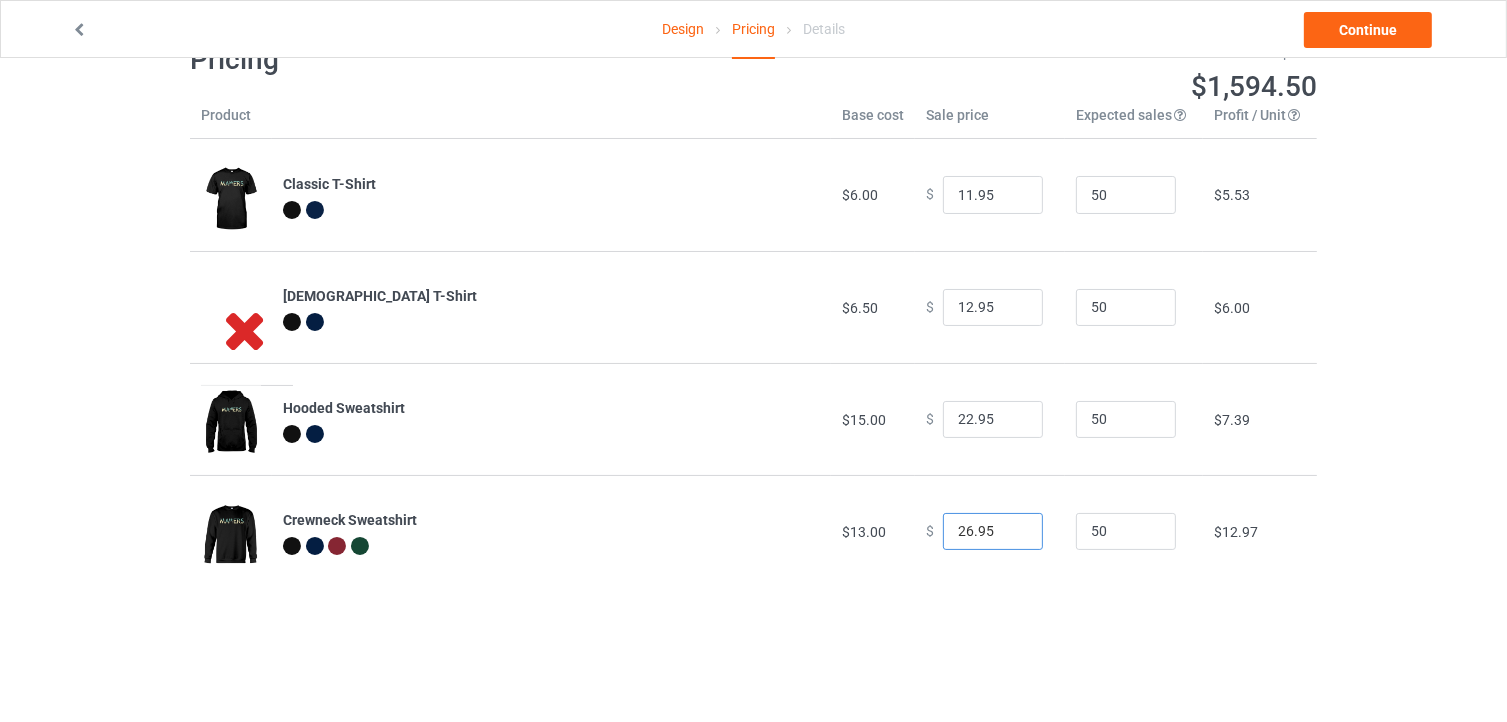 click on "26.95" at bounding box center (993, 532) 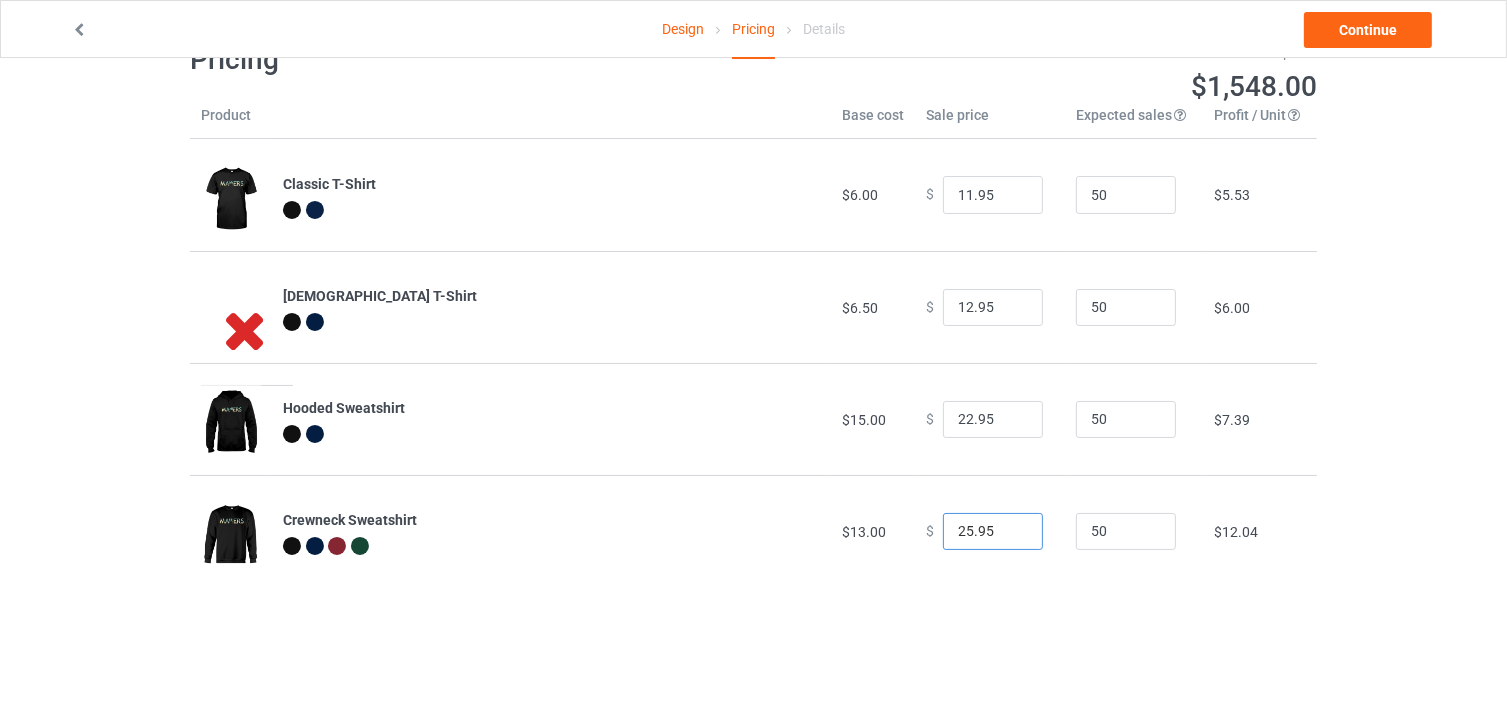 click on "25.95" at bounding box center [993, 532] 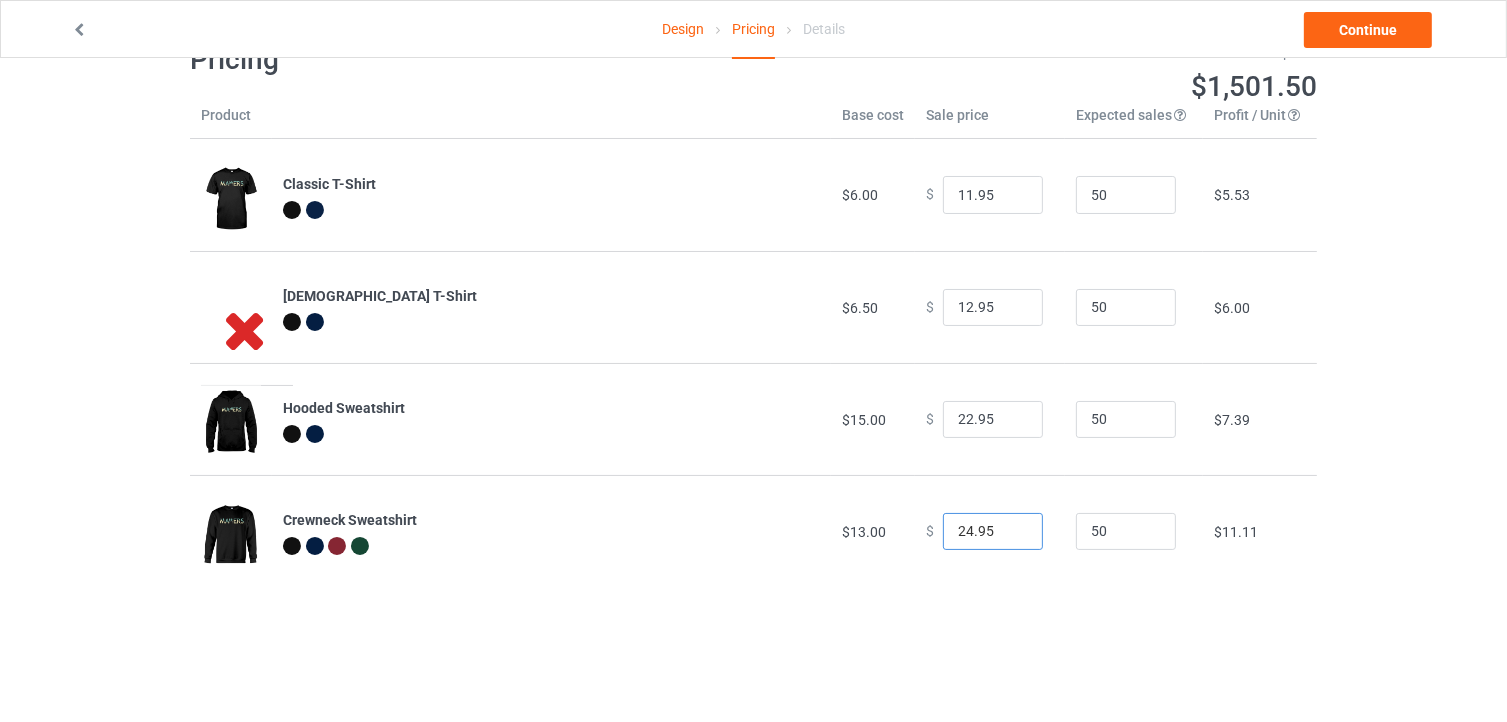 click on "24.95" at bounding box center (993, 532) 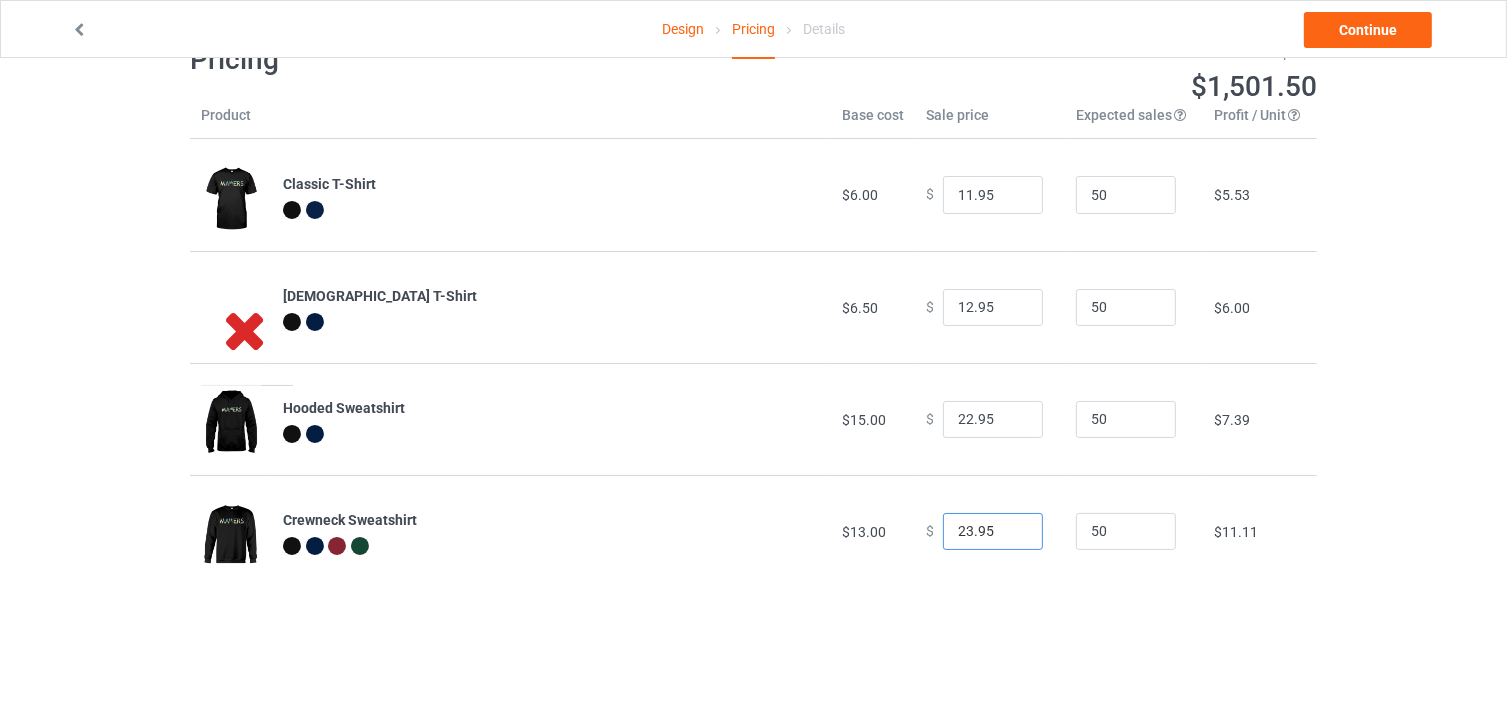 click on "23.95" at bounding box center [993, 532] 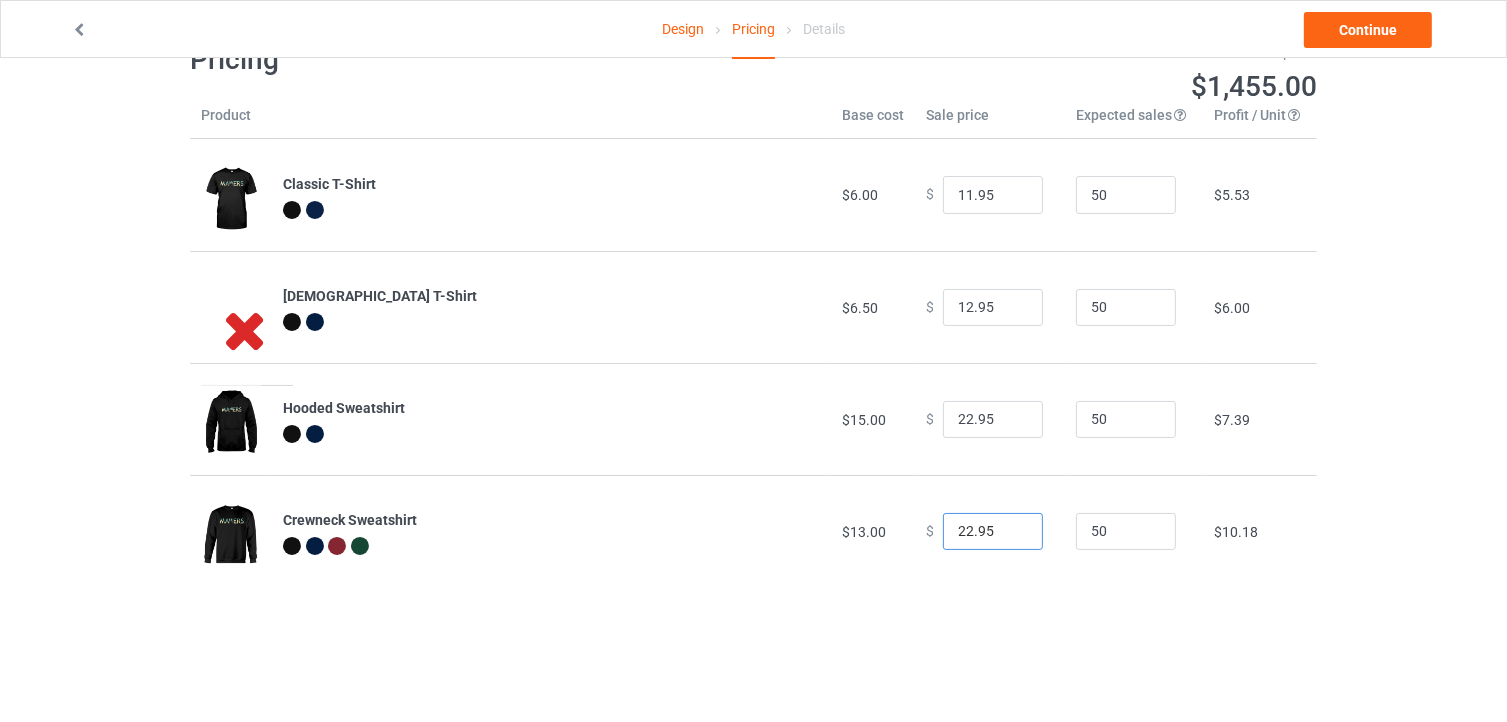 click on "22.95" at bounding box center (993, 532) 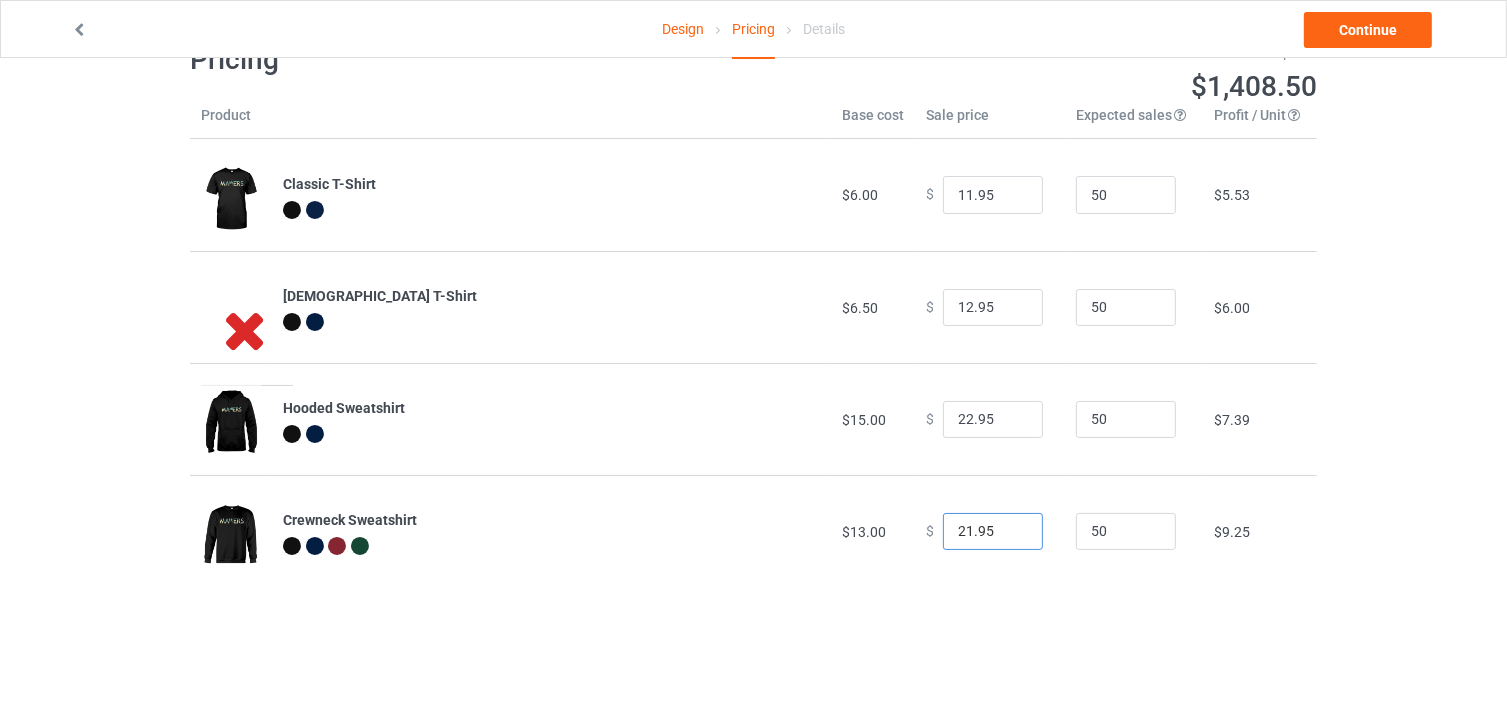 click on "21.95" at bounding box center [993, 532] 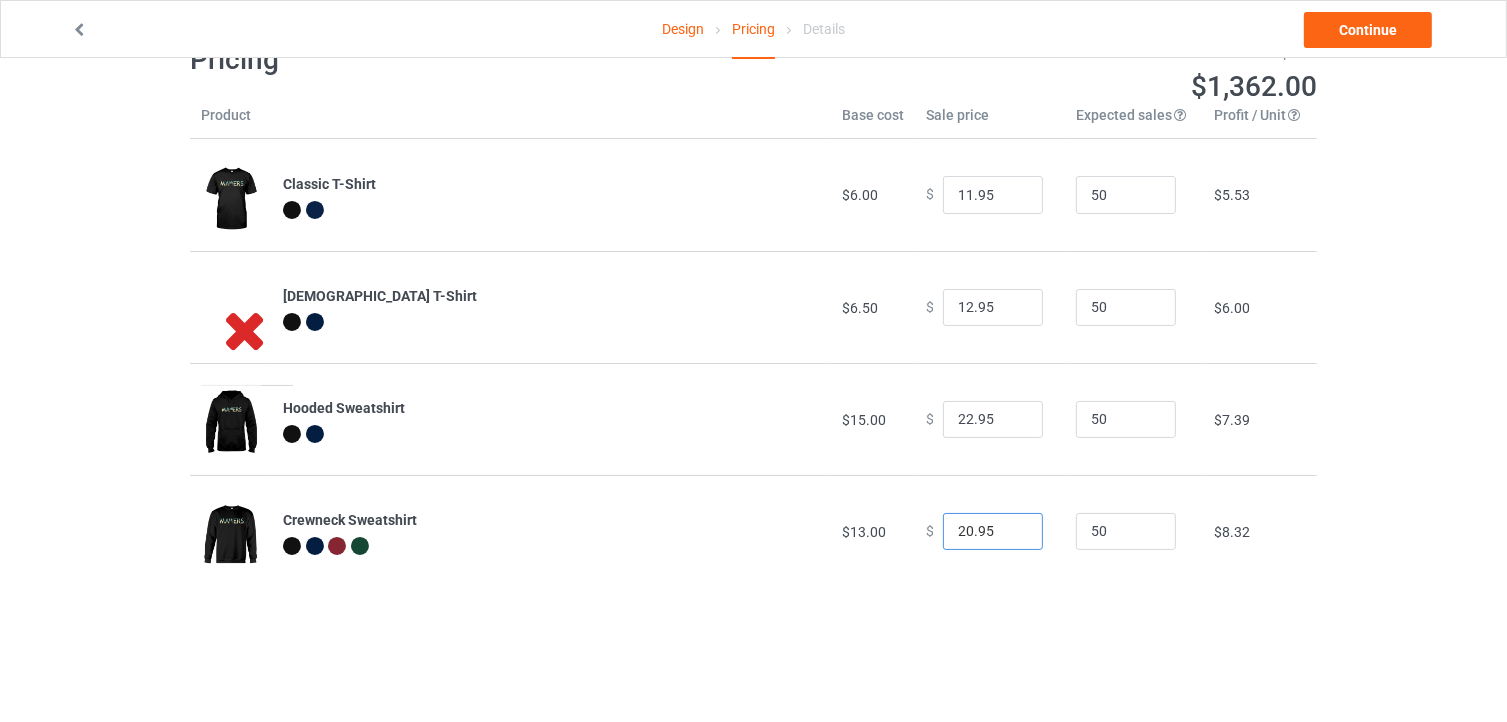 click on "20.95" at bounding box center (993, 532) 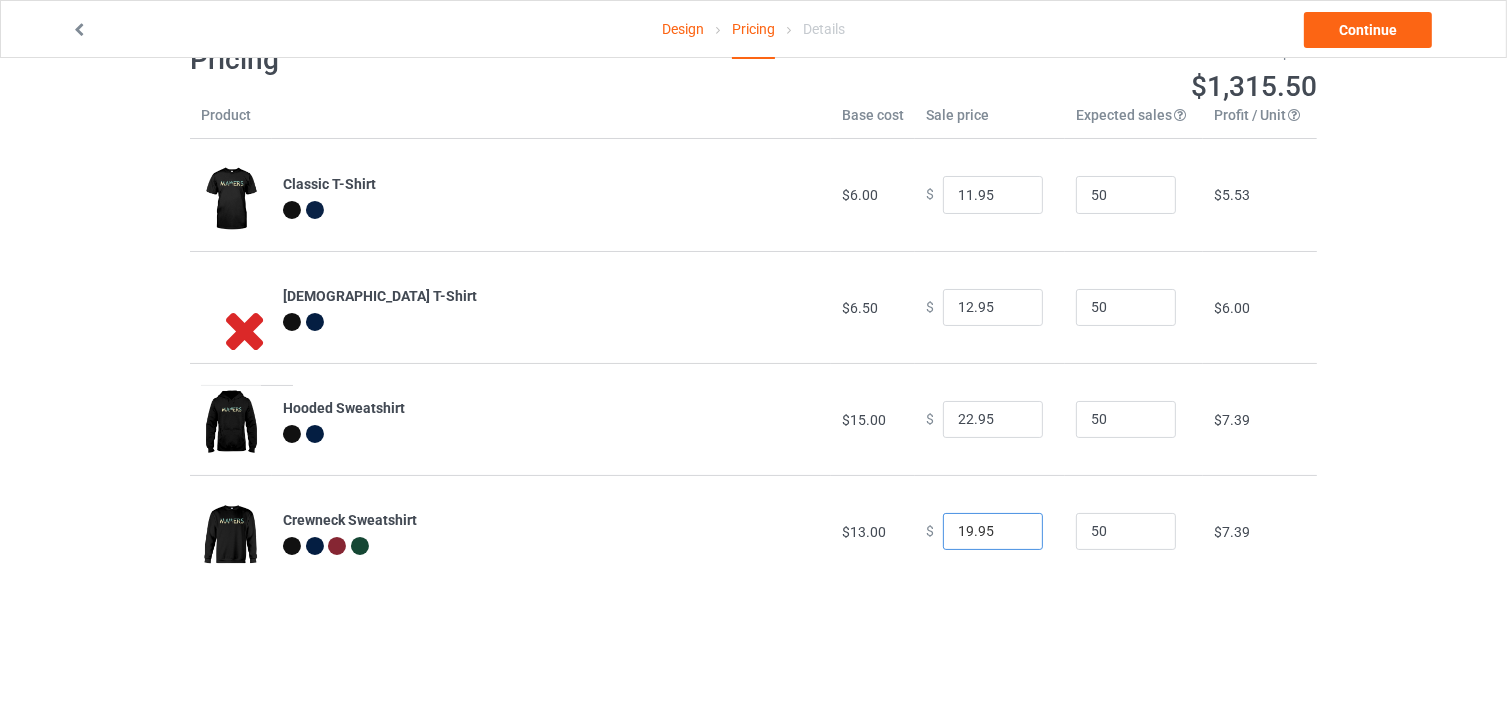 click on "19.95" at bounding box center [993, 532] 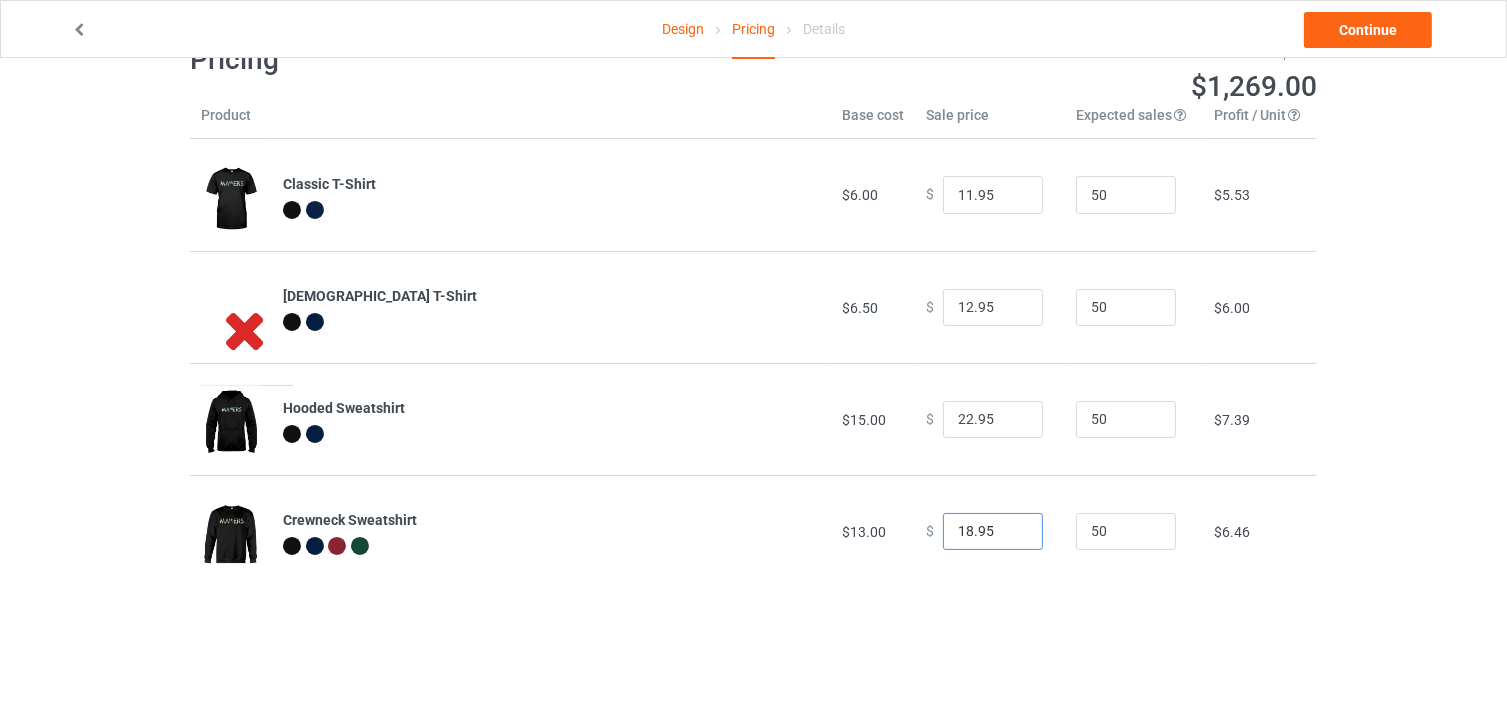 click on "18.95" at bounding box center (993, 532) 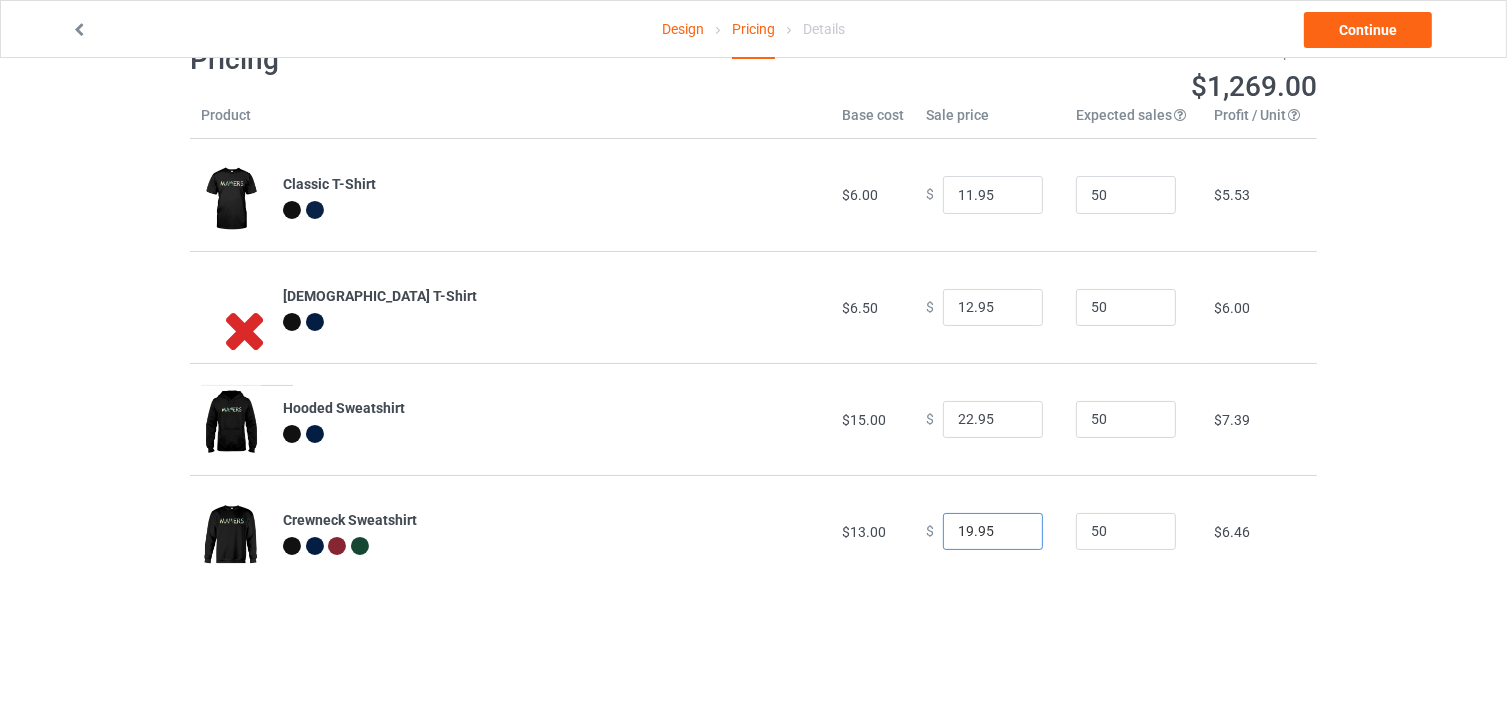 type on "19.95" 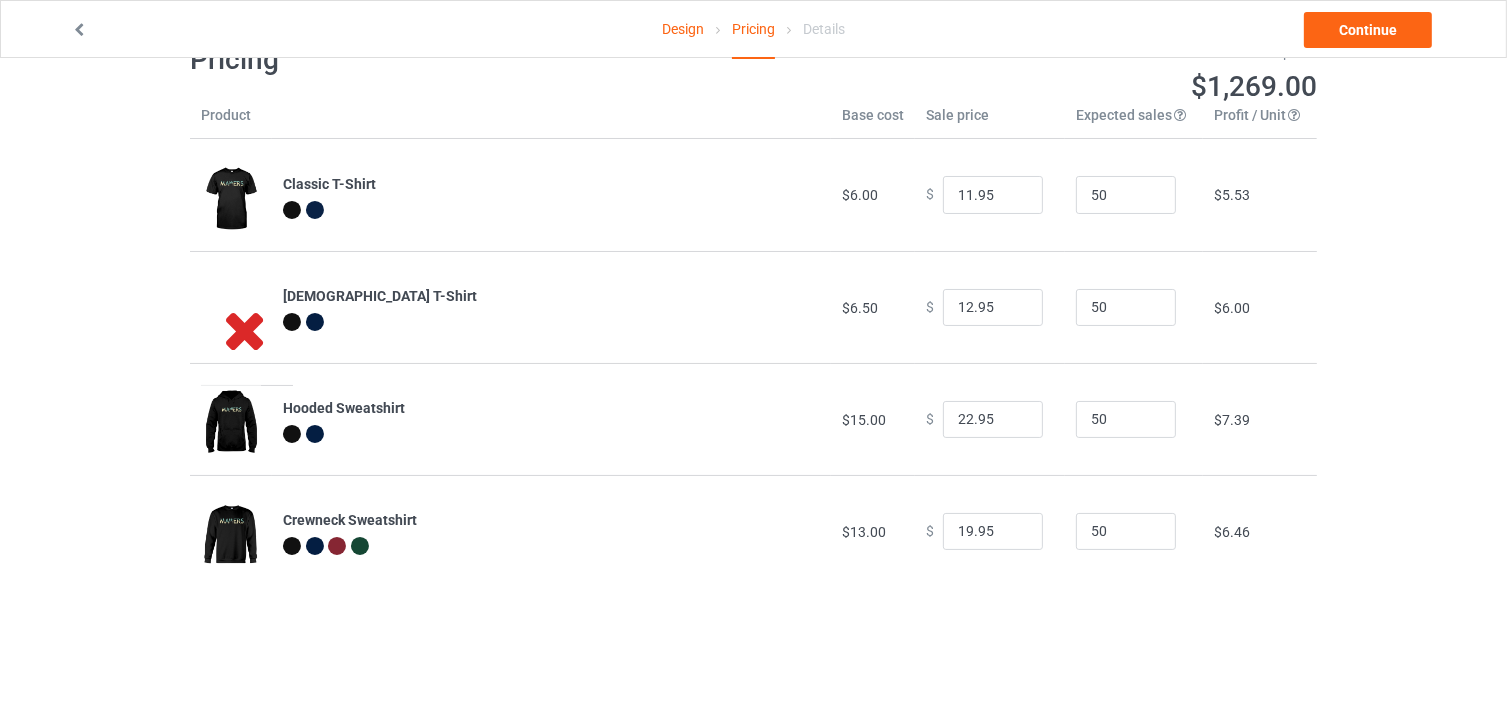 click on "Design Pricing Details Continue Pricing Estimated total profit $1,269.00 Product Base cost Sale price Expected sales   Your expected sales will change your profit estimate (on the right), but will not affect the actual amount of profit you earn. Profit / Unit   Your profit is your sale price minus your base cost and processing fee. Classic T-Shirt $6.00 $     11.95 50 $5.53 [DEMOGRAPHIC_DATA] T-Shirt $6.50 $     12.95 50 $6.00 Hooded Sweatshirt $15.00 $     22.95 50 $7.39 Crewneck Sweatshirt $13.00 $     19.95 50 $6.46" at bounding box center [753, 314] 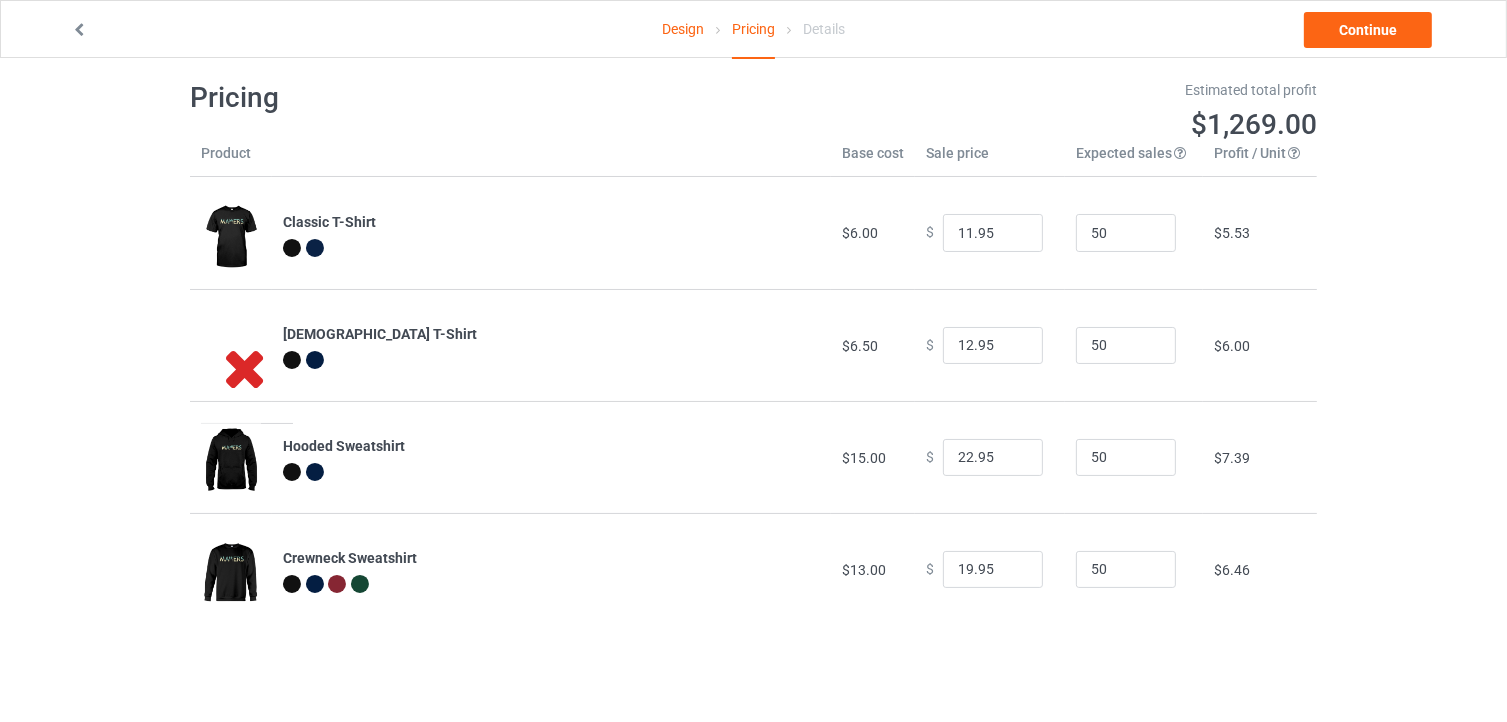 scroll, scrollTop: 0, scrollLeft: 0, axis: both 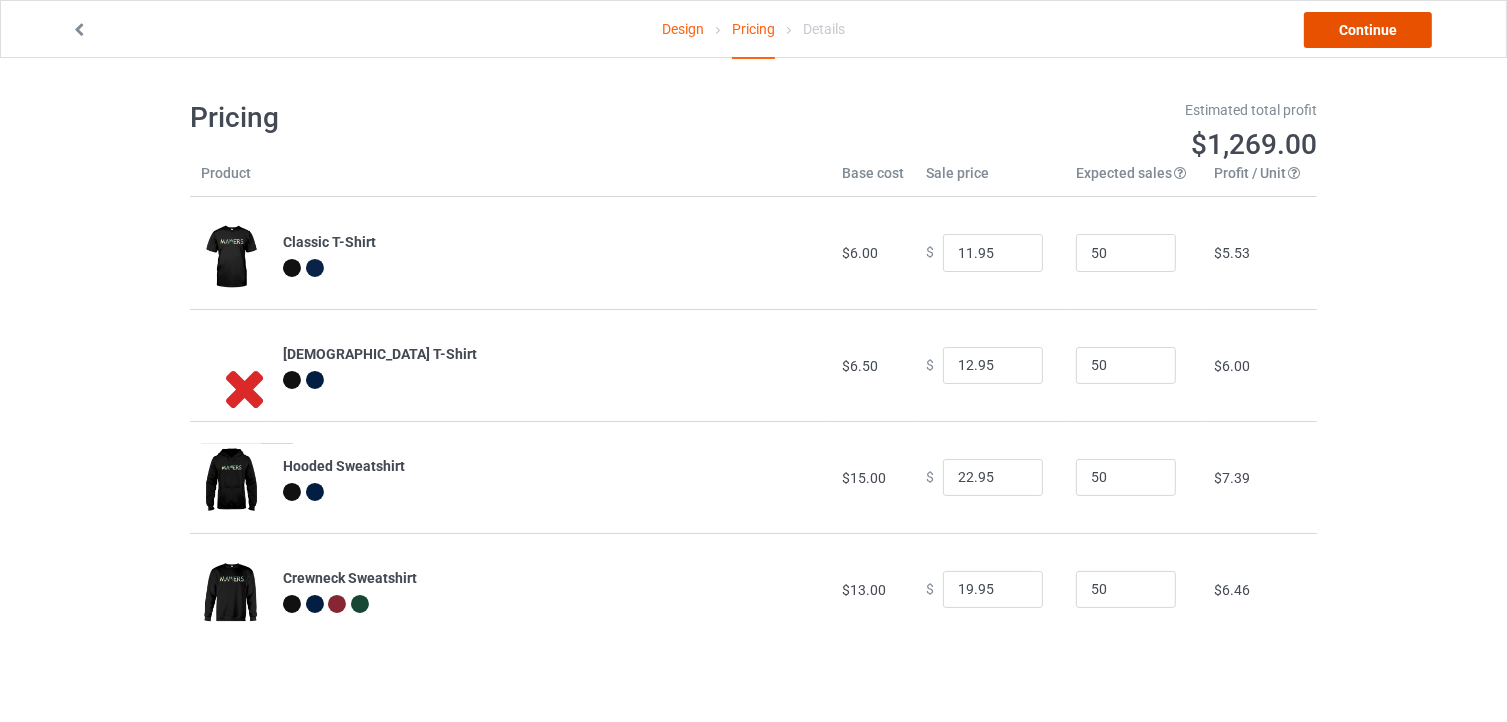 click on "Continue" at bounding box center [1368, 30] 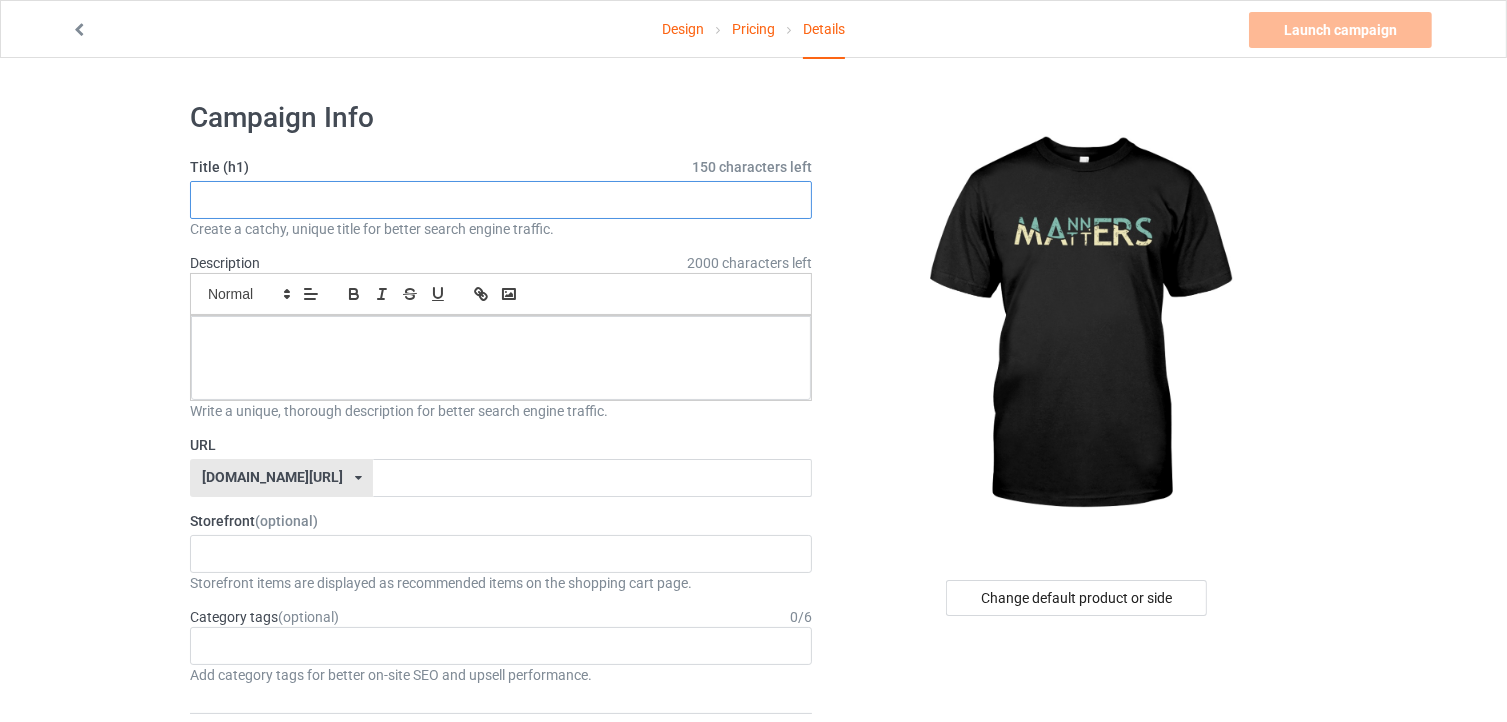 click at bounding box center (501, 200) 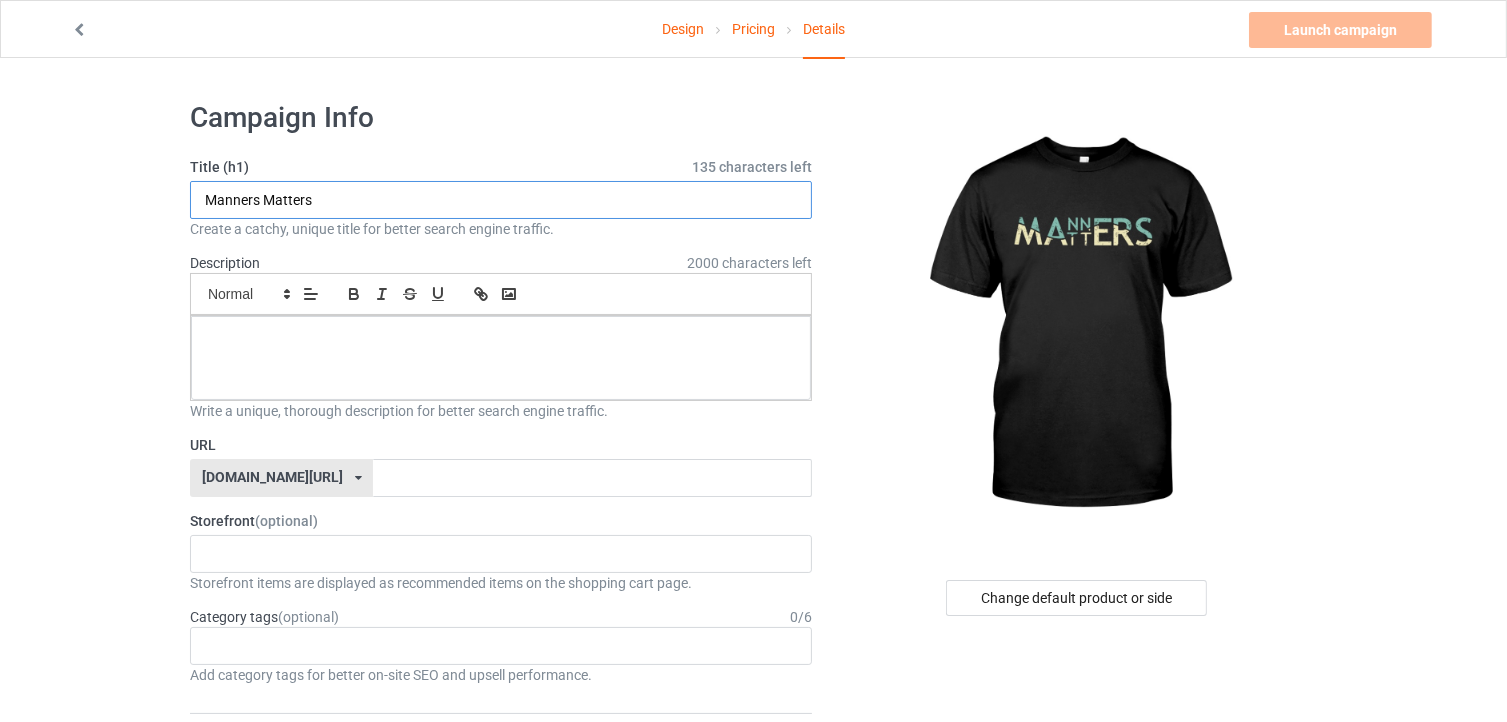 type on "Manners Matters" 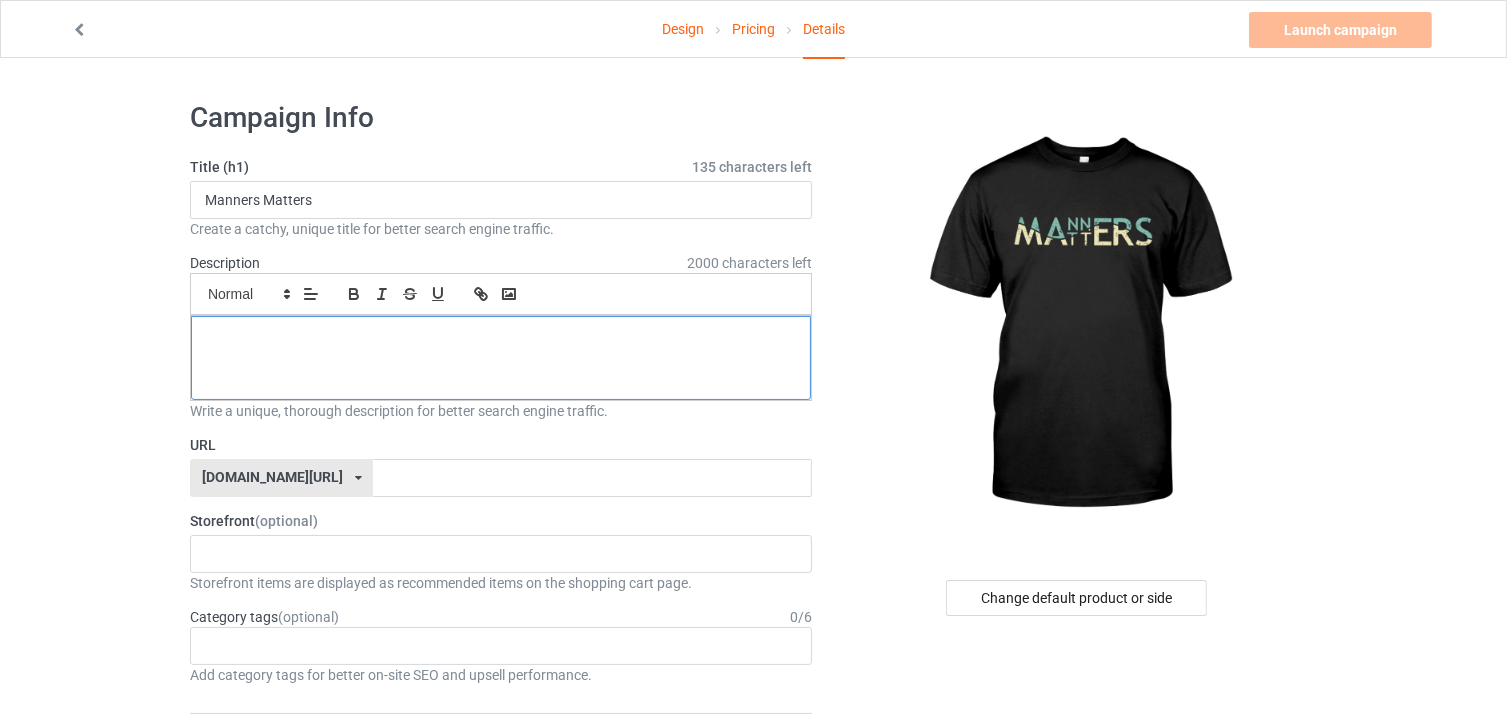 click at bounding box center [501, 338] 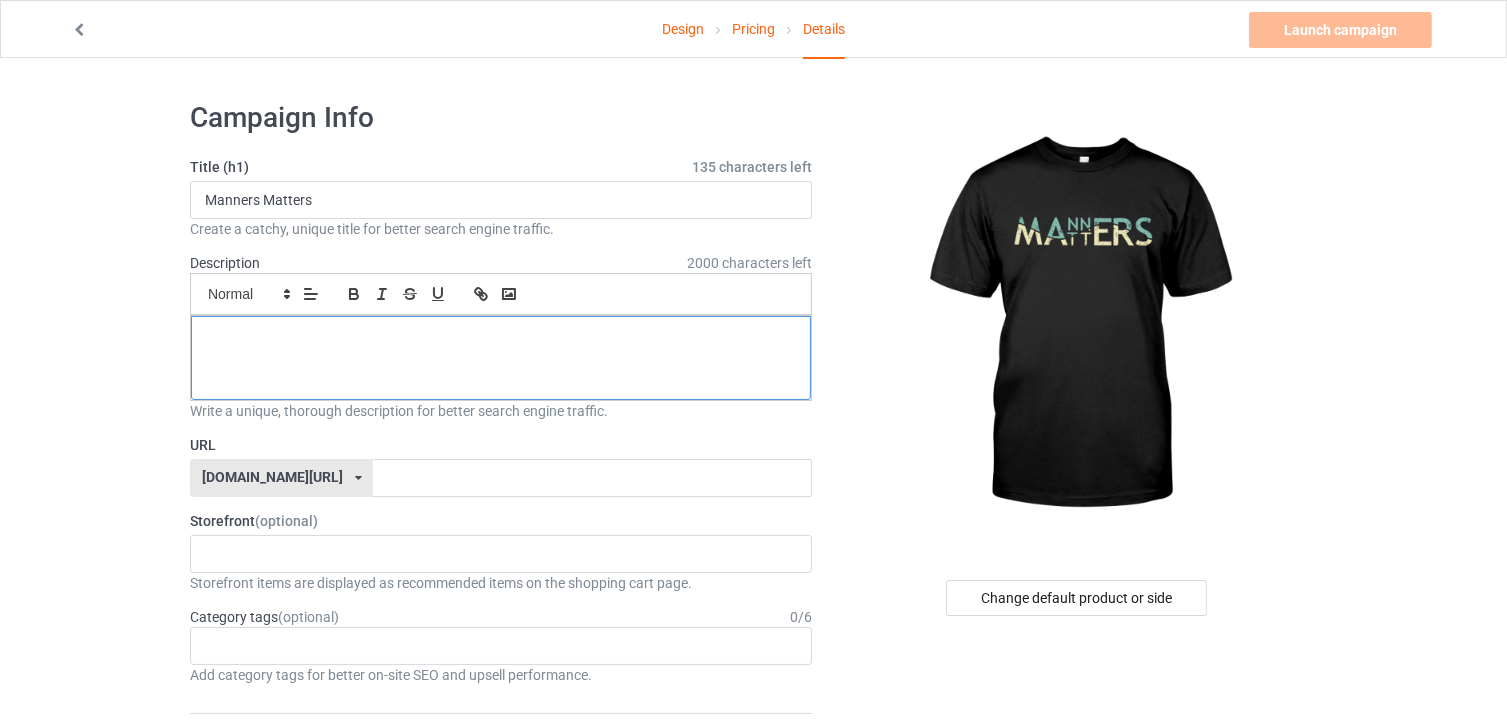 type 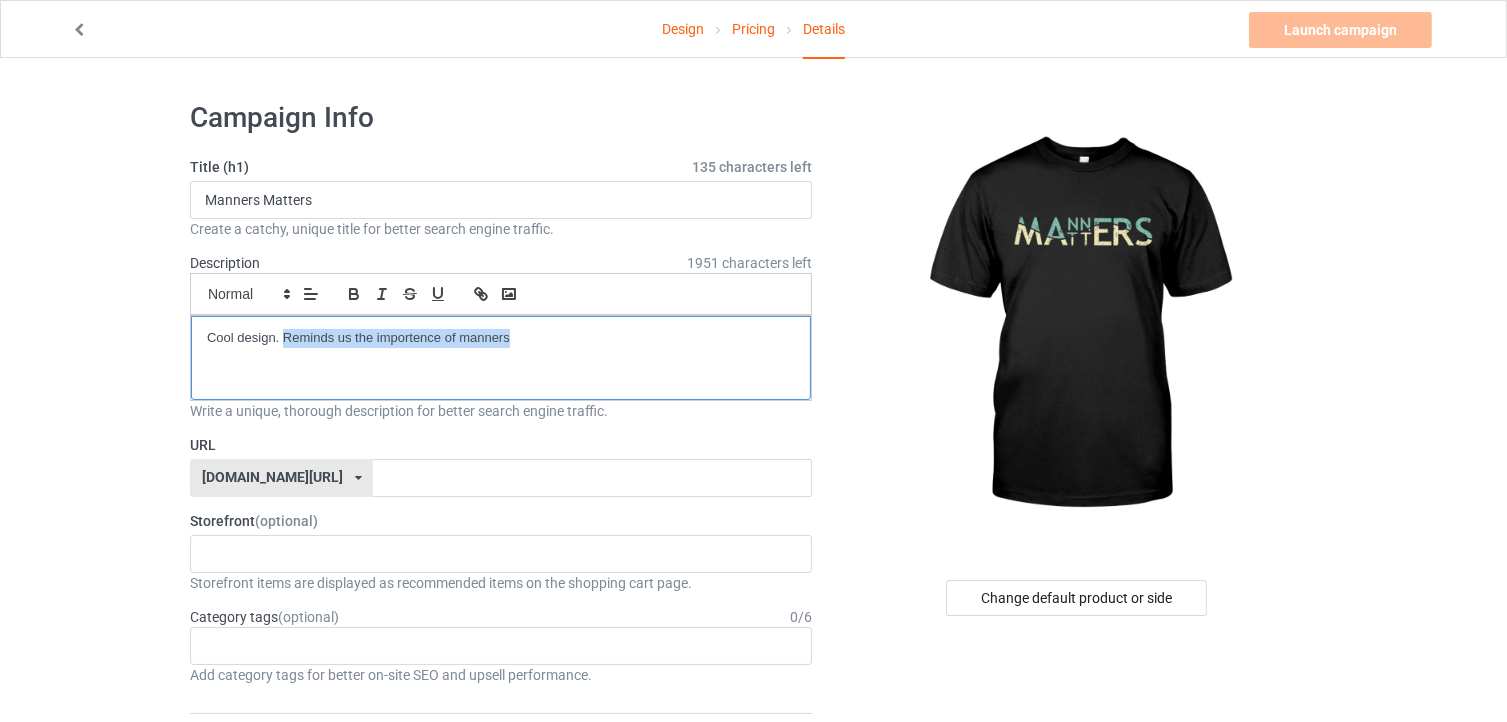 drag, startPoint x: 282, startPoint y: 341, endPoint x: 507, endPoint y: 353, distance: 225.31978 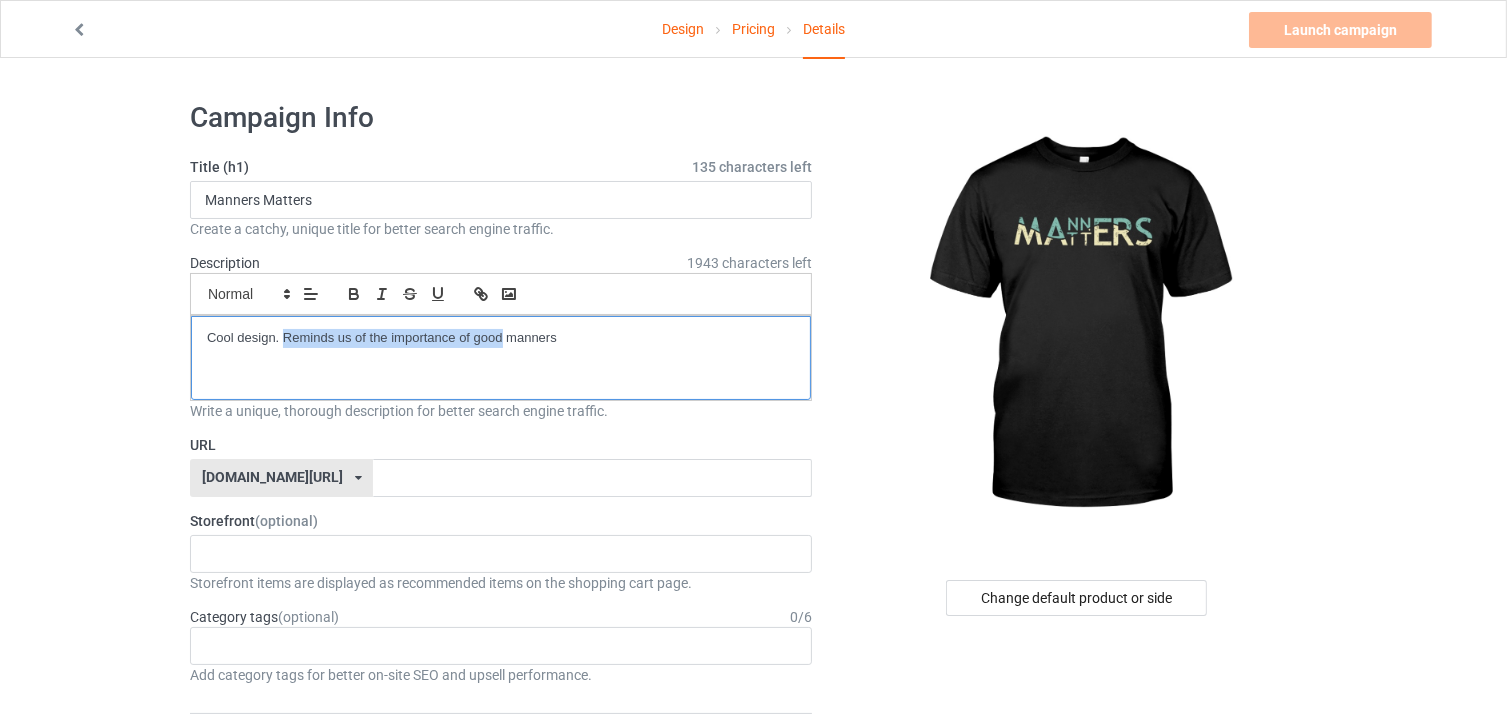 scroll, scrollTop: 0, scrollLeft: 0, axis: both 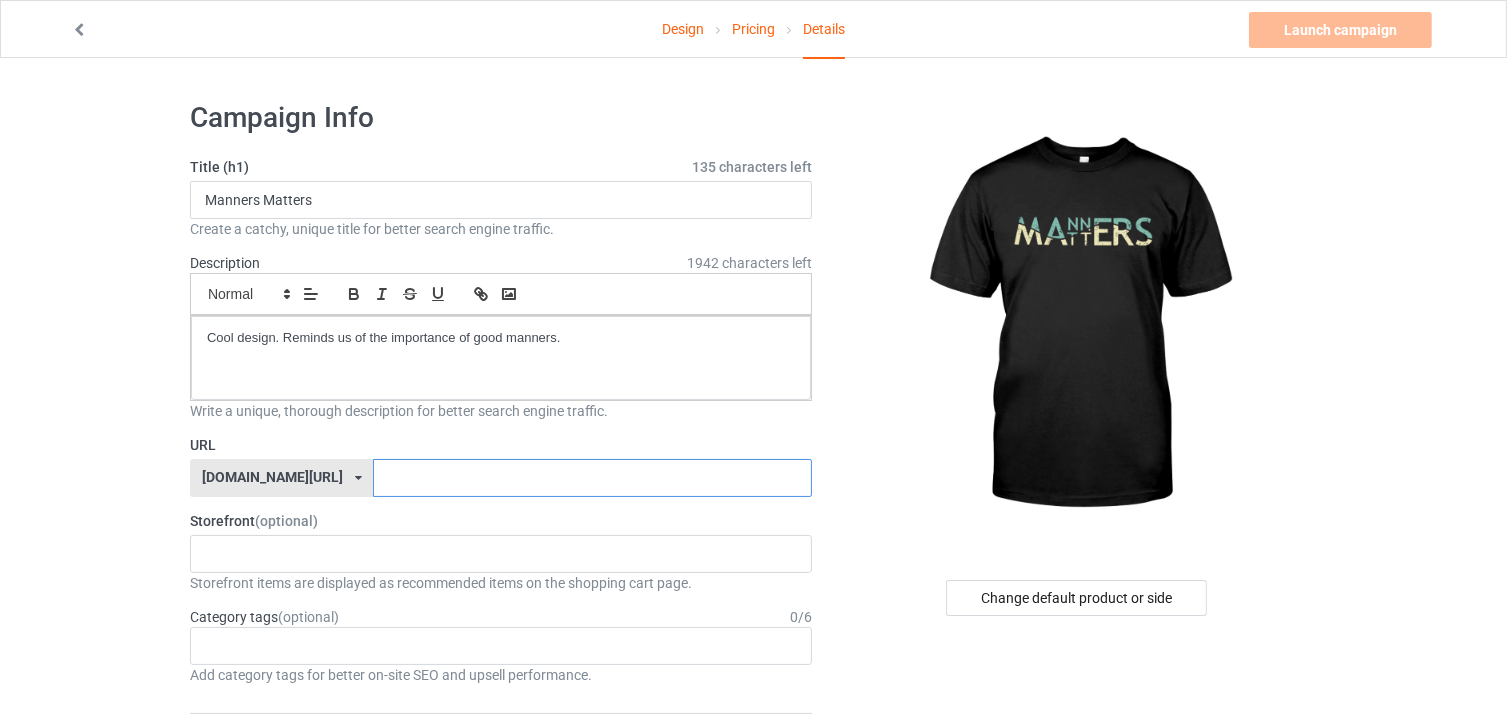 click at bounding box center [592, 478] 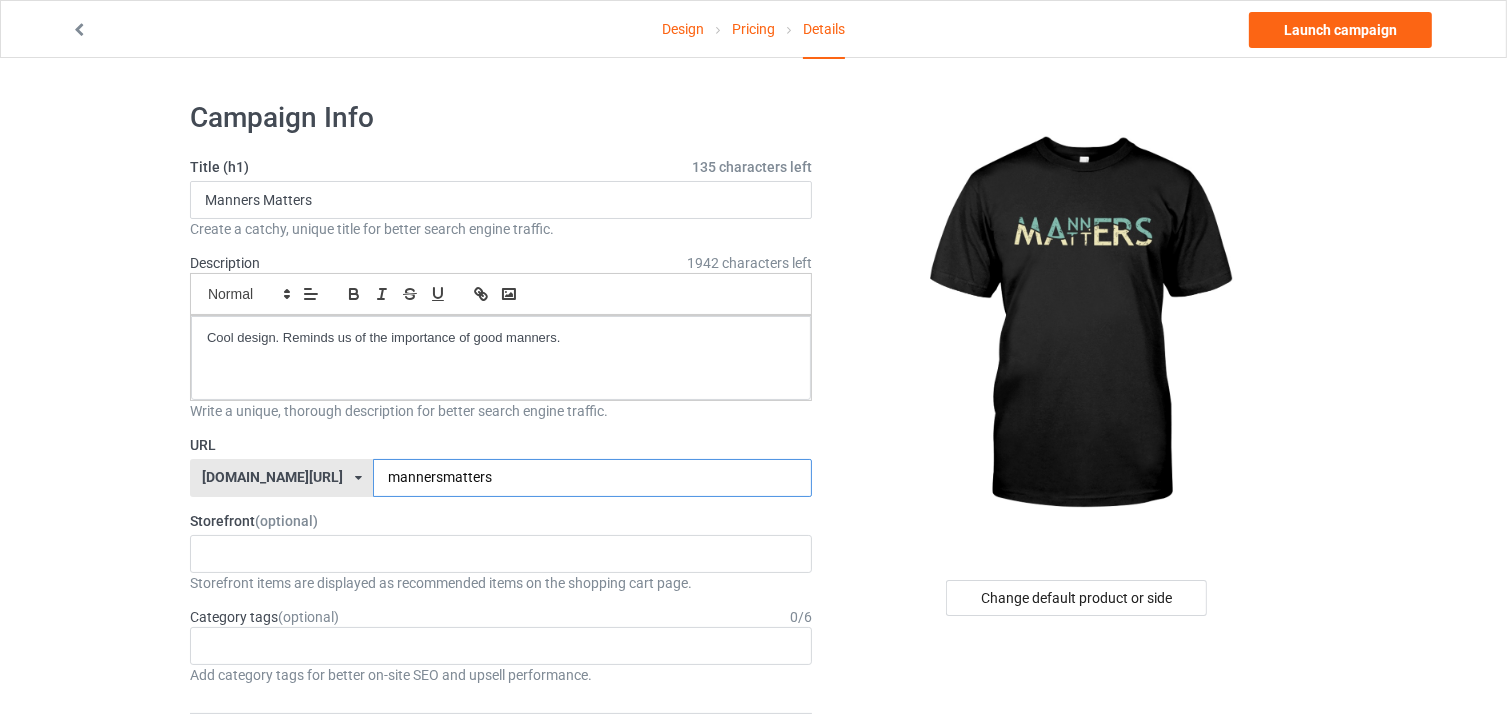 type on "mannersmatters" 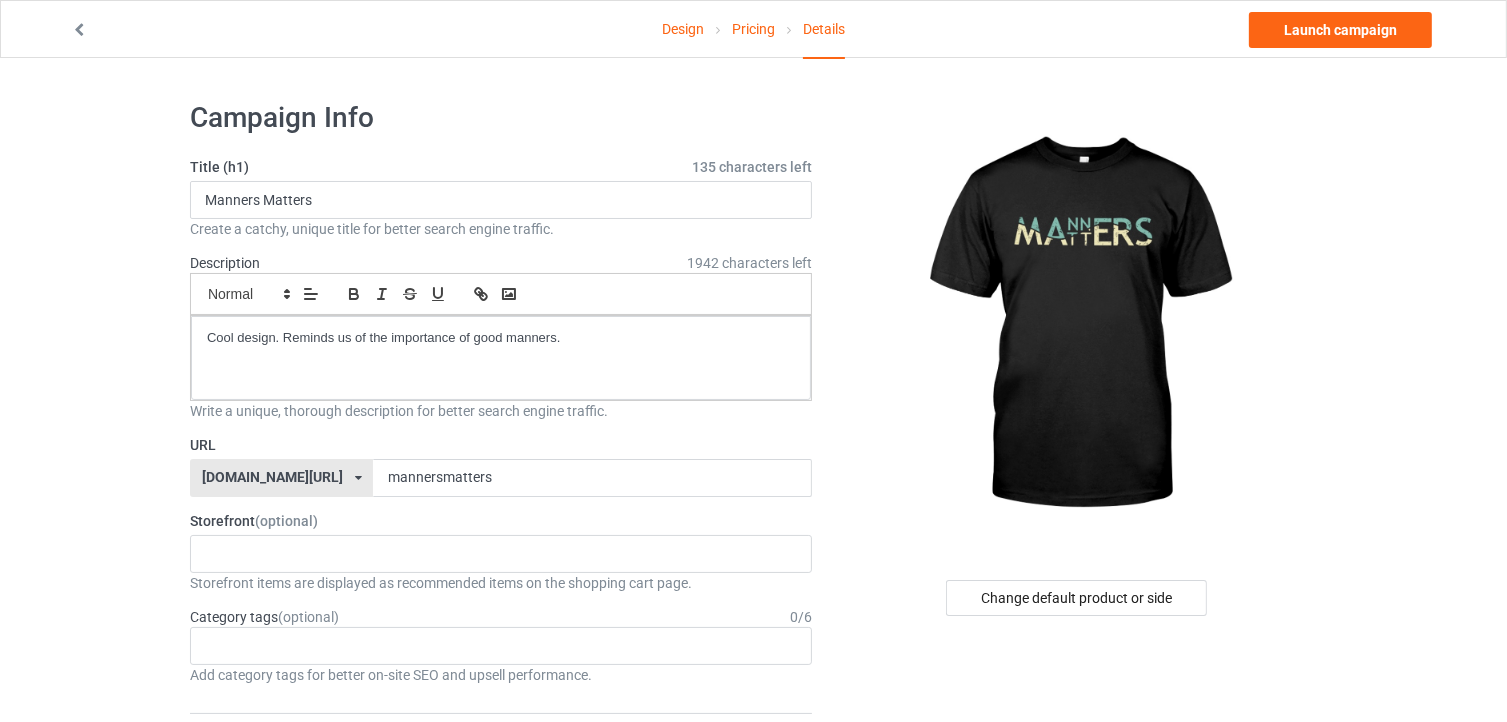click at bounding box center [1078, 325] 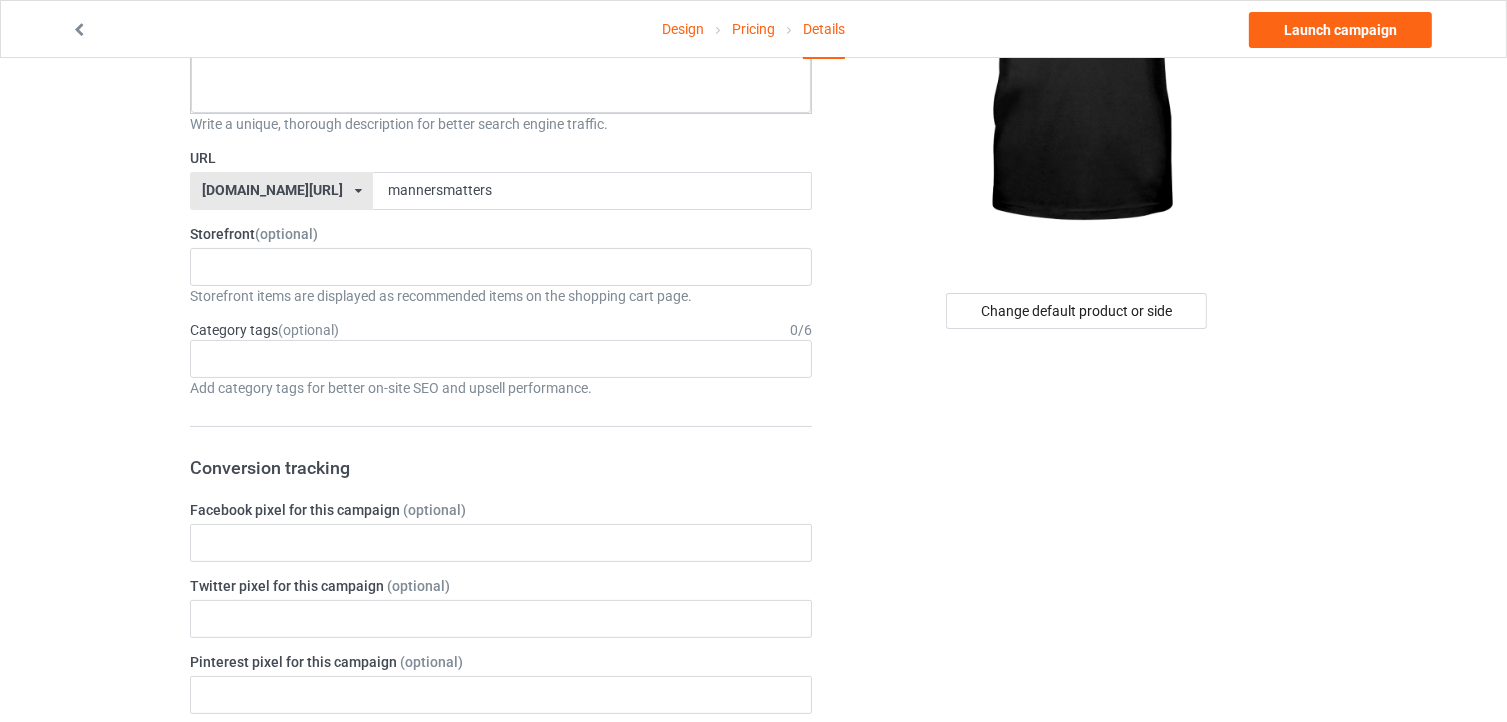 scroll, scrollTop: 300, scrollLeft: 0, axis: vertical 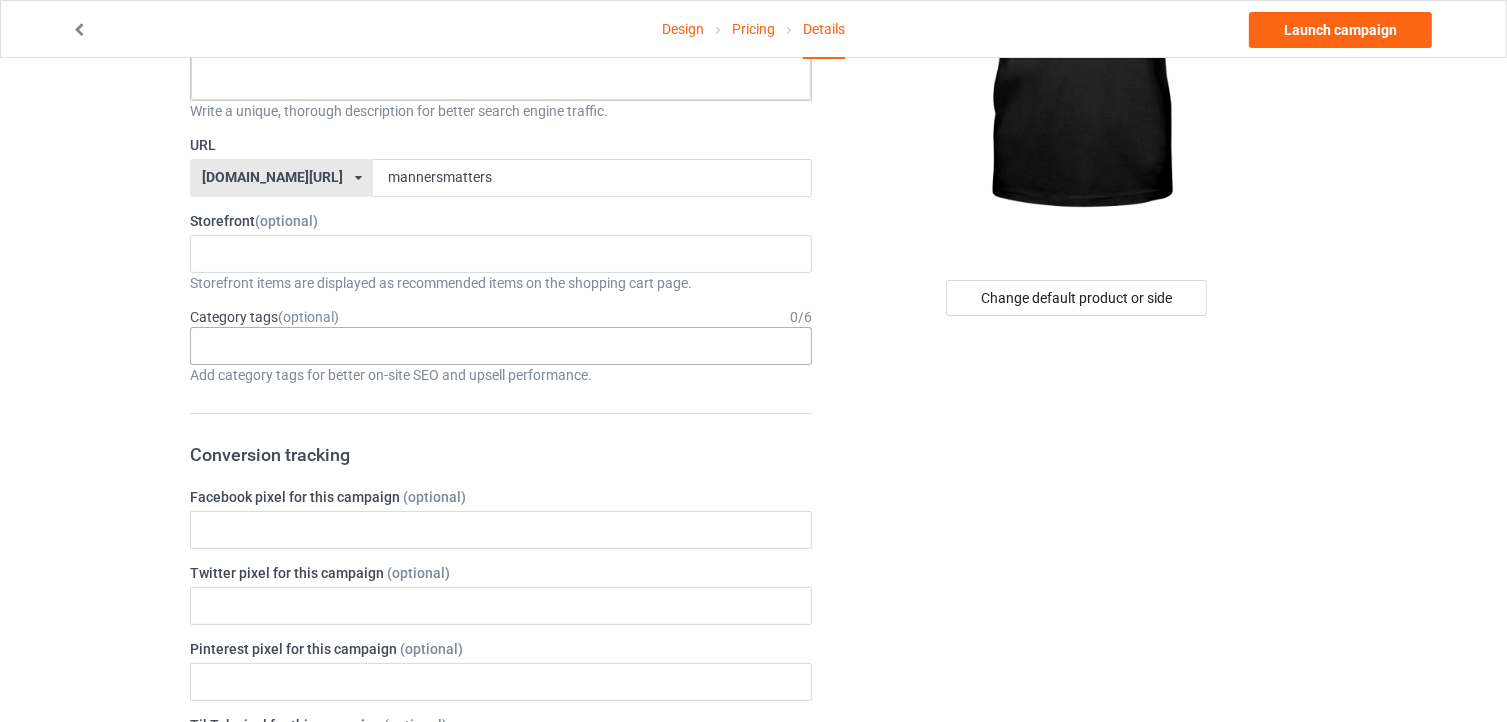 click on "Age > [DEMOGRAPHIC_DATA] > 1 Age > [DEMOGRAPHIC_DATA] Months > 1 Month Age > [DEMOGRAPHIC_DATA] Months Age > [DEMOGRAPHIC_DATA] Age > [DEMOGRAPHIC_DATA] > 10 Age > [DEMOGRAPHIC_DATA] Months > 10 Month Age > [DEMOGRAPHIC_DATA] > 100 Sports > Running > 10K Run Age > [DEMOGRAPHIC_DATA] > 11 Age > [DEMOGRAPHIC_DATA] Months > 11 Month Age > [DEMOGRAPHIC_DATA] > 12 Age > [DEMOGRAPHIC_DATA] Months > 12 Month Age > [DEMOGRAPHIC_DATA] > 13 Age > [DEMOGRAPHIC_DATA] > 14 Age > [DEMOGRAPHIC_DATA] > 15 Sports > Running > 15K Run Age > [DEMOGRAPHIC_DATA] > 16 Age > [DEMOGRAPHIC_DATA] > 17 Age > [DEMOGRAPHIC_DATA] > 18 Age > [DEMOGRAPHIC_DATA] > 19 Age > Decades > 1920s Age > Decades > 1930s Age > Decades > 1940s Age > Decades > 1950s Age > Decades > 1960s Age > Decades > 1970s Age > Decades > 1980s Age > Decades > 1990s Age > [DEMOGRAPHIC_DATA] > 2 Age > [DEMOGRAPHIC_DATA] Months > 2 Month Age > [DEMOGRAPHIC_DATA] > 20 Age > [DEMOGRAPHIC_DATA] Age > Decades > 2000s Age > Decades > 2010s Age > [DEMOGRAPHIC_DATA] > 21 Age > [DEMOGRAPHIC_DATA] > 22 Age > [DEMOGRAPHIC_DATA] > 23 Age > [DEMOGRAPHIC_DATA] > 24 Age > [DEMOGRAPHIC_DATA] > 25 Age > [DEMOGRAPHIC_DATA] > 26 Age > [DEMOGRAPHIC_DATA] > 27 Age > [DEMOGRAPHIC_DATA] > 28 Age > [DEMOGRAPHIC_DATA] > 29 Age > [DEMOGRAPHIC_DATA] > 3 Age > [DEMOGRAPHIC_DATA] Months > 3 Month Sports > Basketball > 3-Pointer Age > [DEMOGRAPHIC_DATA] > 30 Age > [DEMOGRAPHIC_DATA] > 31 Age > [DEMOGRAPHIC_DATA] > 32 Age > [DEMOGRAPHIC_DATA] > 33 Age > [DEMOGRAPHIC_DATA] > 34 Age > [DEMOGRAPHIC_DATA] > 35 Age Jobs 1" at bounding box center (501, 346) 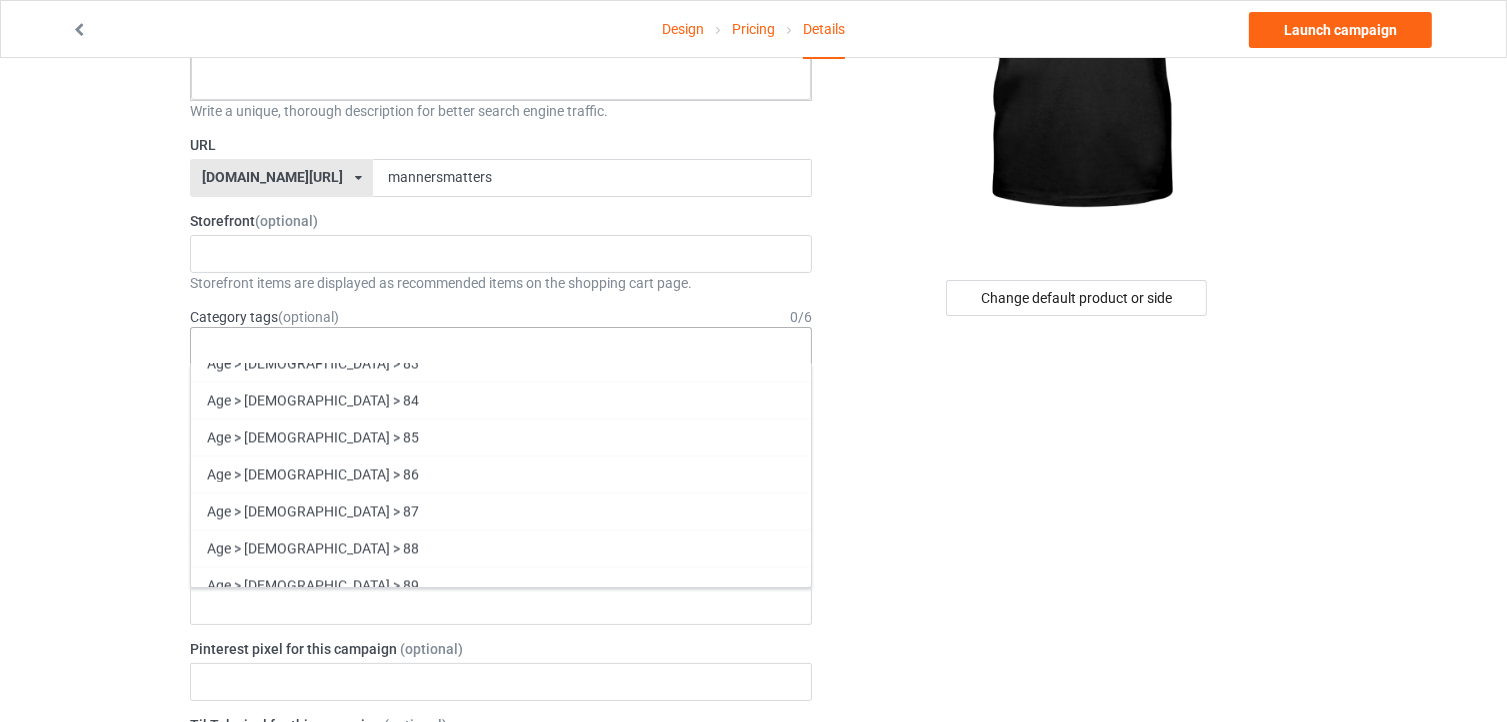 scroll, scrollTop: 4400, scrollLeft: 0, axis: vertical 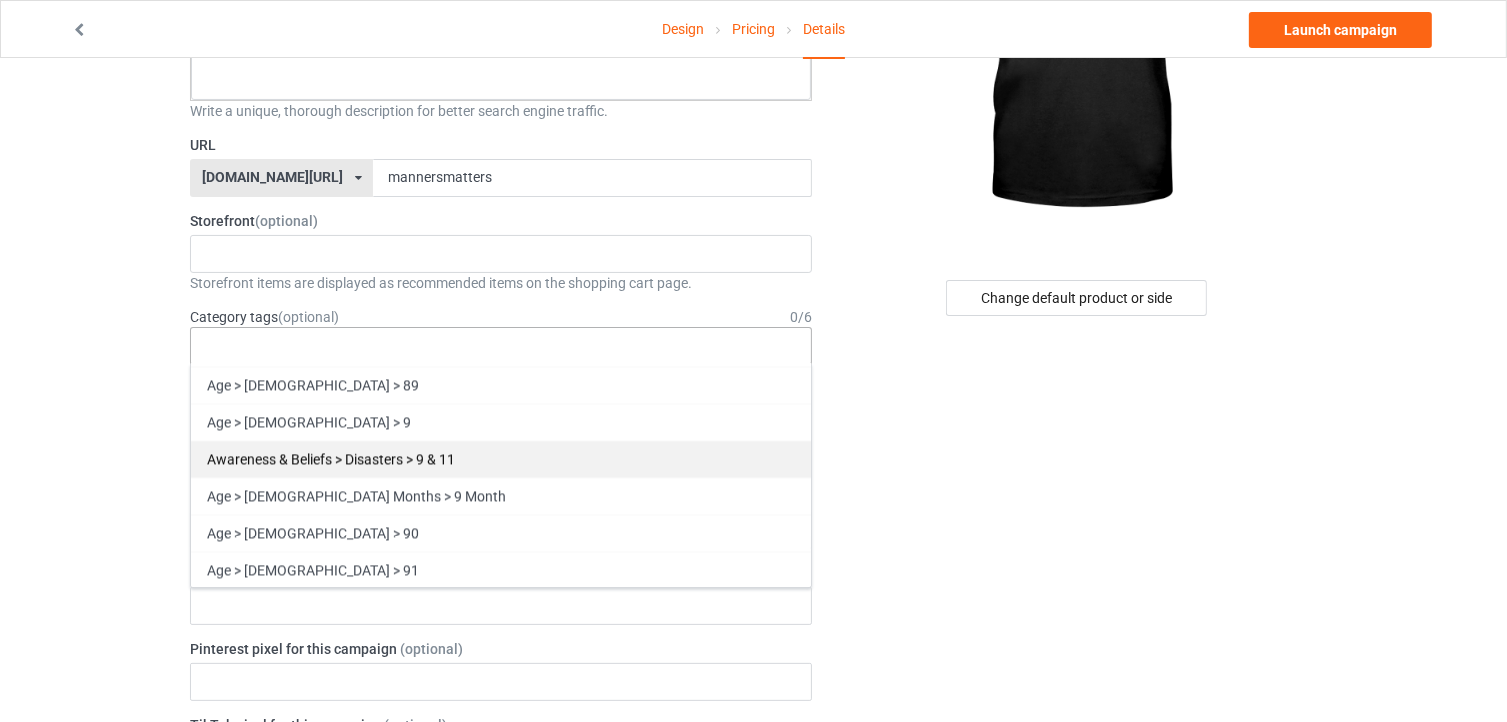 click on "Awareness & Beliefs > Disasters > 9 & 11" at bounding box center (501, 459) 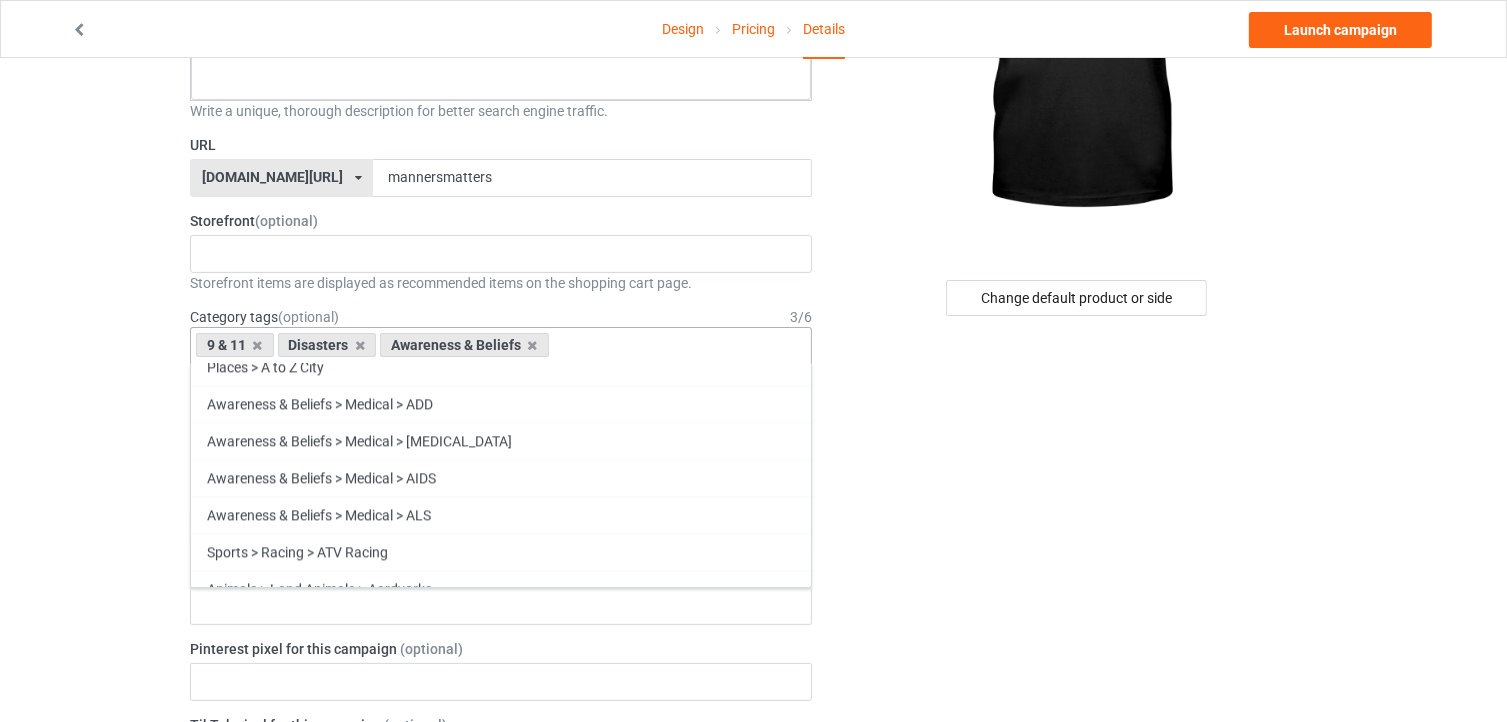 scroll, scrollTop: 5000, scrollLeft: 0, axis: vertical 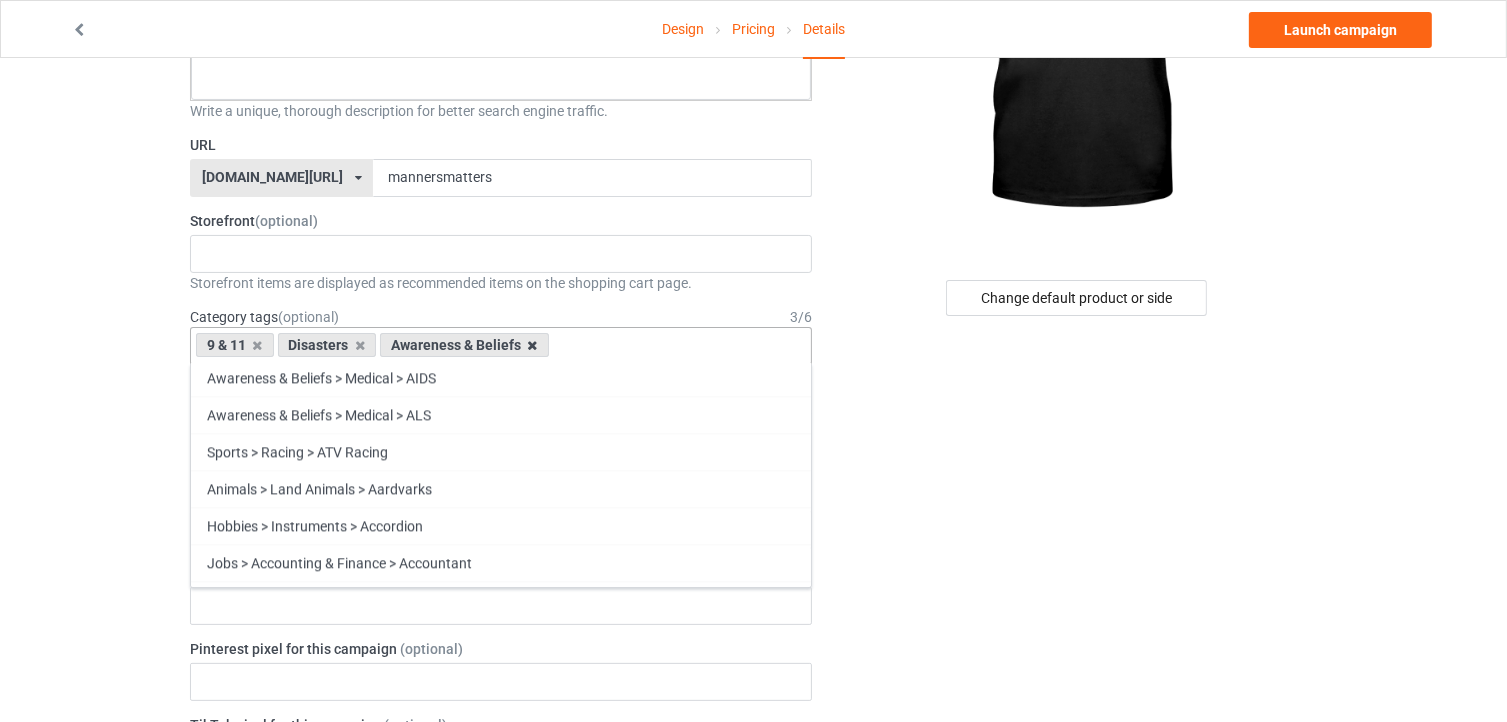 click at bounding box center [533, 345] 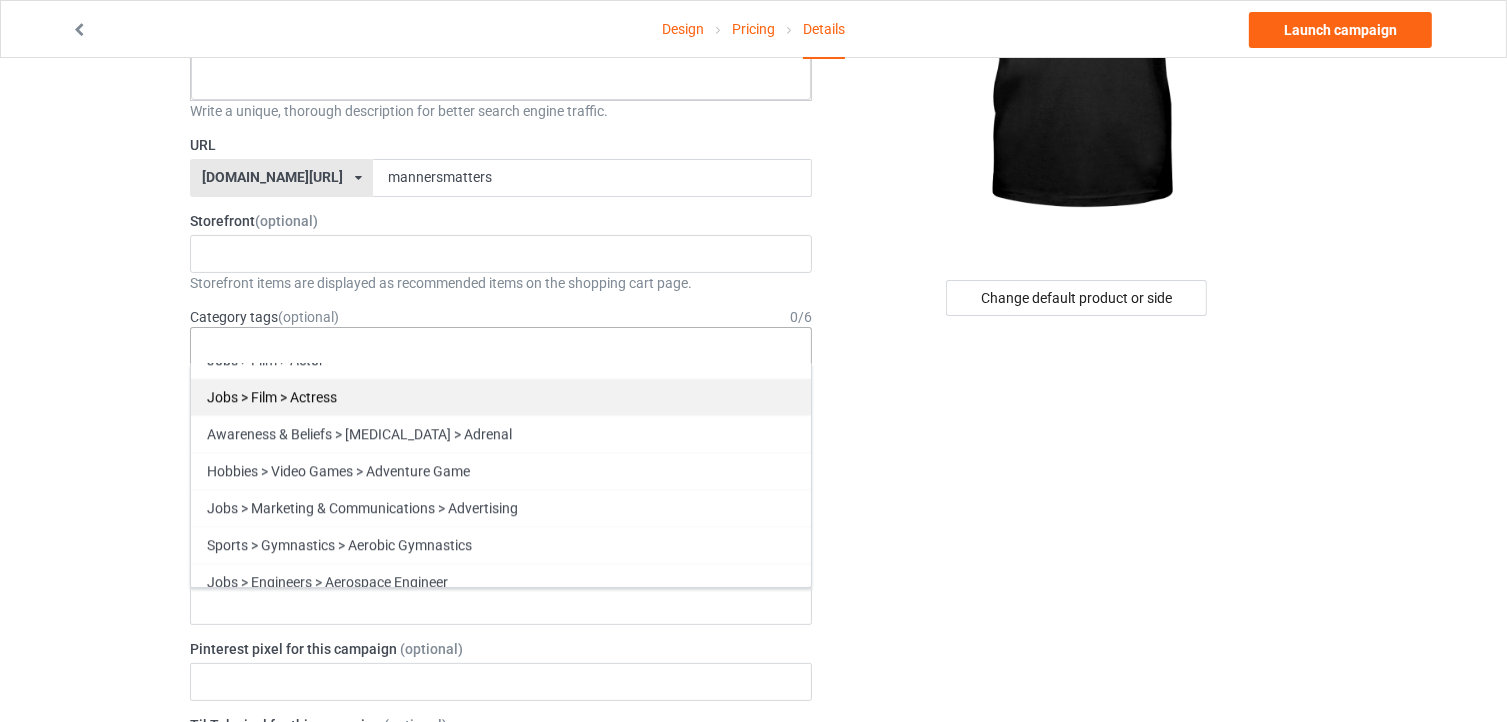 scroll, scrollTop: 5636, scrollLeft: 0, axis: vertical 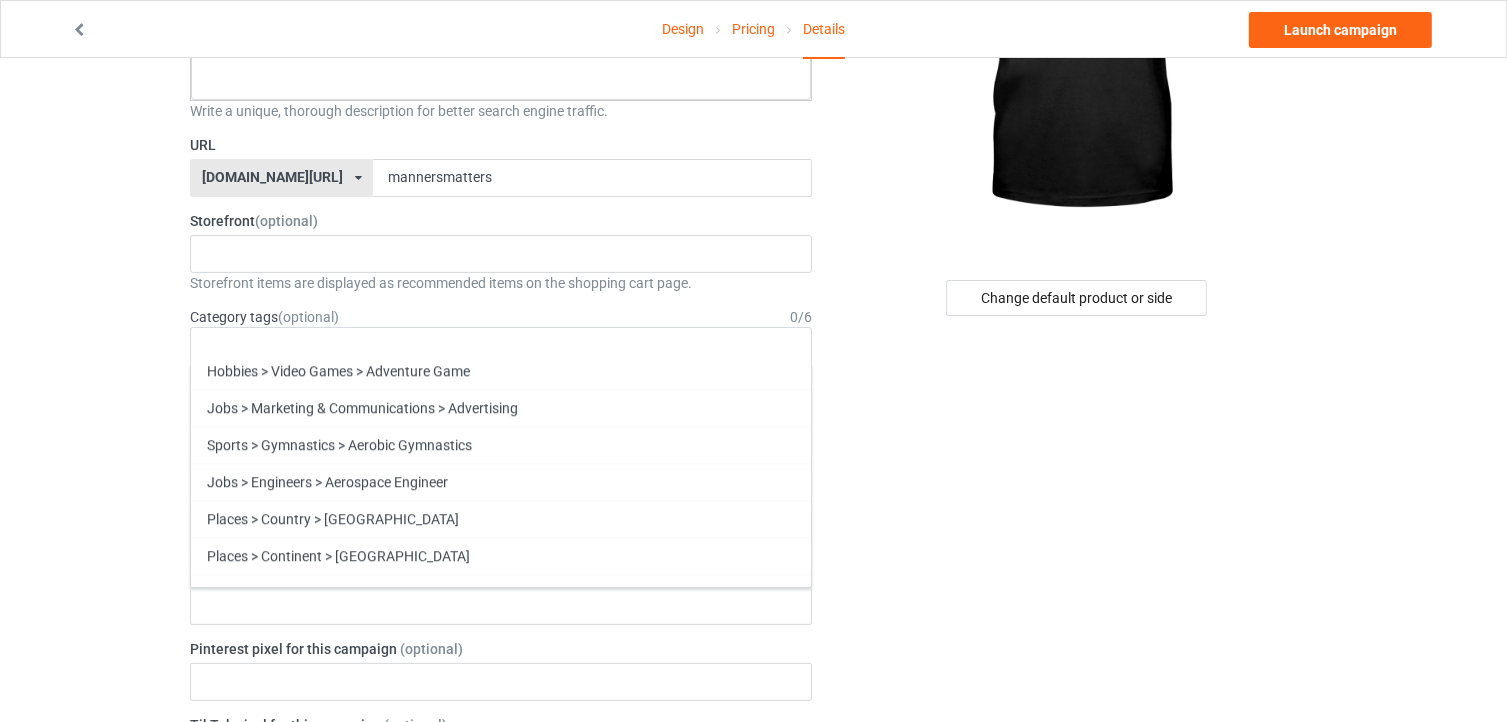 click on "Change default product or side" at bounding box center [1078, 794] 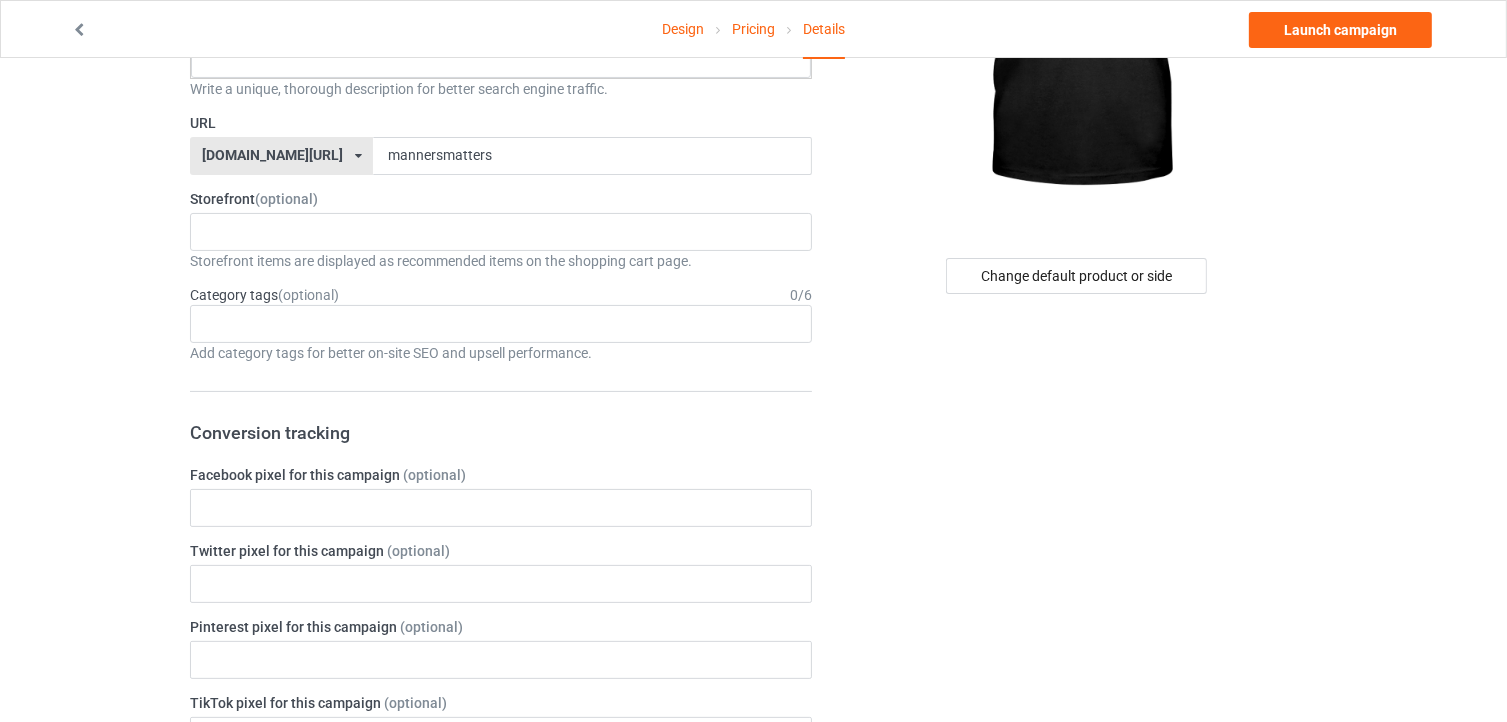 scroll, scrollTop: 303, scrollLeft: 0, axis: vertical 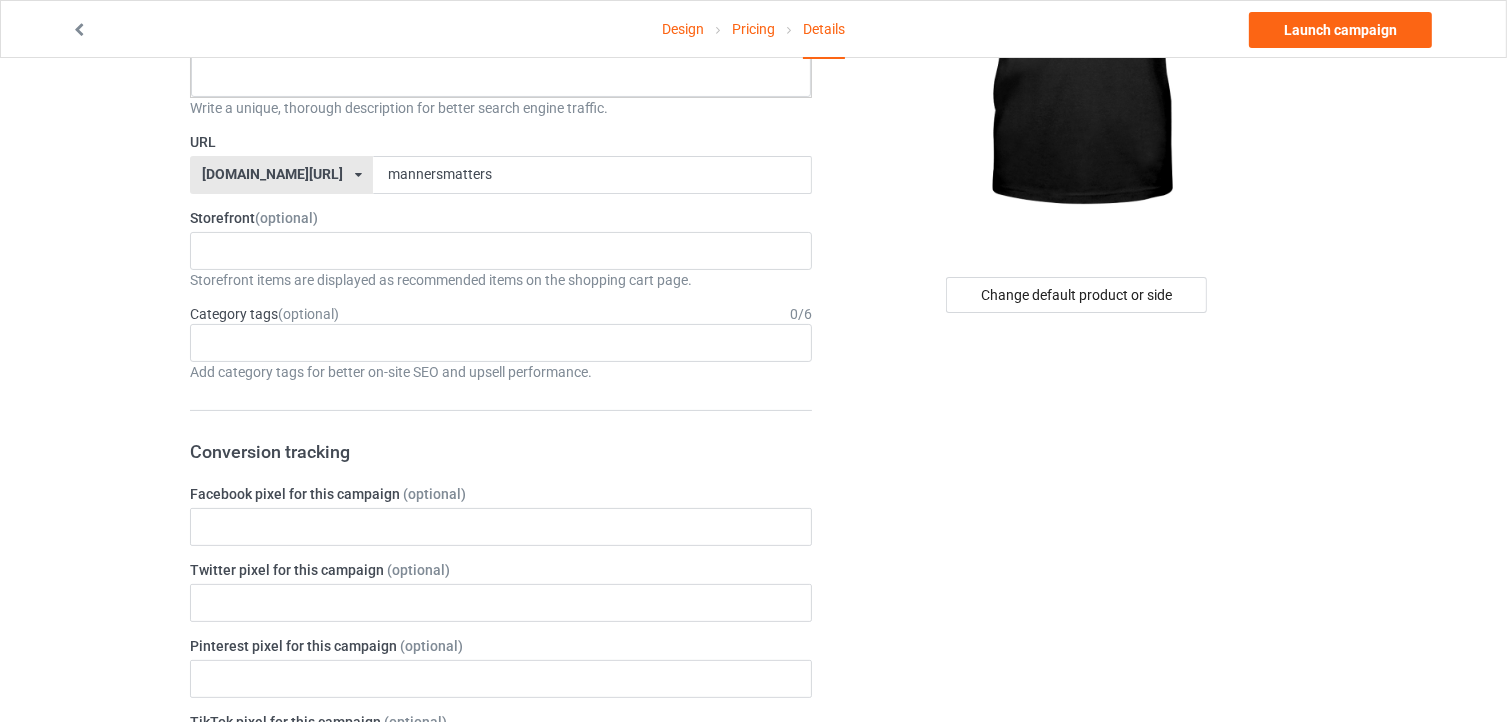 click on "Add category tags for better on-site SEO and upsell performance." at bounding box center (501, 372) 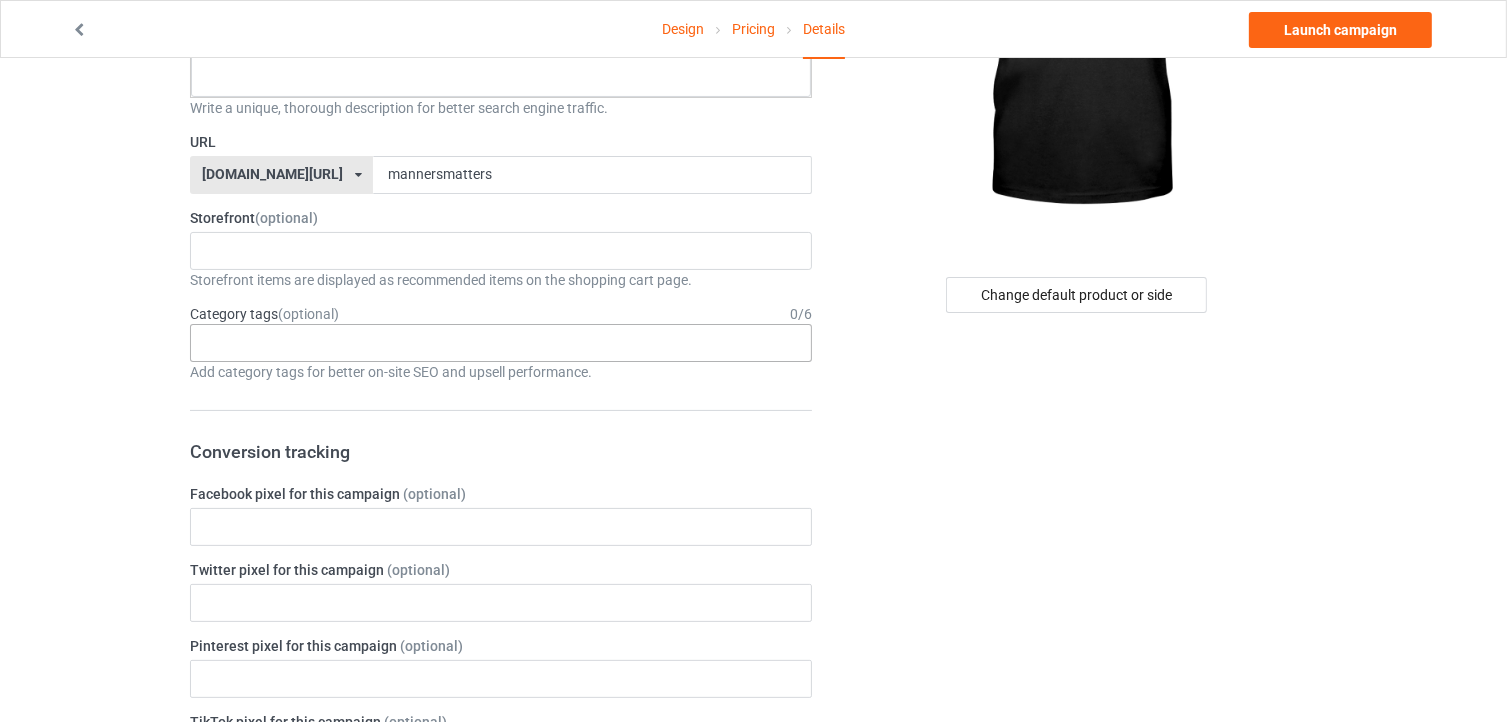 click on "Age > [DEMOGRAPHIC_DATA] > 1 Age > [DEMOGRAPHIC_DATA] Months > 1 Month Age > [DEMOGRAPHIC_DATA] Months Age > [DEMOGRAPHIC_DATA] Age > [DEMOGRAPHIC_DATA] > 10 Age > [DEMOGRAPHIC_DATA] Months > 10 Month Age > [DEMOGRAPHIC_DATA] > 100 Sports > Running > 10K Run Age > [DEMOGRAPHIC_DATA] > 11 Age > [DEMOGRAPHIC_DATA] Months > 11 Month Age > [DEMOGRAPHIC_DATA] > 12 Age > [DEMOGRAPHIC_DATA] Months > 12 Month Age > [DEMOGRAPHIC_DATA] > 13 Age > [DEMOGRAPHIC_DATA] > 14 Age > [DEMOGRAPHIC_DATA] > 15 Sports > Running > 15K Run Age > [DEMOGRAPHIC_DATA] > 16 Age > [DEMOGRAPHIC_DATA] > 17 Age > [DEMOGRAPHIC_DATA] > 18 Age > [DEMOGRAPHIC_DATA] > 19 Age > Decades > 1920s Age > Decades > 1930s Age > Decades > 1940s Age > Decades > 1950s Age > Decades > 1960s Age > Decades > 1970s Age > Decades > 1980s Age > Decades > 1990s Age > [DEMOGRAPHIC_DATA] > 2 Age > [DEMOGRAPHIC_DATA] Months > 2 Month Age > [DEMOGRAPHIC_DATA] > 20 Age > [DEMOGRAPHIC_DATA] Age > Decades > 2000s Age > Decades > 2010s Age > [DEMOGRAPHIC_DATA] > 21 Age > [DEMOGRAPHIC_DATA] > 22 Age > [DEMOGRAPHIC_DATA] > 23 Age > [DEMOGRAPHIC_DATA] > 24 Age > [DEMOGRAPHIC_DATA] > 25 Age > [DEMOGRAPHIC_DATA] > 26 Age > [DEMOGRAPHIC_DATA] > 27 Age > [DEMOGRAPHIC_DATA] > 28 Age > [DEMOGRAPHIC_DATA] > 29 Age > [DEMOGRAPHIC_DATA] > 3 Age > [DEMOGRAPHIC_DATA] Months > 3 Month Sports > Basketball > 3-Pointer Age > [DEMOGRAPHIC_DATA] > 30 Age > [DEMOGRAPHIC_DATA] > 31 Age > [DEMOGRAPHIC_DATA] > 32 Age > [DEMOGRAPHIC_DATA] > 33 Age > [DEMOGRAPHIC_DATA] > 34 Age > [DEMOGRAPHIC_DATA] > 35 Age Jobs 1" at bounding box center [501, 343] 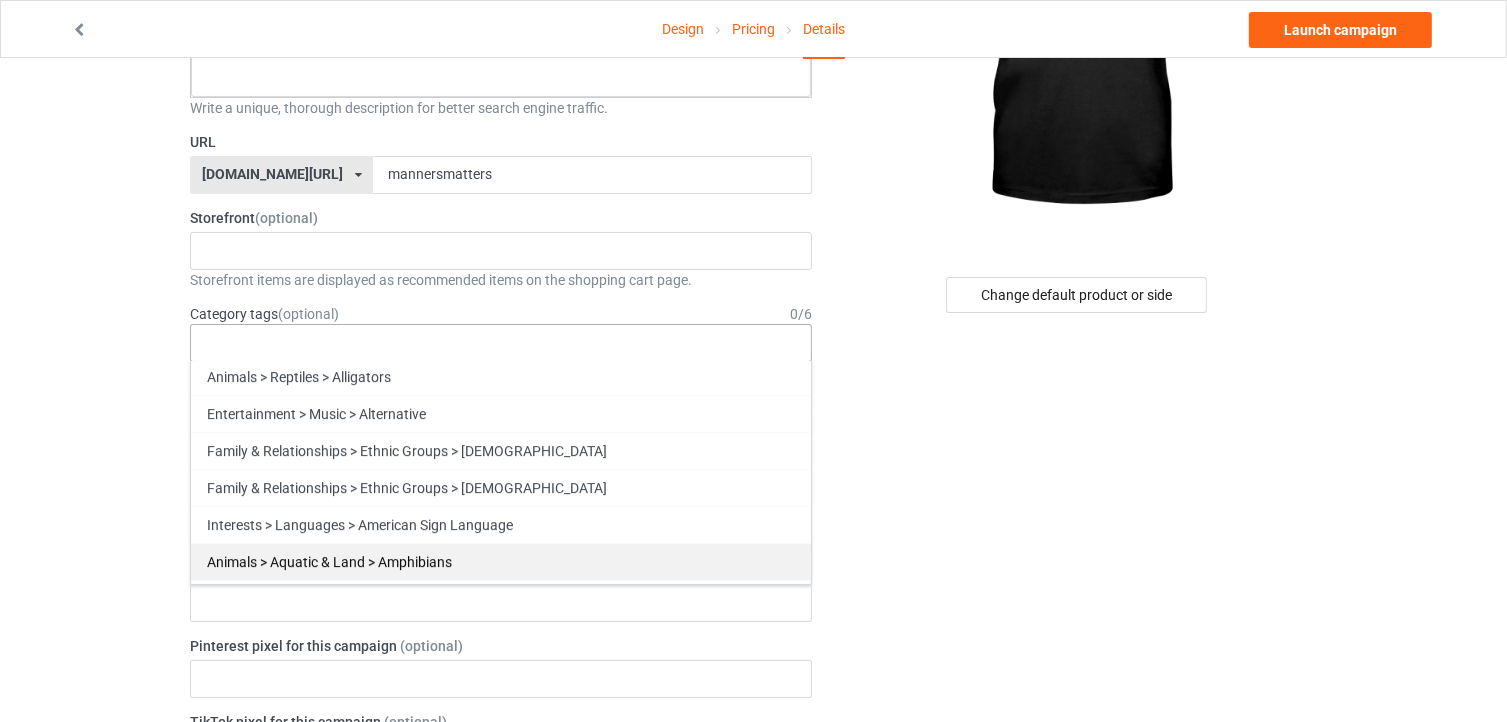 scroll, scrollTop: 6736, scrollLeft: 0, axis: vertical 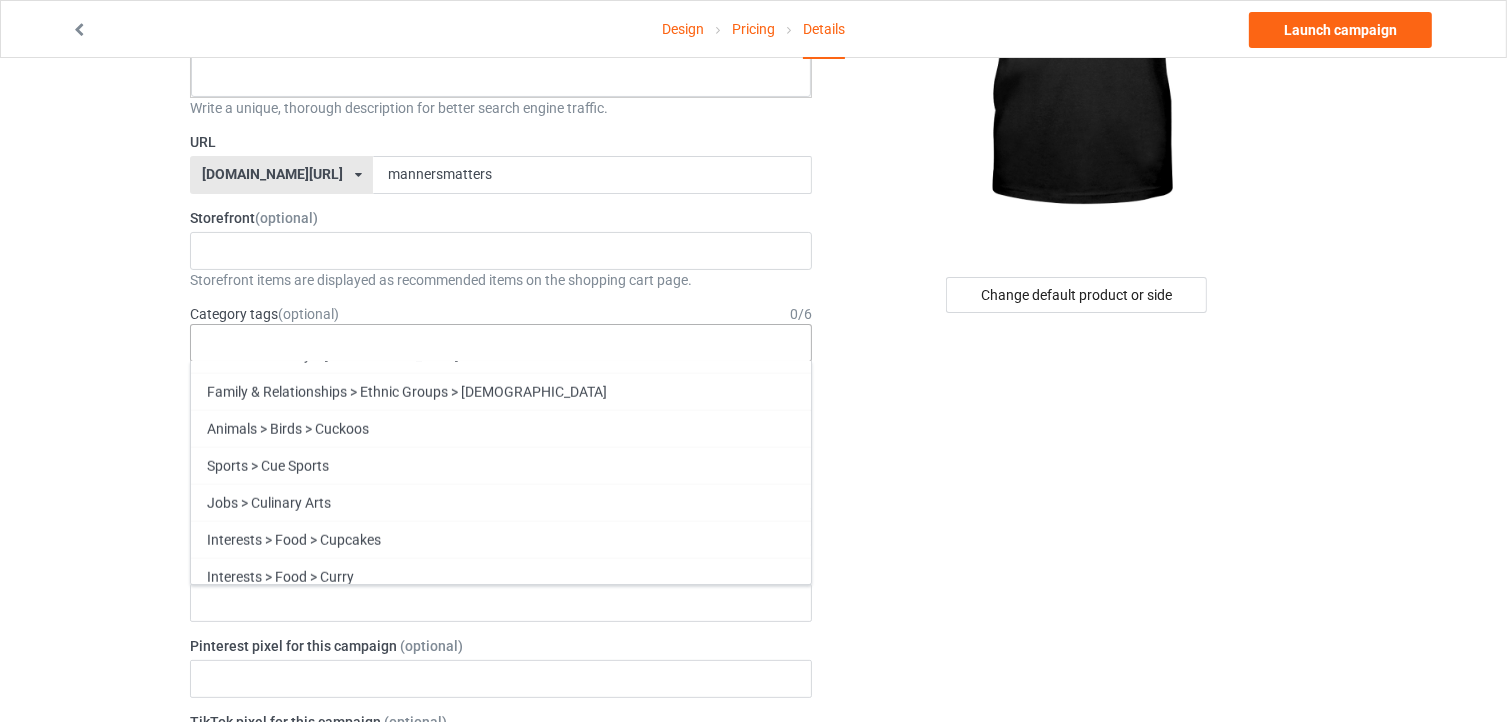 click on "Interests > Personality & Traits > Cute" at bounding box center (501, 650) 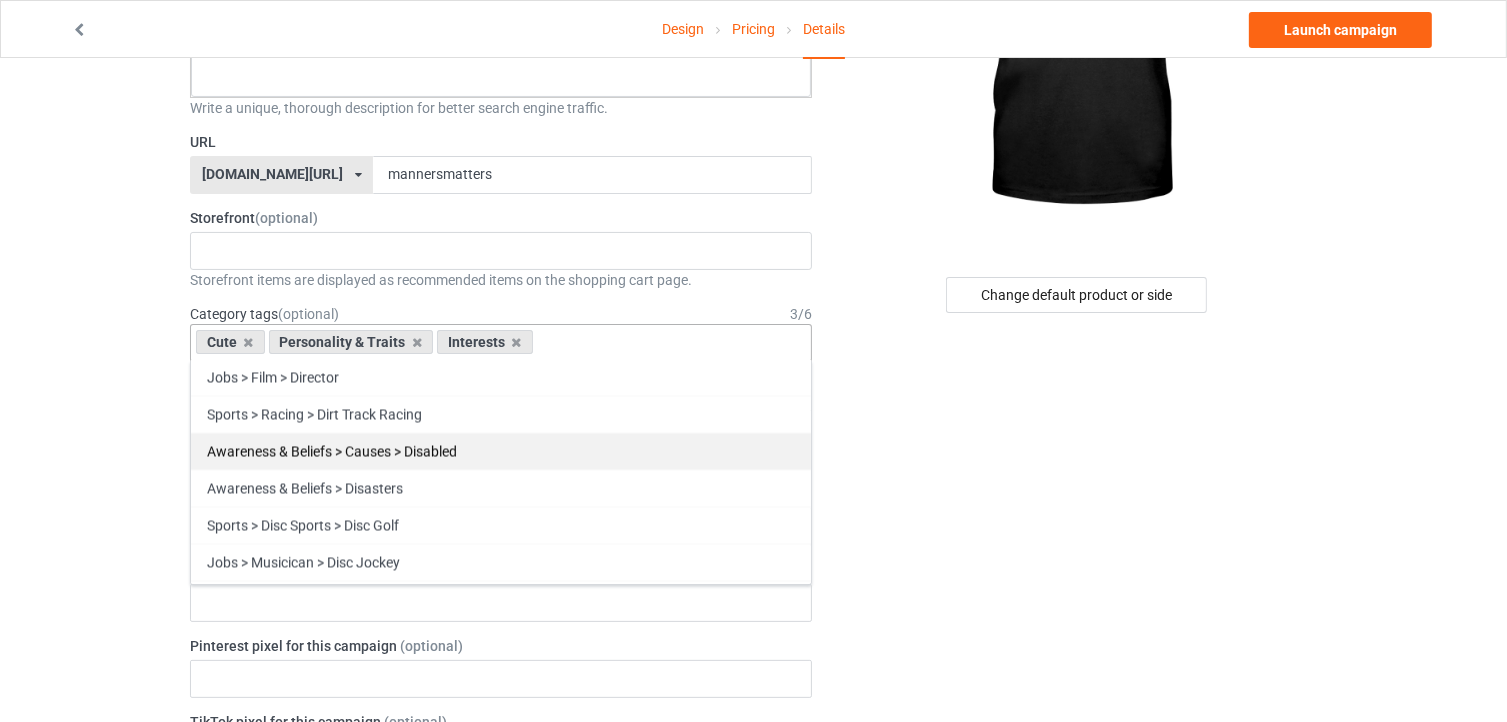 scroll, scrollTop: 26693, scrollLeft: 0, axis: vertical 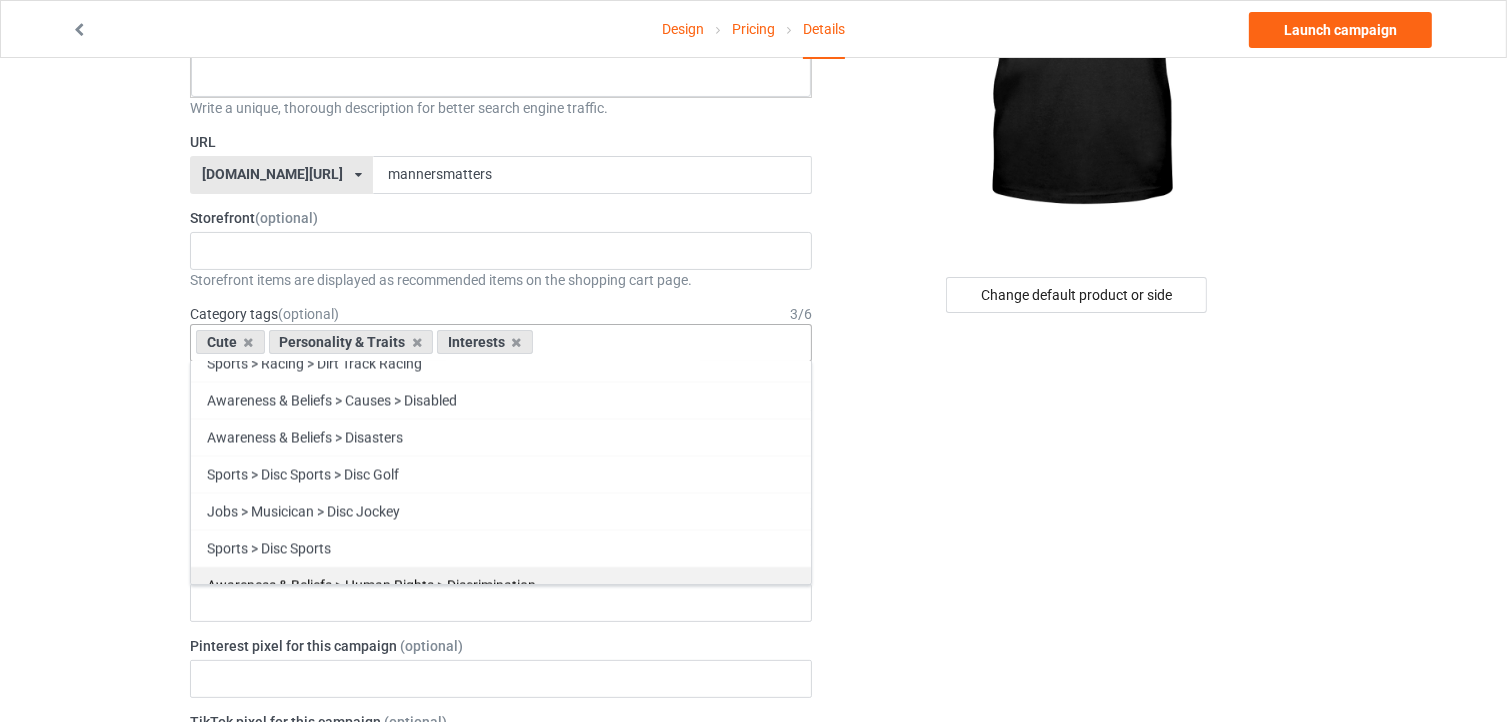 click on "Awareness & Beliefs > Human Rights > Discrimination" at bounding box center [501, 585] 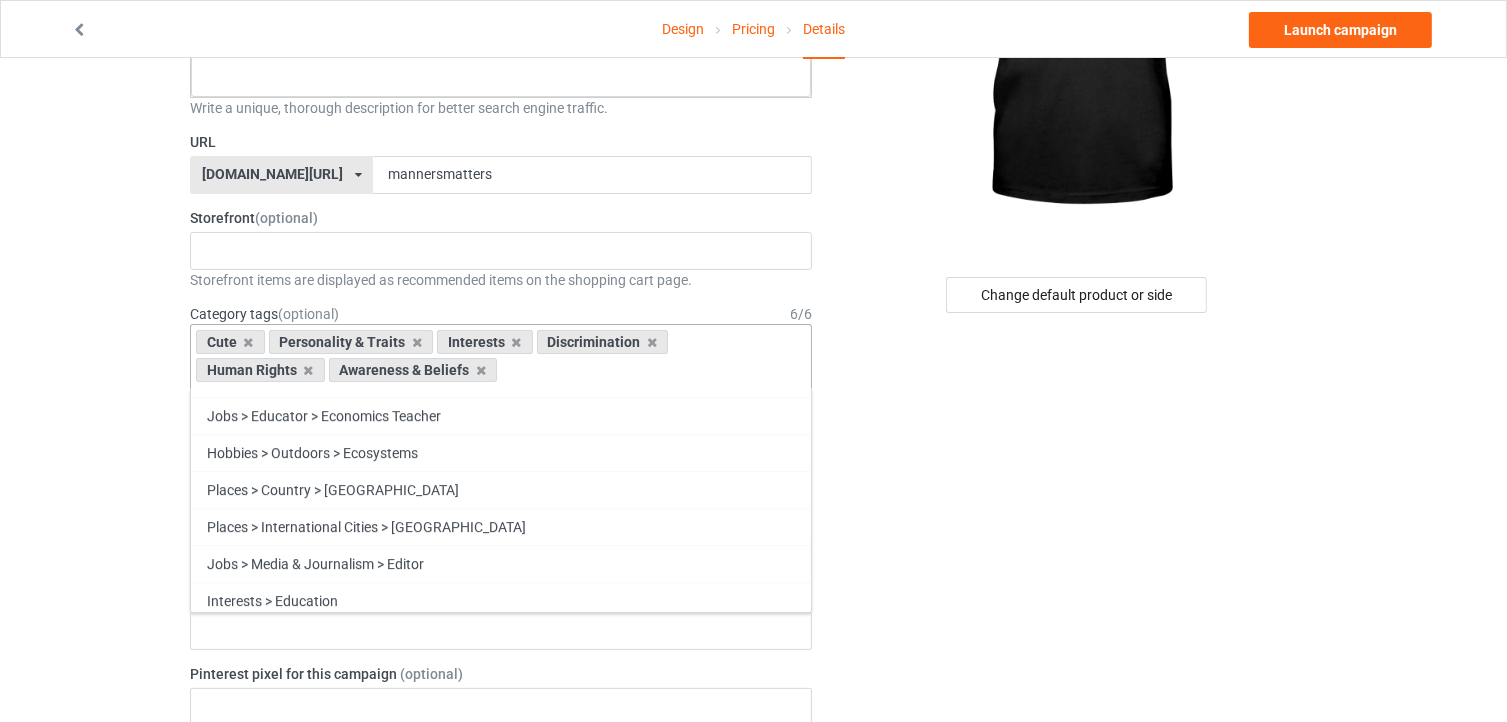 scroll, scrollTop: 29156, scrollLeft: 0, axis: vertical 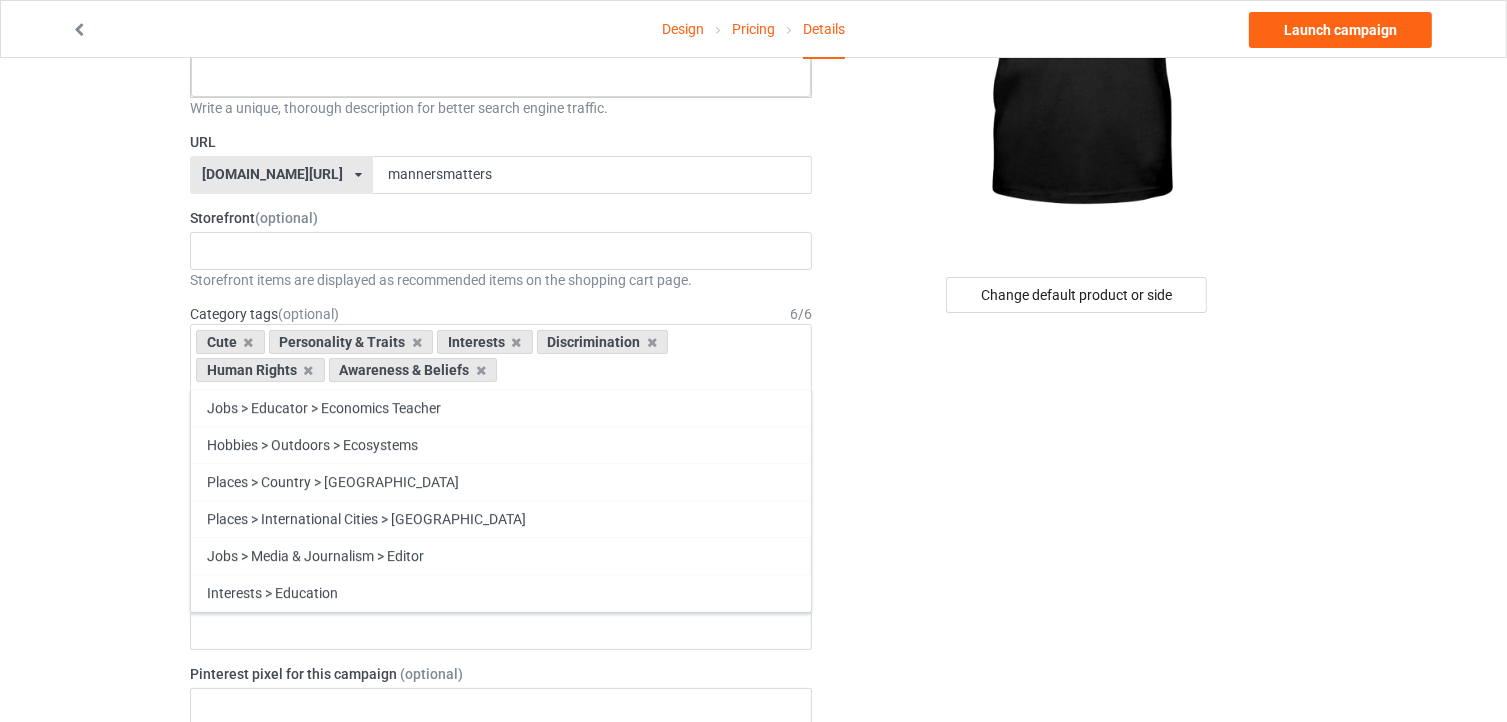 click on "Change default product or side" at bounding box center [1078, 805] 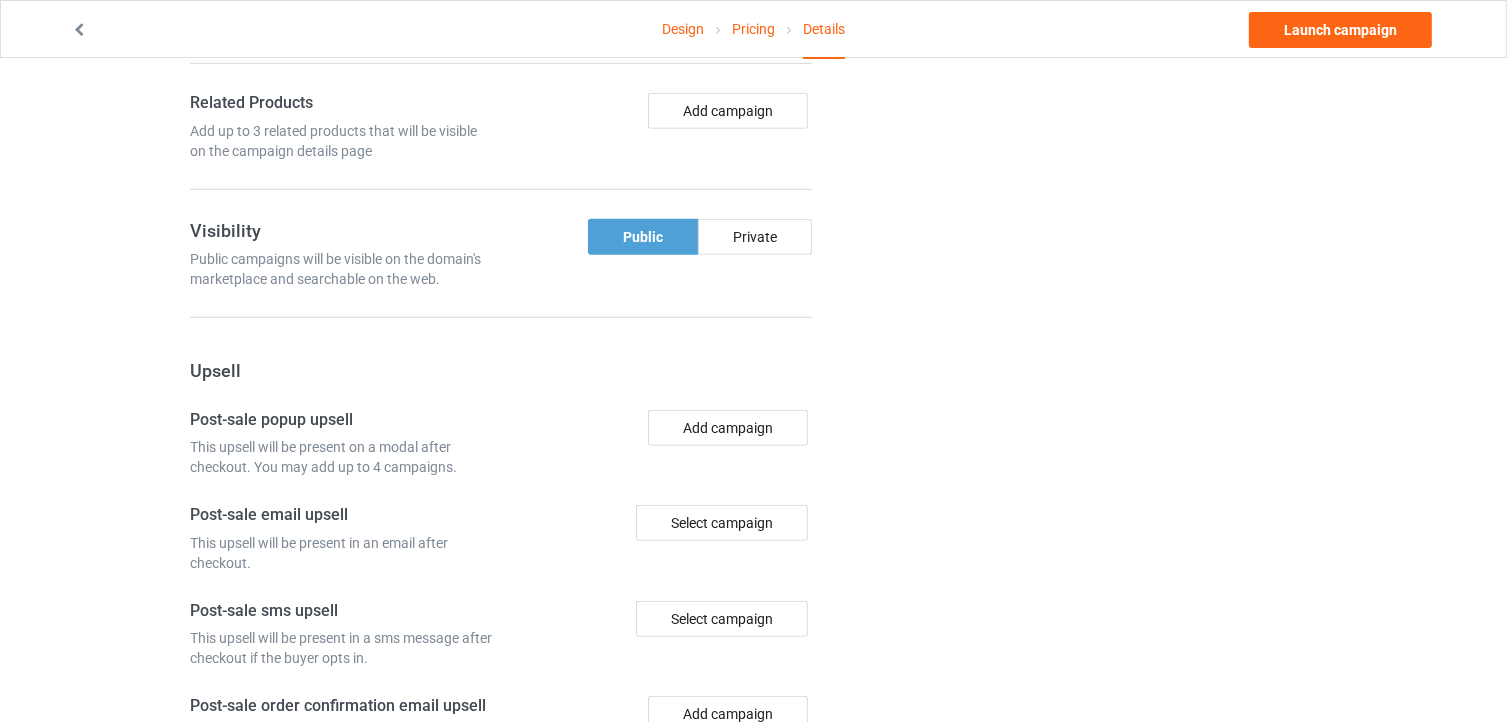 scroll, scrollTop: 1303, scrollLeft: 0, axis: vertical 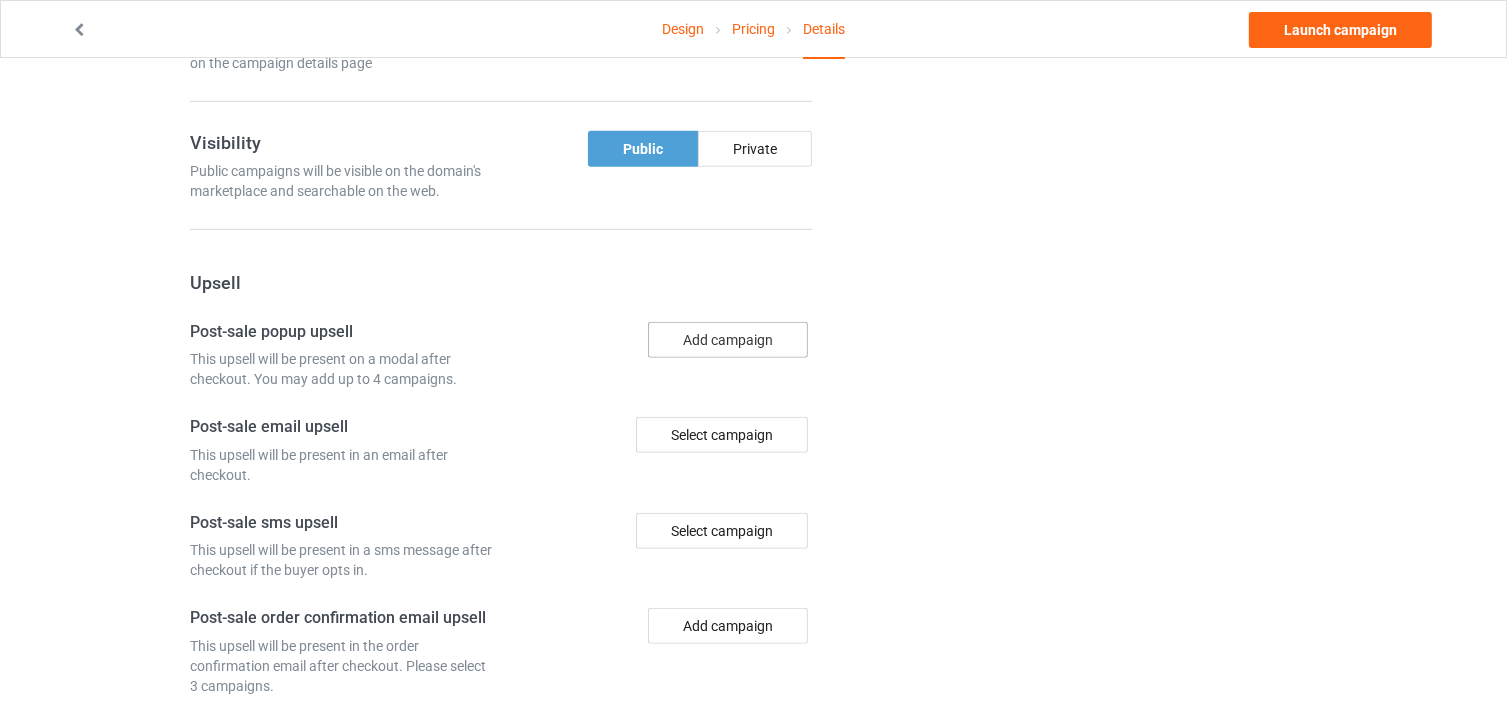 click on "Add campaign" at bounding box center [728, 340] 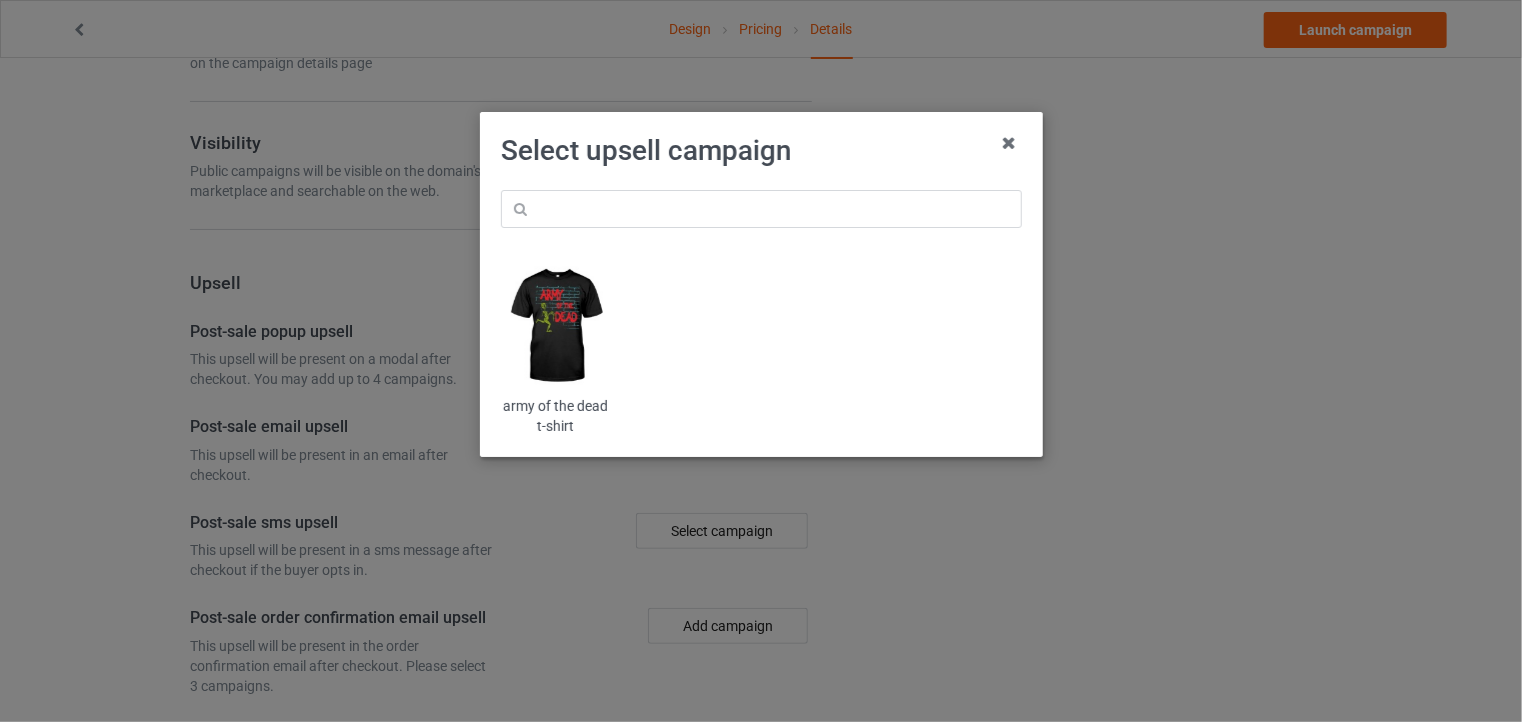 click at bounding box center (555, 326) 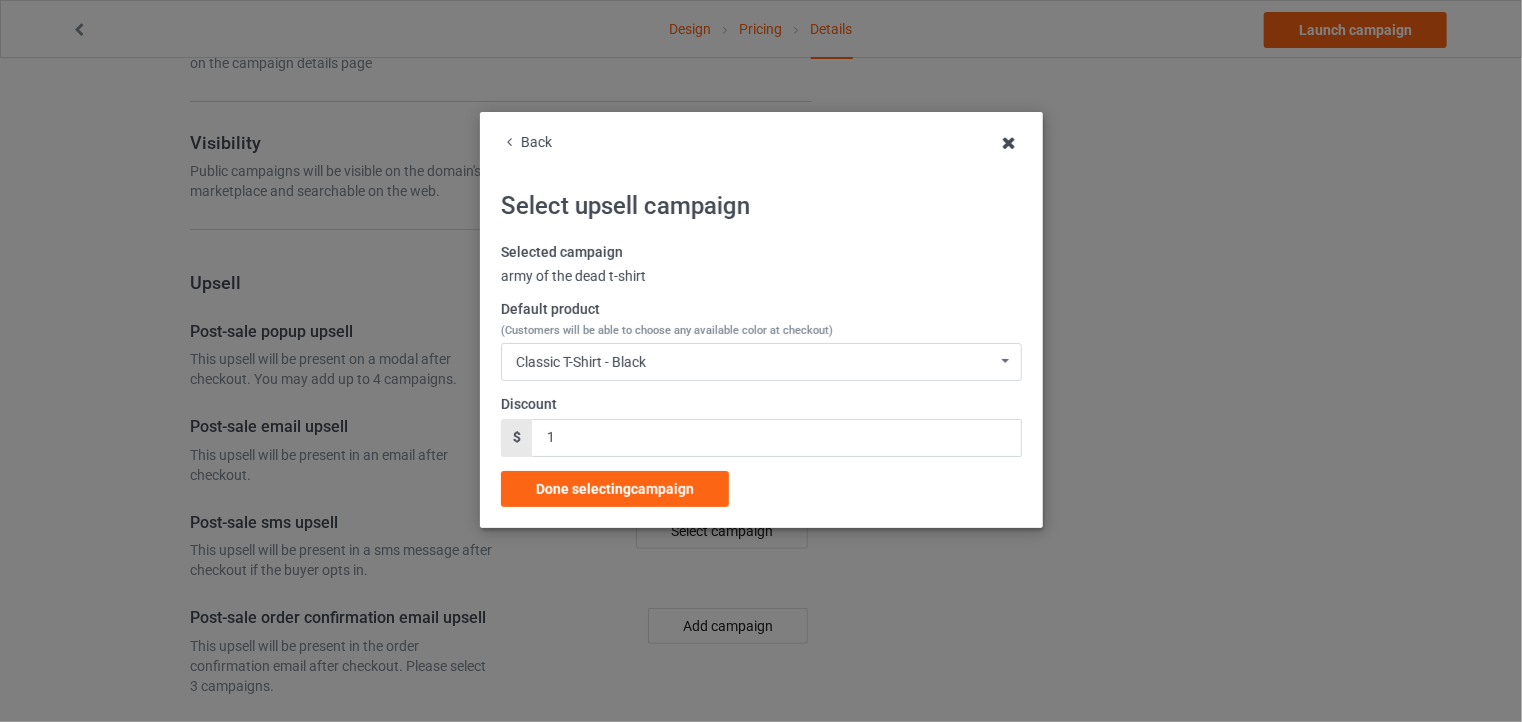 click at bounding box center (1009, 143) 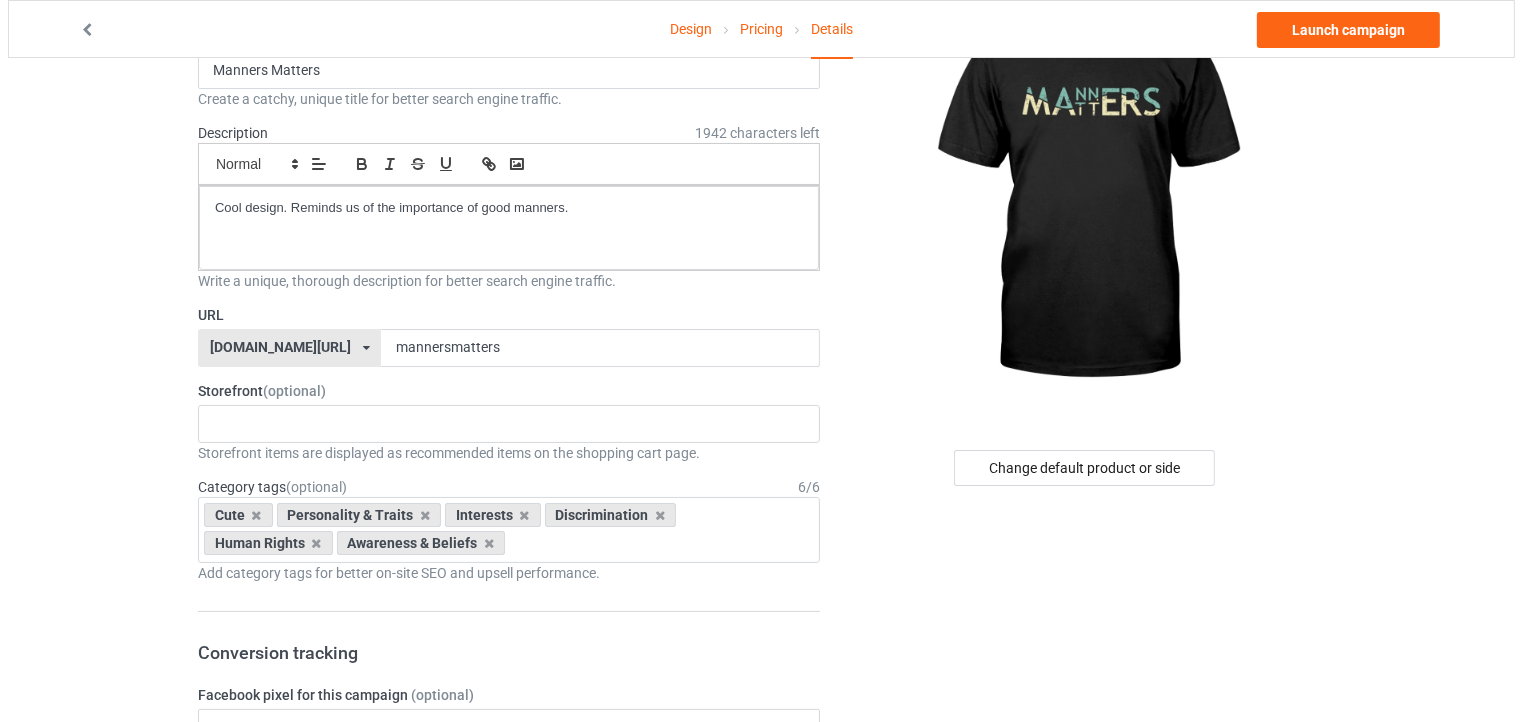 scroll, scrollTop: 0, scrollLeft: 0, axis: both 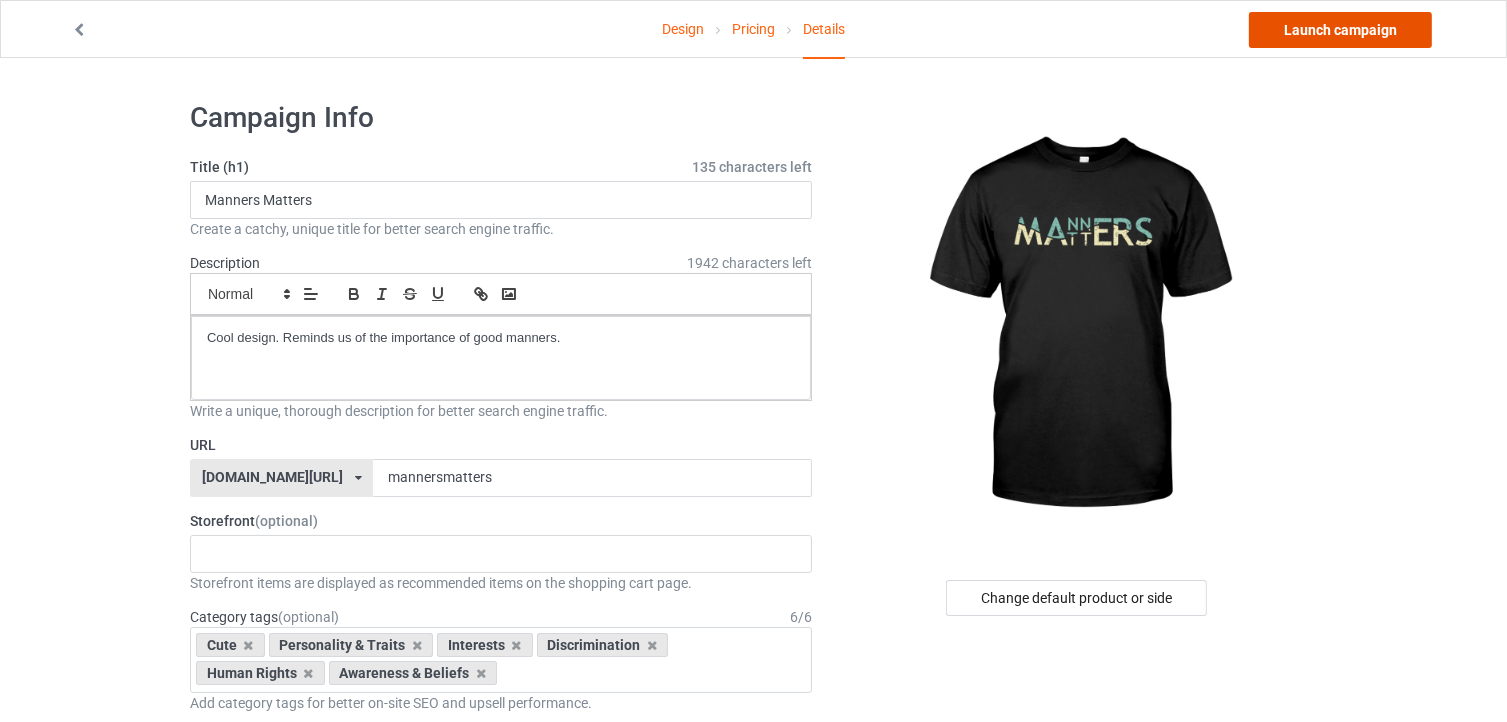 click on "Launch campaign" at bounding box center [1340, 30] 